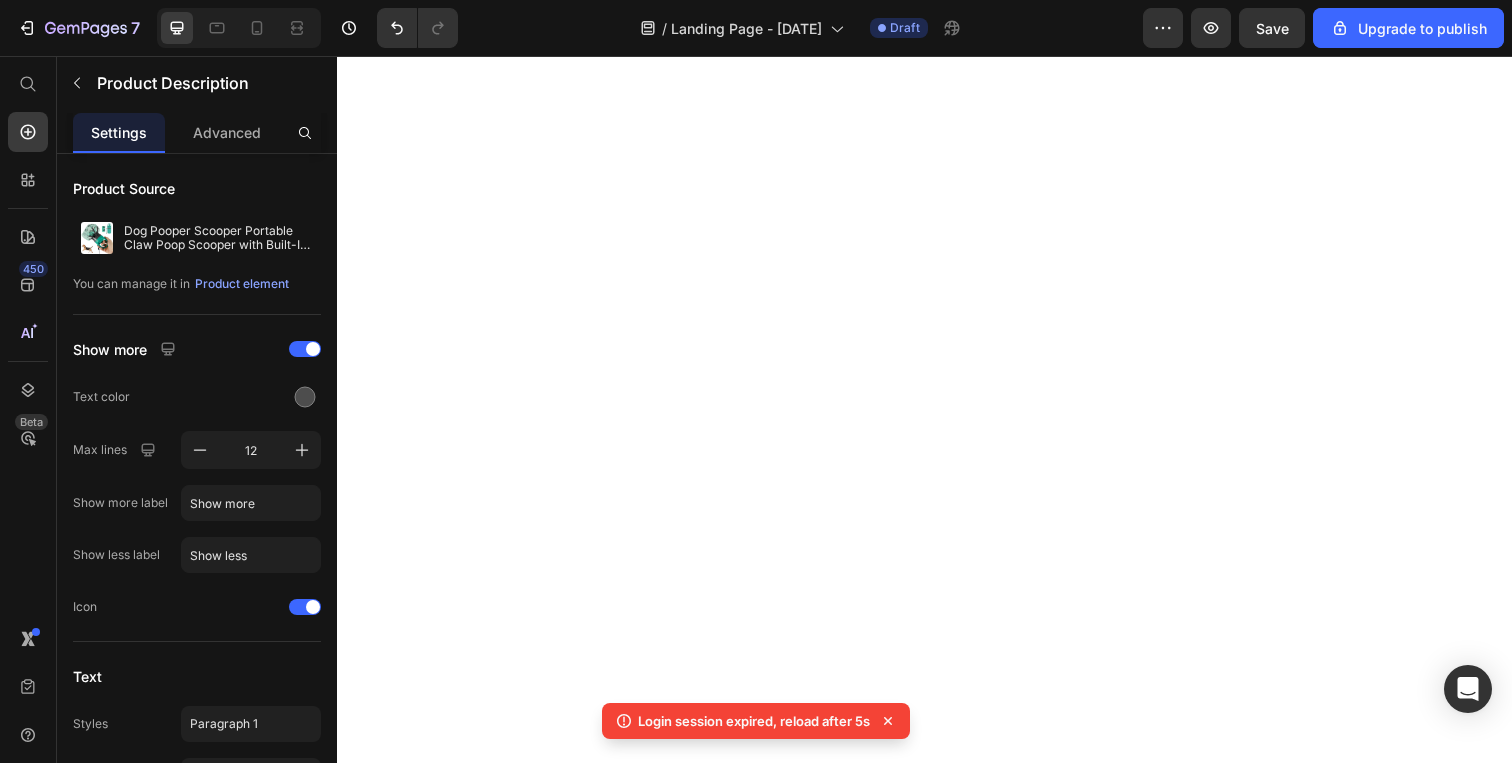 scroll, scrollTop: 0, scrollLeft: 0, axis: both 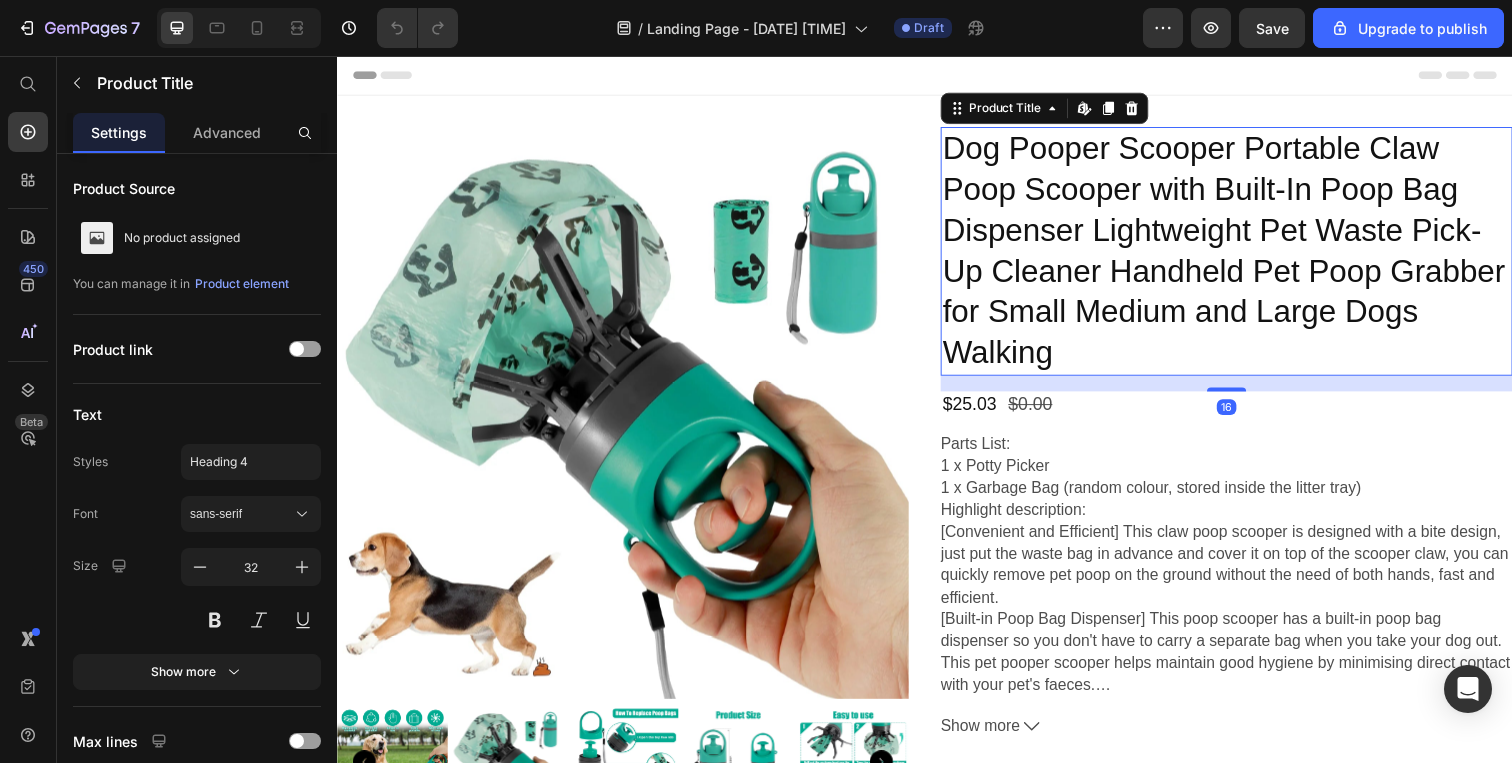 click on "Dog Pooper Scooper Portable Claw Poop Scooper with Built-In Poop Bag Dispenser Lightweight Pet Waste Pick-Up Cleaner Handheld Pet Poop Grabber for Small Medium and Large Dogs Walking" at bounding box center (1245, 256) 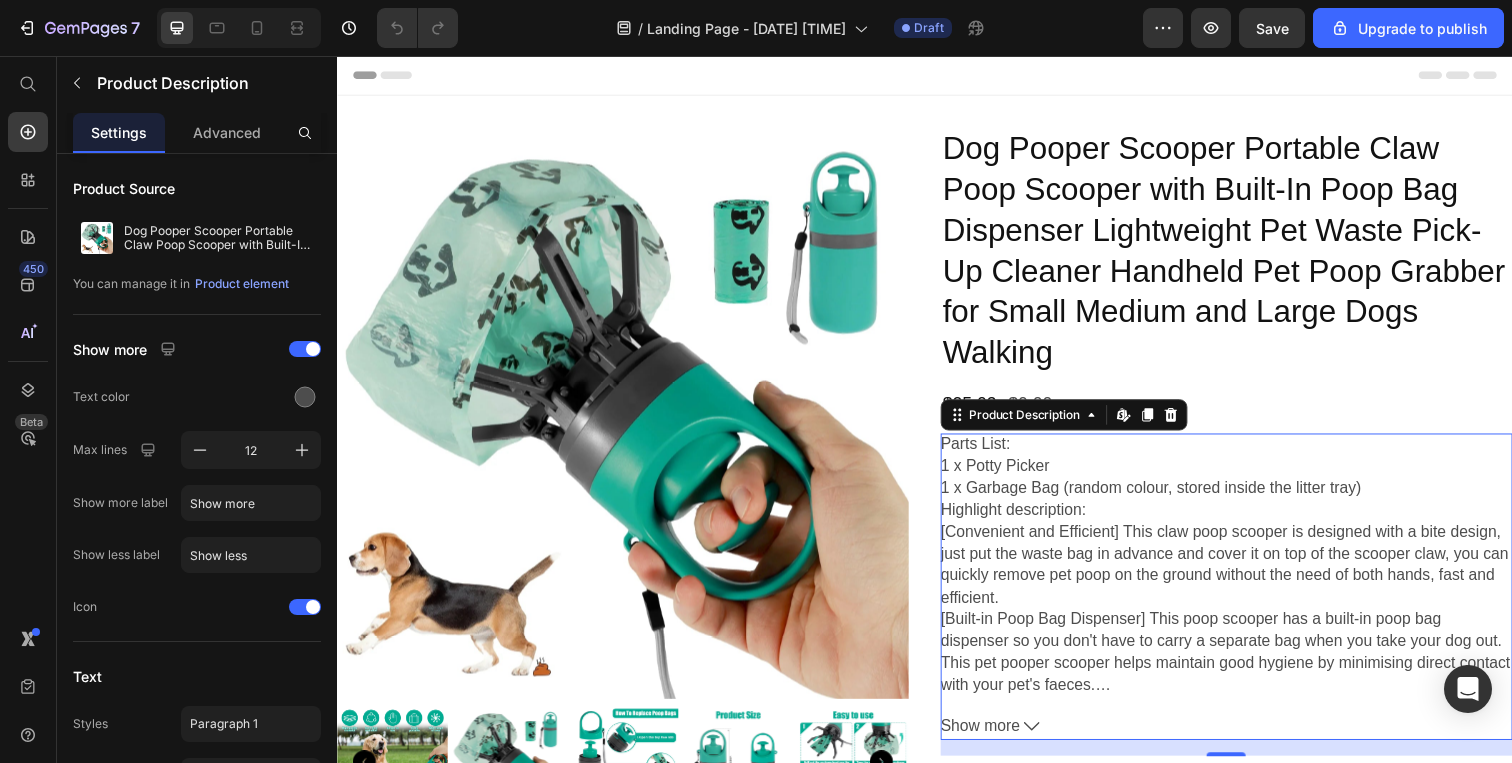 click on "Parts List:   1 x Potty Picker   1 x Garbage Bag (random colour, stored inside the litter tray)   Highlight description:   [Convenient and Efficient] This claw poop scooper is designed with a bite design, just put the waste bag in advance and cover it on top of the scooper claw, you can quickly remove pet poop on the ground without the need of both hands, fast and efficient.   [Built-in Poop Bag Dispenser] This poop scooper has a built-in poop bag dispenser so you don't have to carry a separate bag when you take your dog out. This pet pooper scooper helps maintain good hygiene by minimising direct contact with your pet's faeces.   [Compact and Portable] This portable pet poop picker is small and lightweight, comes with a lanyard that fits into a backpack bag or mountaineering buckle/clip, and can also be hung on your trousers or backpack for easy portability.   Detailed description:   Specification   Product name: Pet Claw Poop Scooper   Material: ABS   Size: approx. 6.5 x 6.5 x 19cm   Notes:" at bounding box center [1245, 576] 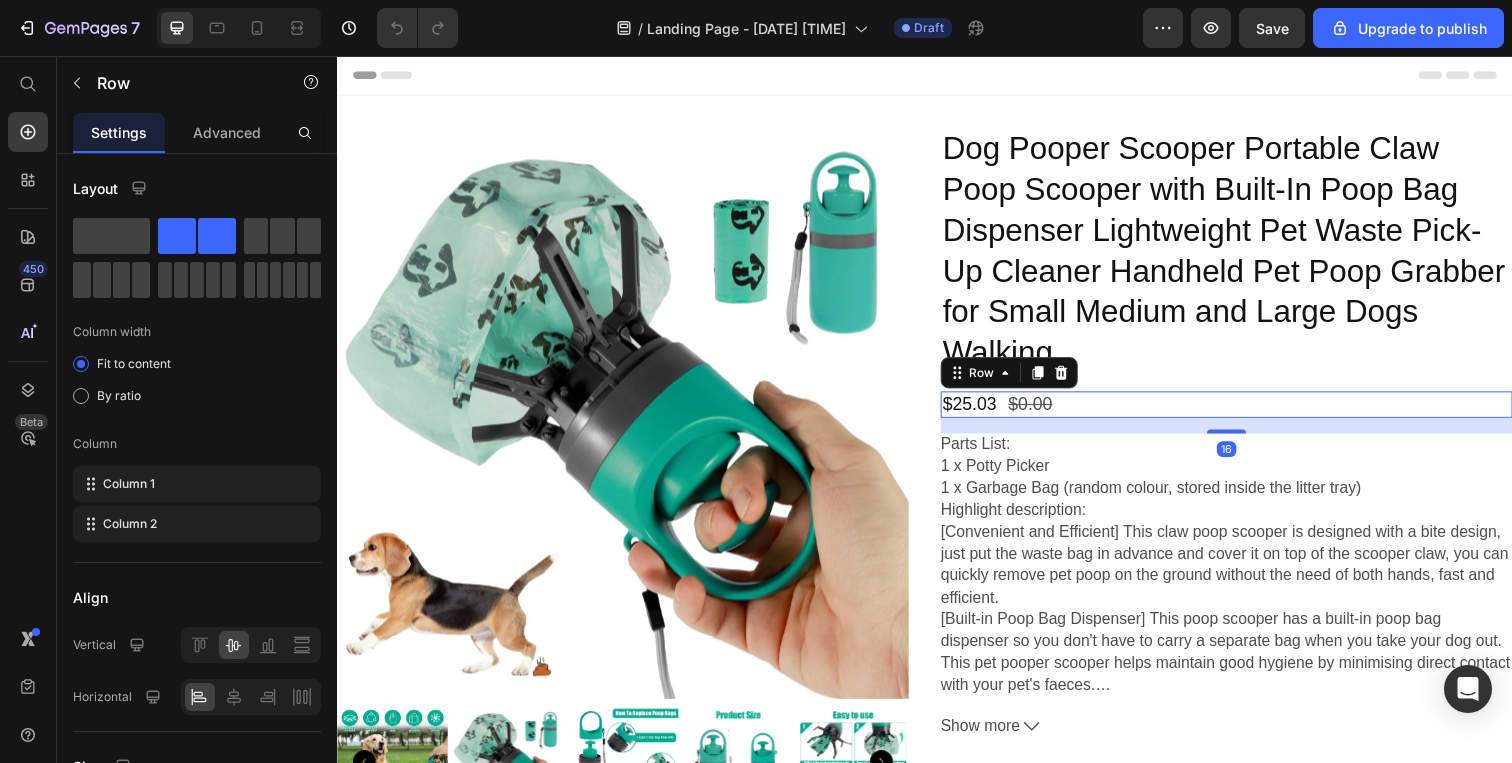 click on "$25.03 Product Price $0.00 Product Price Row   16" at bounding box center (1245, 412) 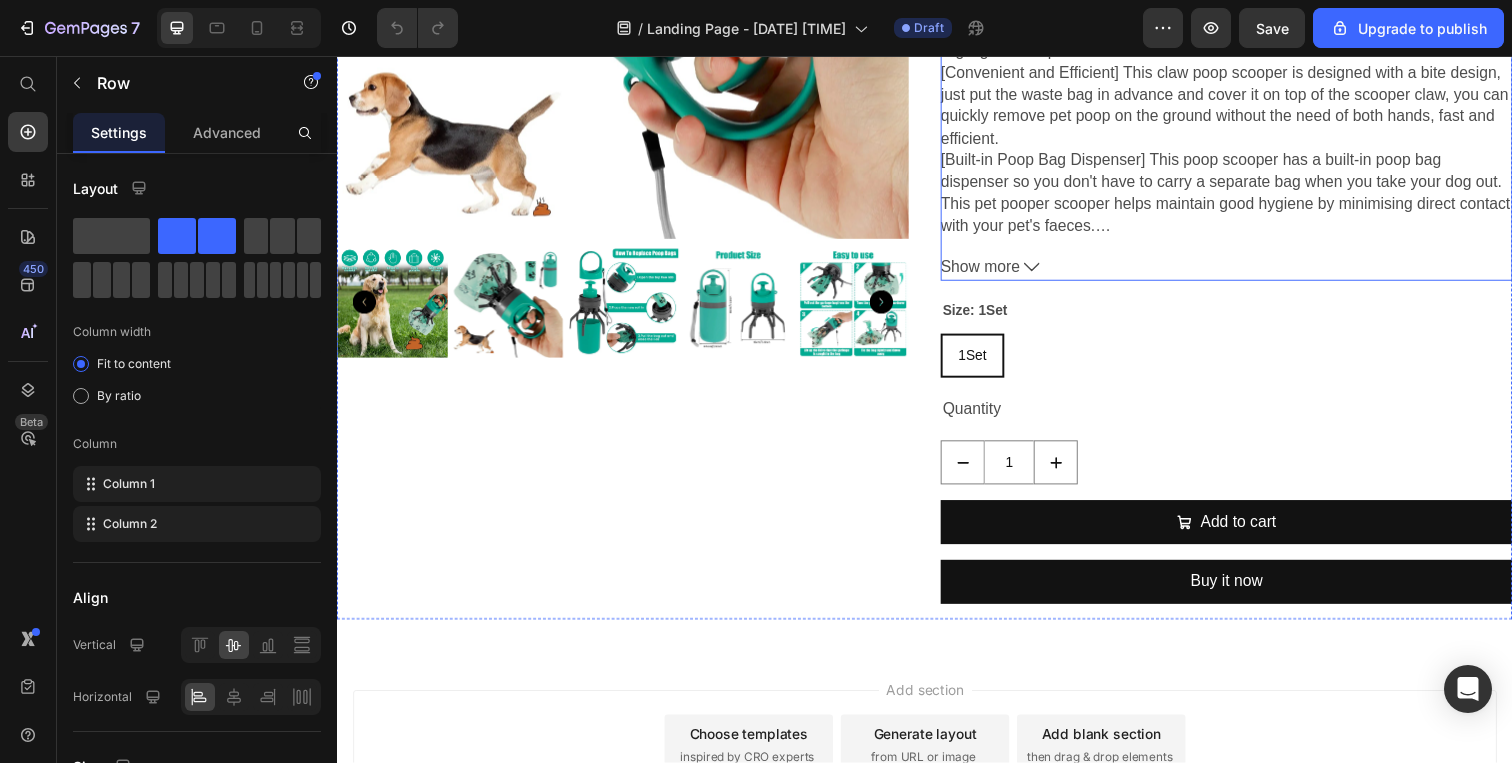 scroll, scrollTop: 448, scrollLeft: 0, axis: vertical 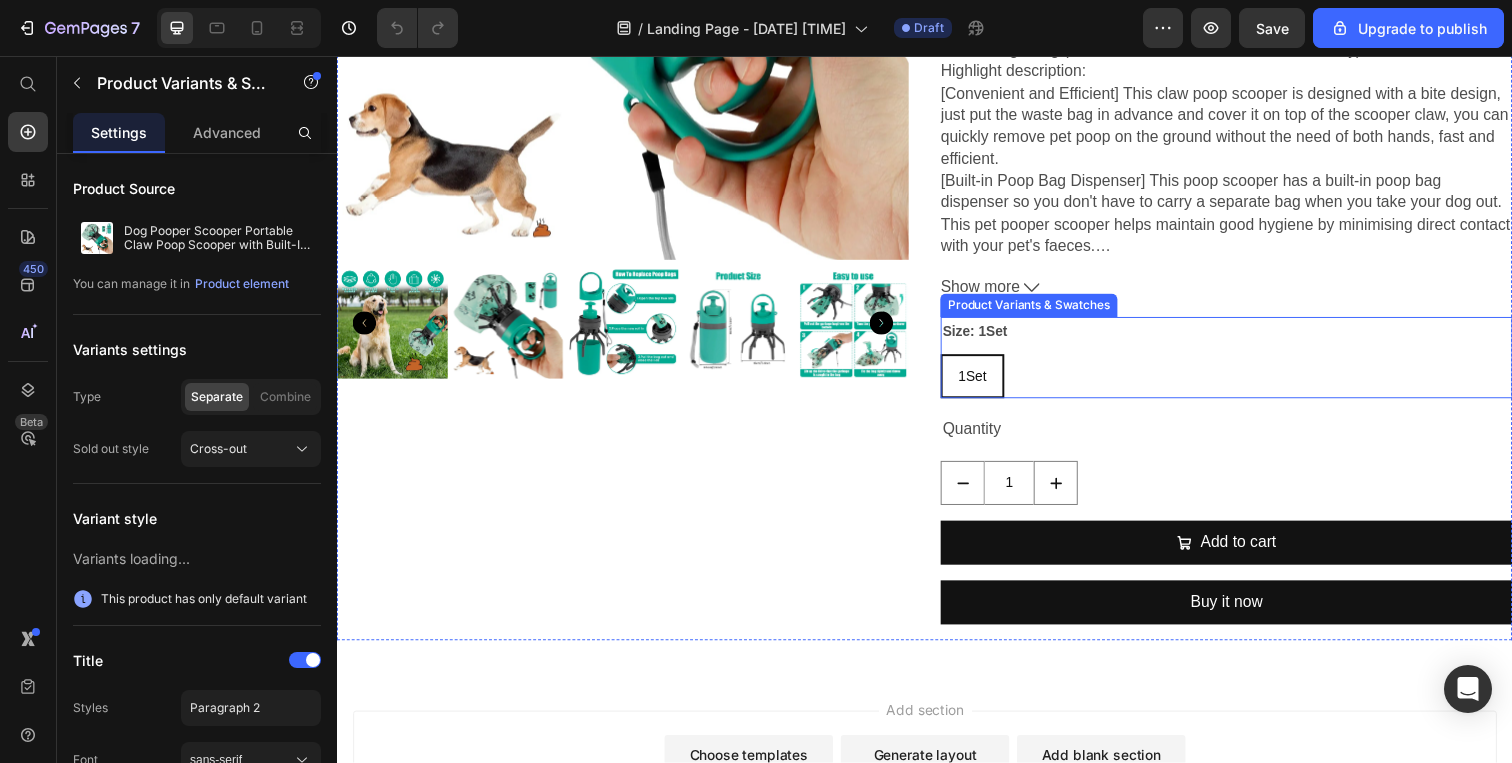 click on "Size: 1Set 1Set 1Set 1Set" at bounding box center (1245, 364) 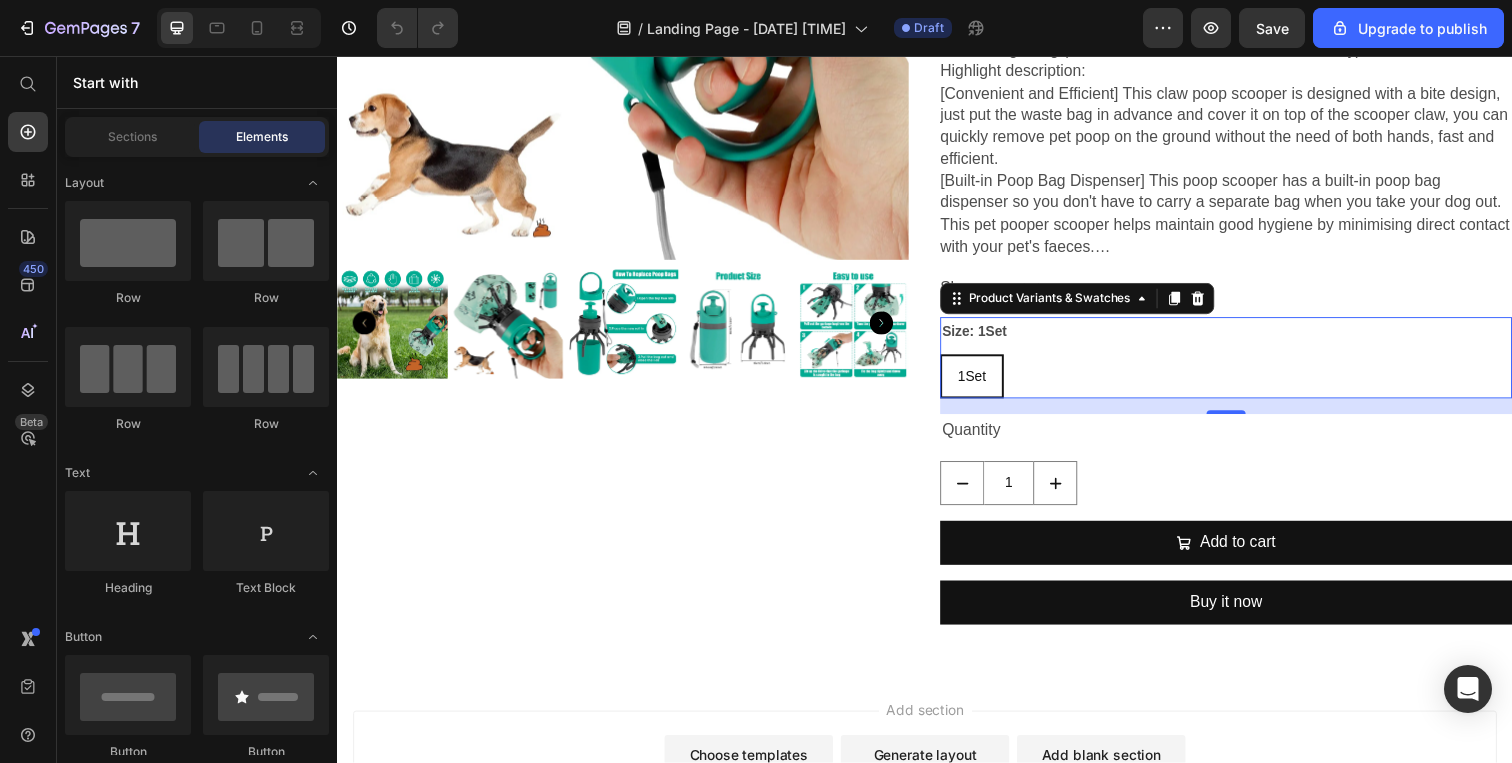 click on "Add section Choose templates inspired by CRO experts Generate layout from URL or image Add blank section then drag & drop elements" at bounding box center [937, 808] 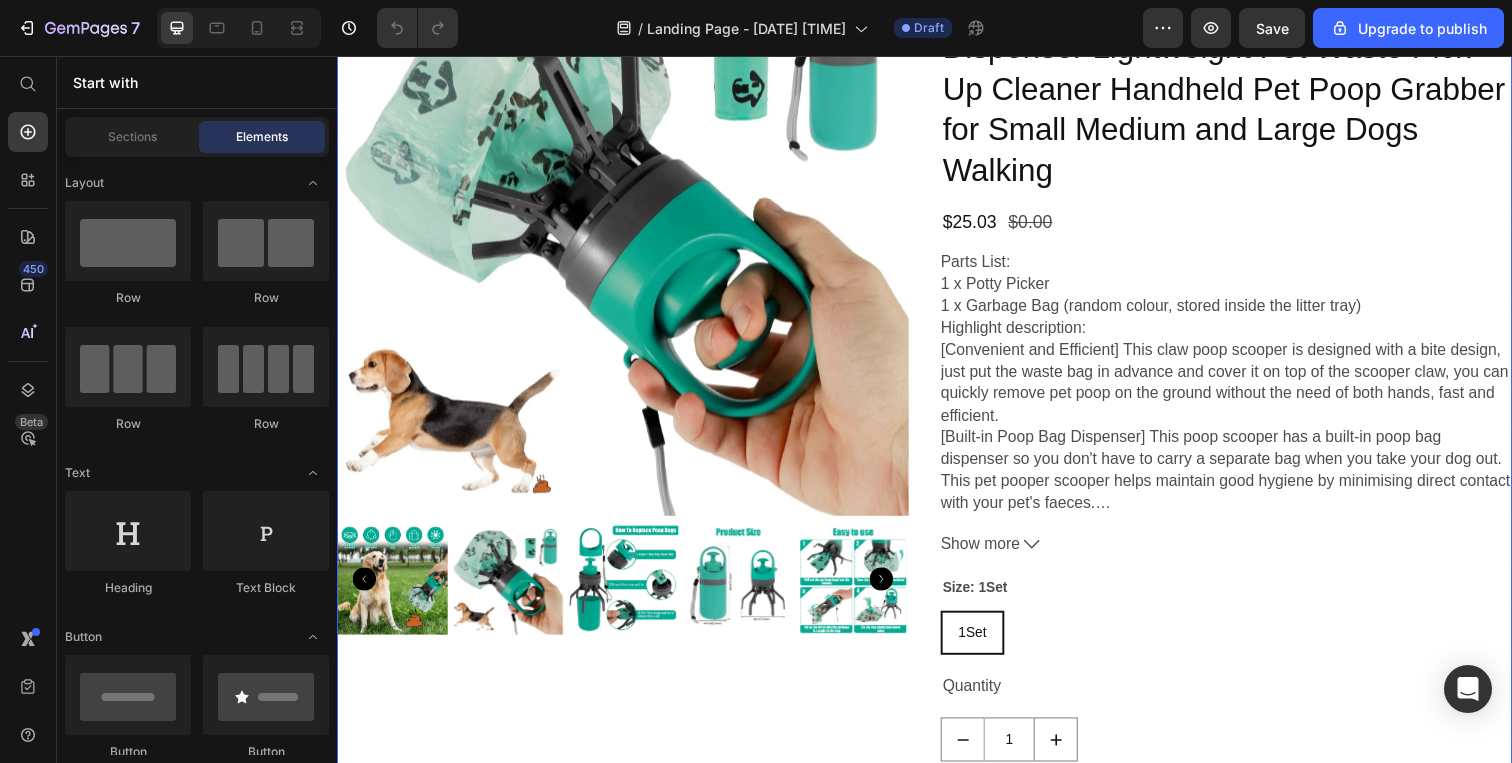 scroll, scrollTop: 632, scrollLeft: 0, axis: vertical 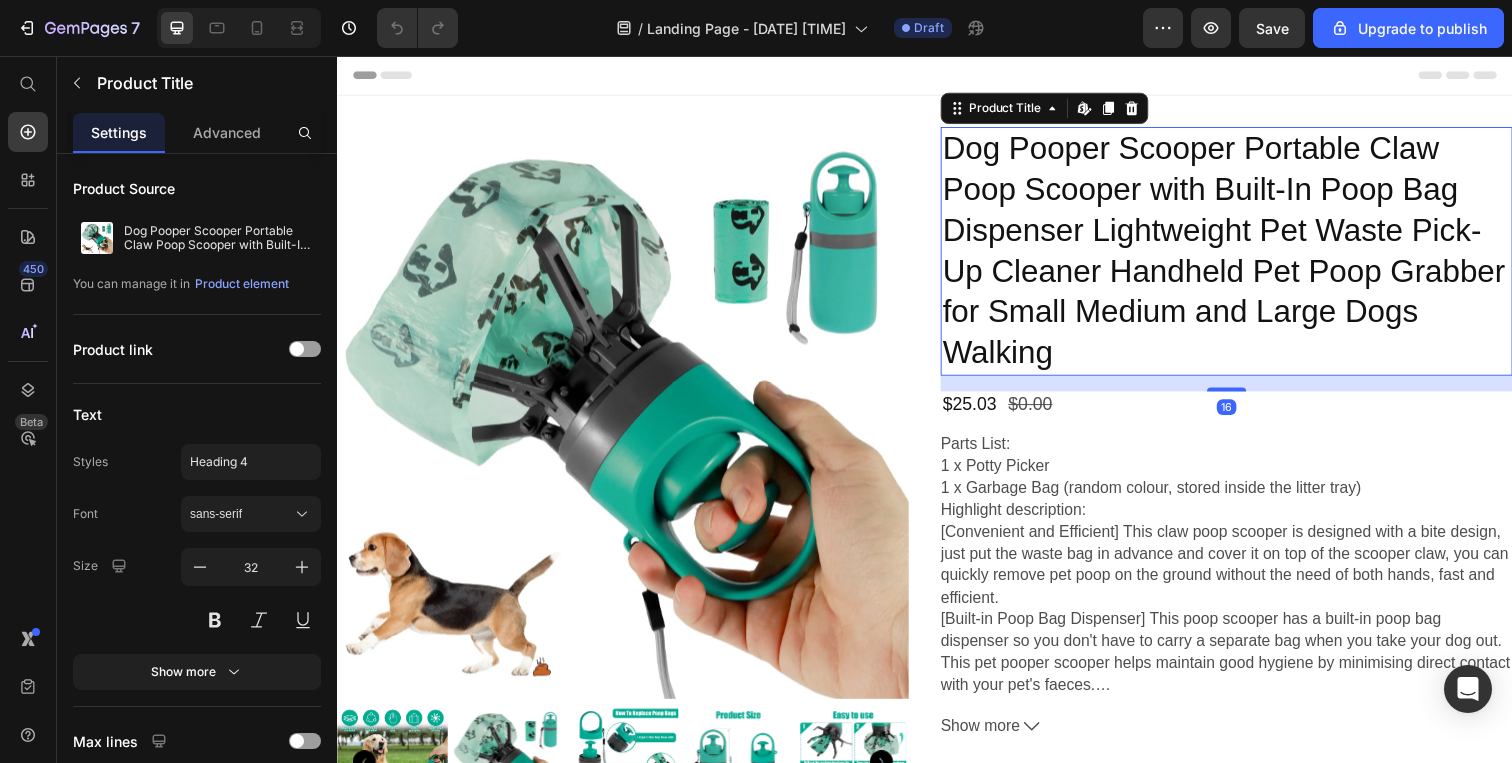 click on "Dog Pooper Scooper Portable Claw Poop Scooper with Built-In Poop Bag Dispenser Lightweight Pet Waste Pick-Up Cleaner Handheld Pet Poop Grabber for Small Medium and Large Dogs Walking" at bounding box center [1245, 256] 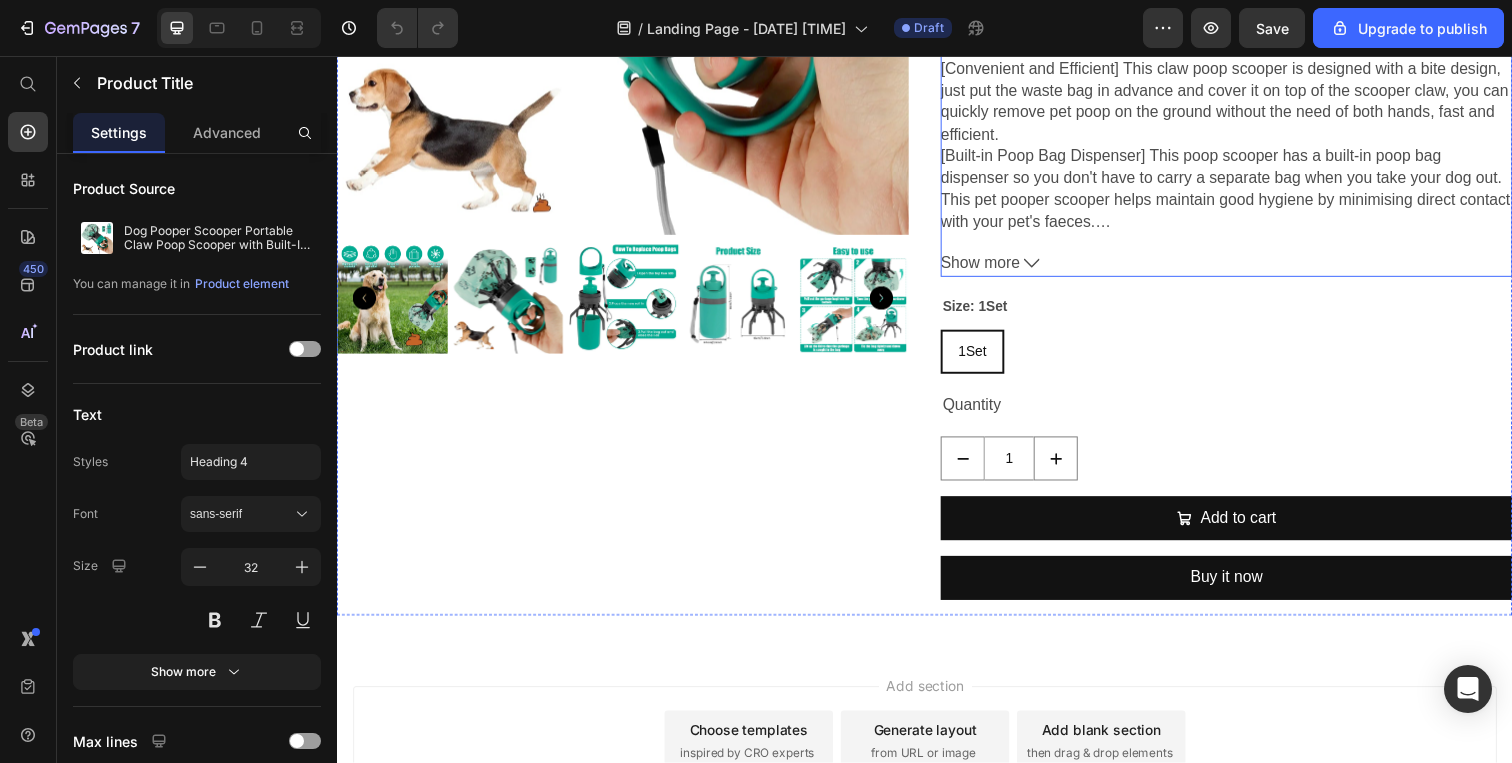 scroll, scrollTop: 643, scrollLeft: 0, axis: vertical 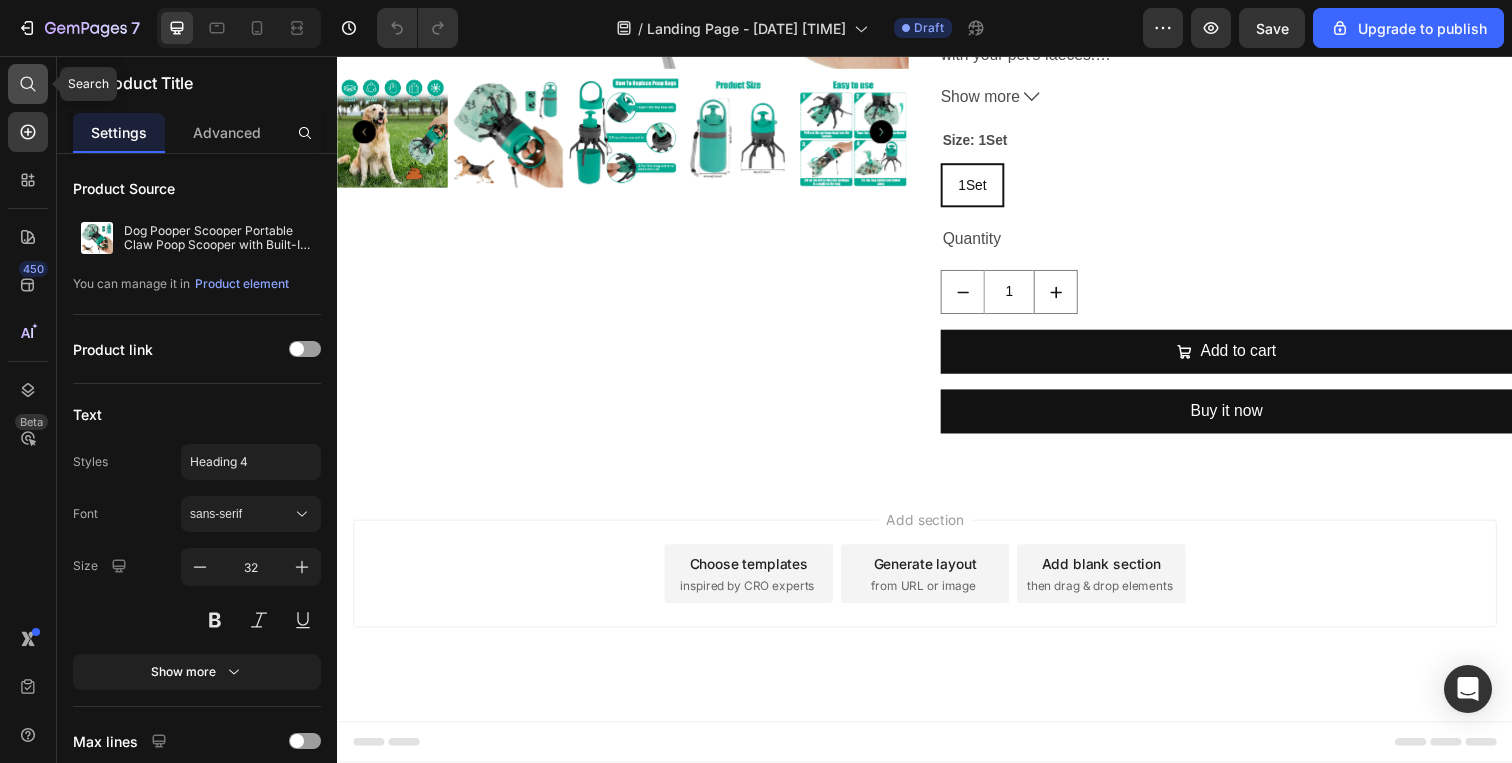 click 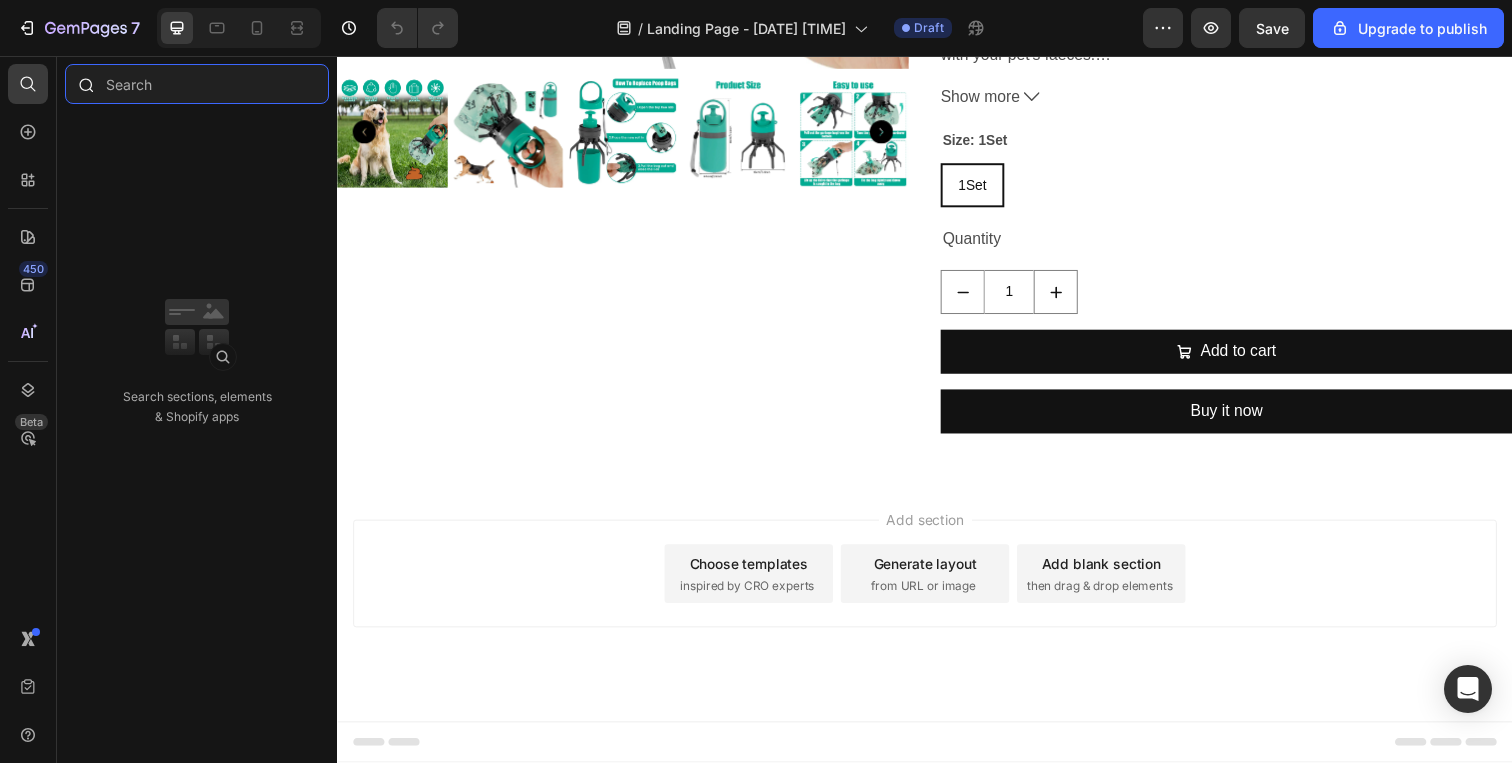 click at bounding box center (197, 84) 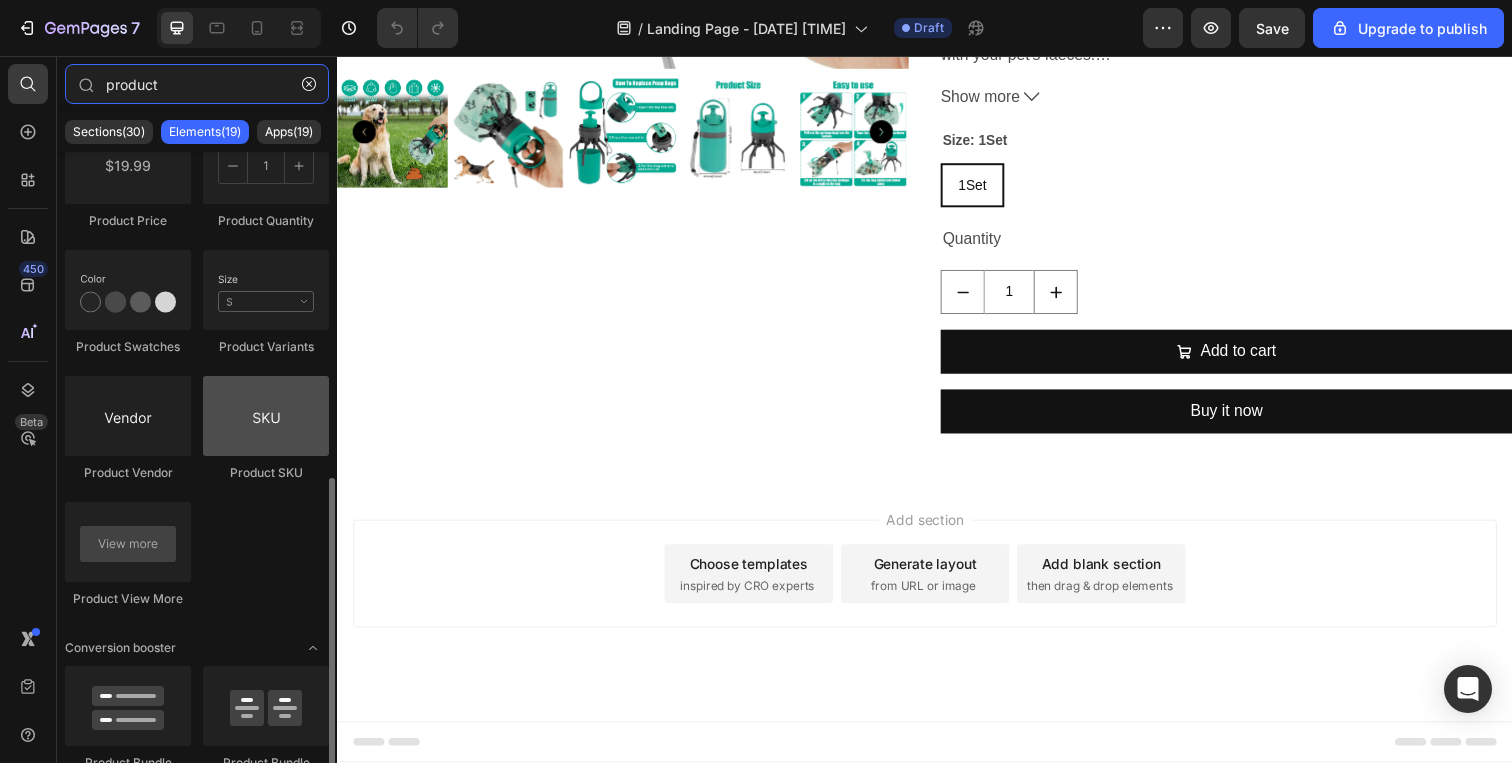 scroll, scrollTop: 739, scrollLeft: 0, axis: vertical 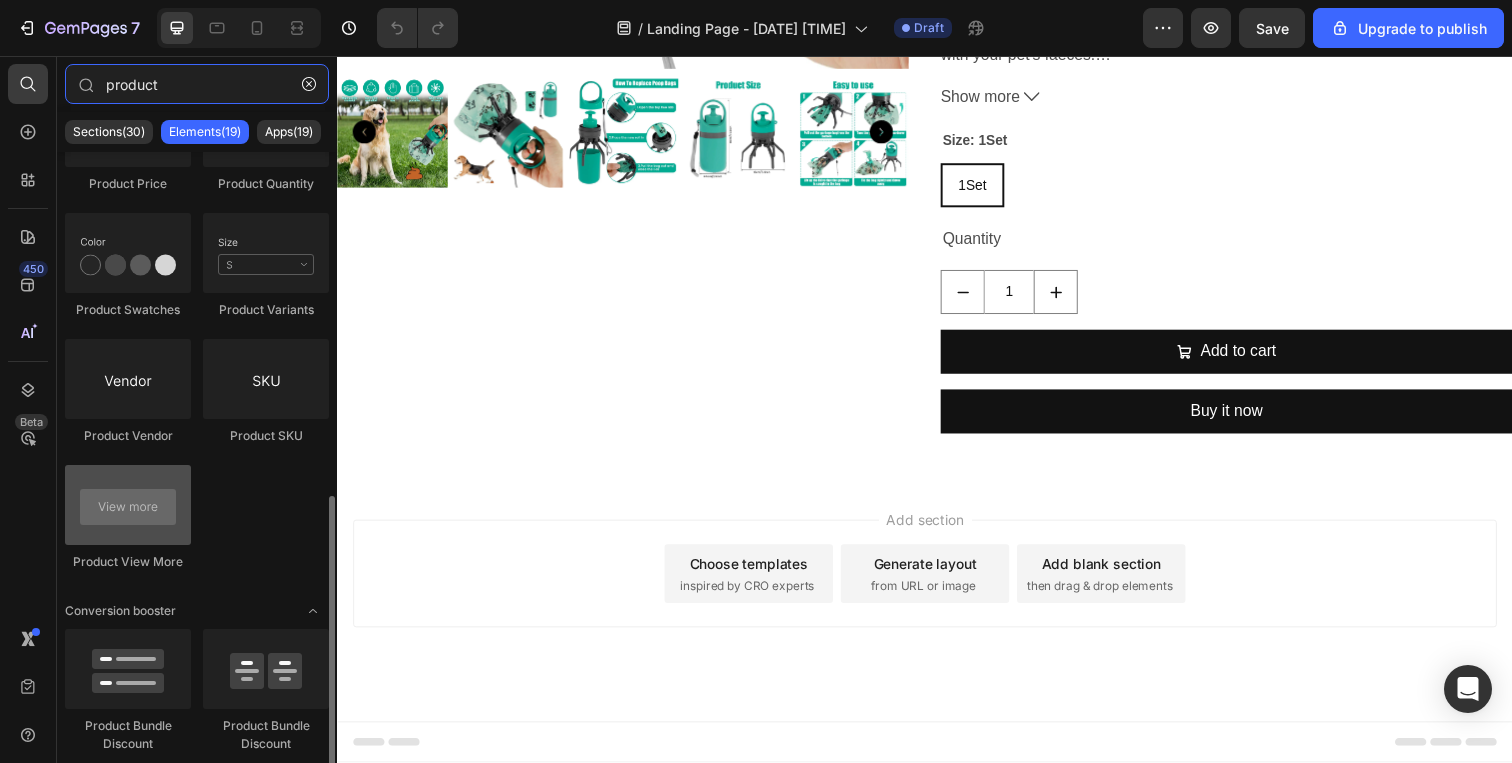 type on "product" 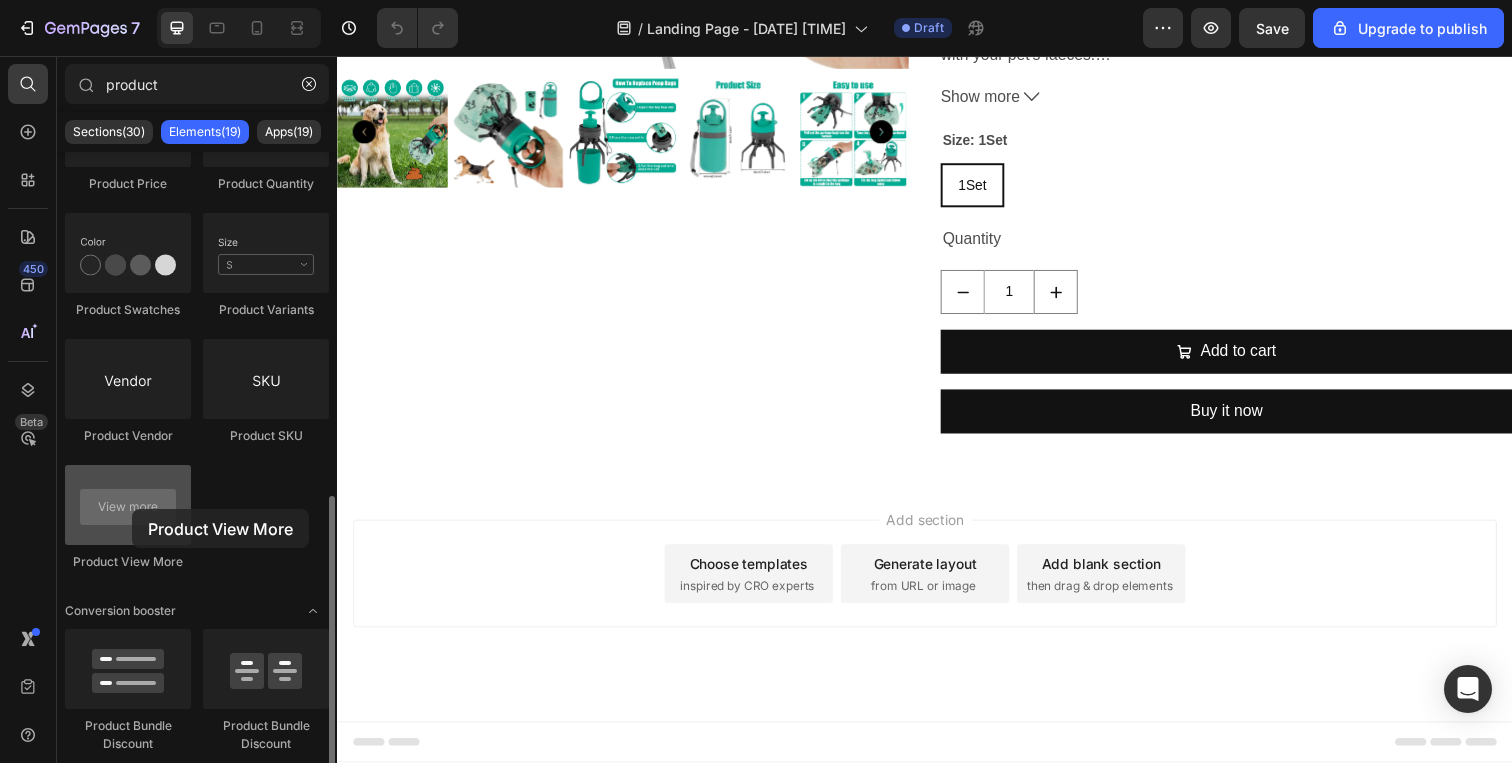 click at bounding box center (128, 505) 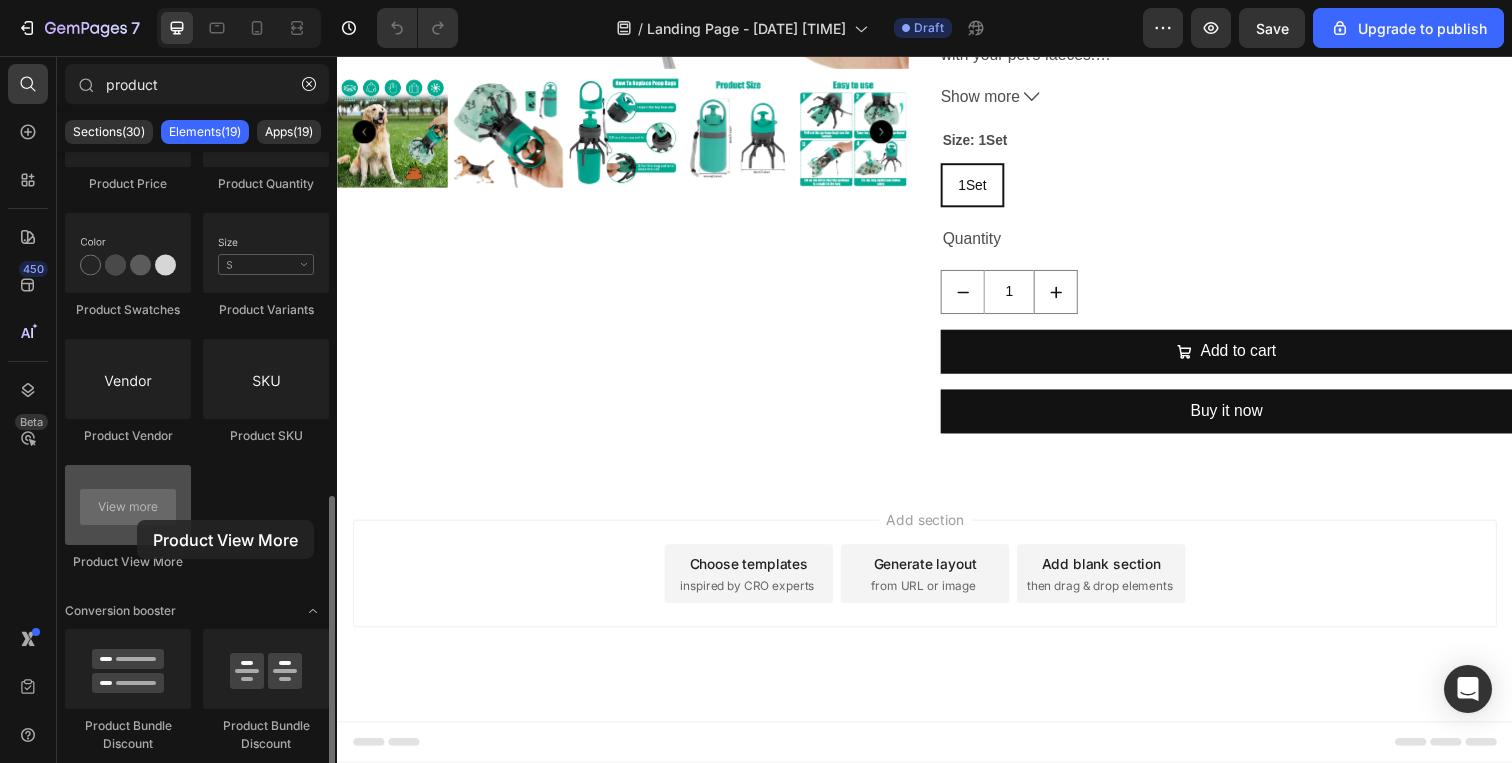 click at bounding box center (128, 505) 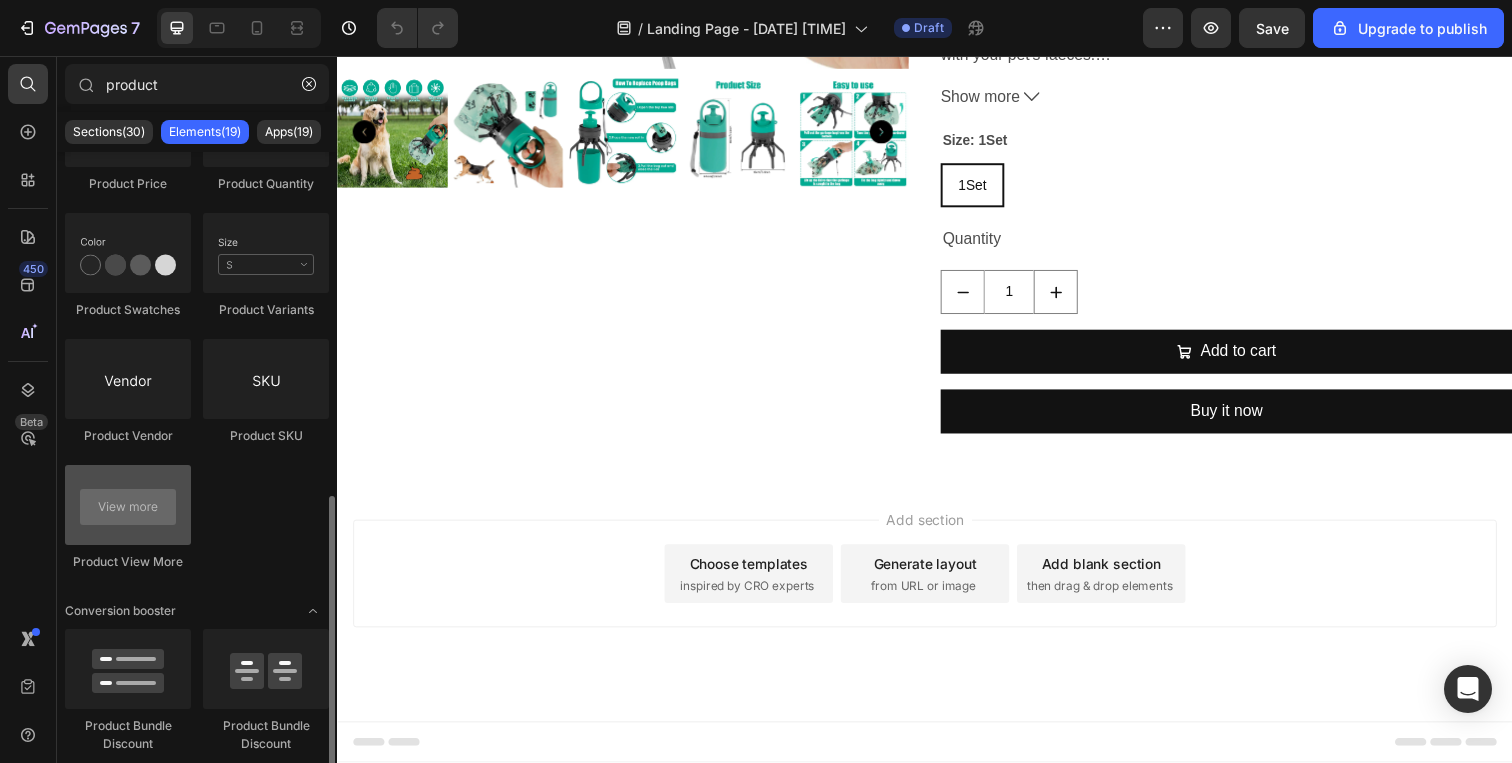click at bounding box center (128, 505) 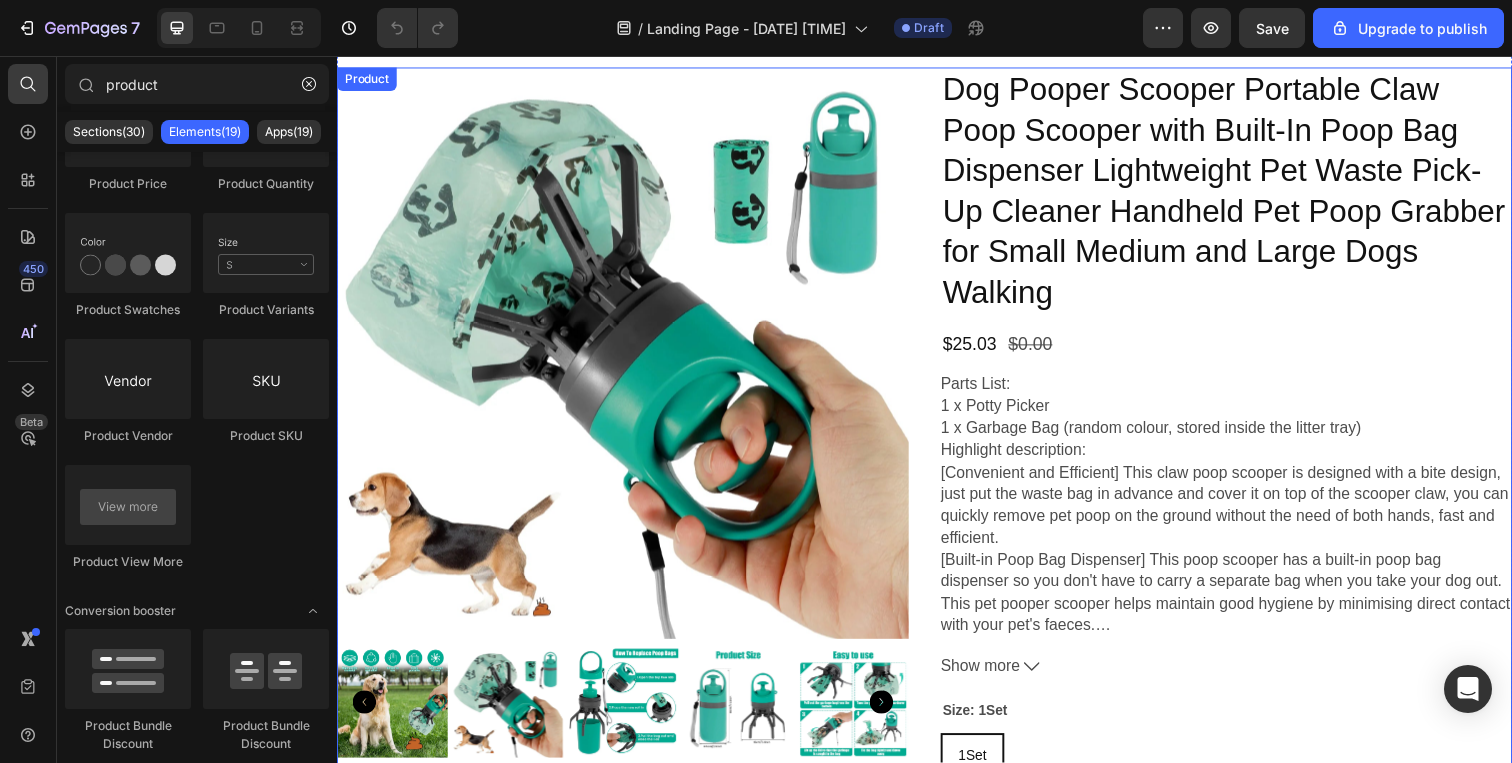 scroll, scrollTop: 0, scrollLeft: 0, axis: both 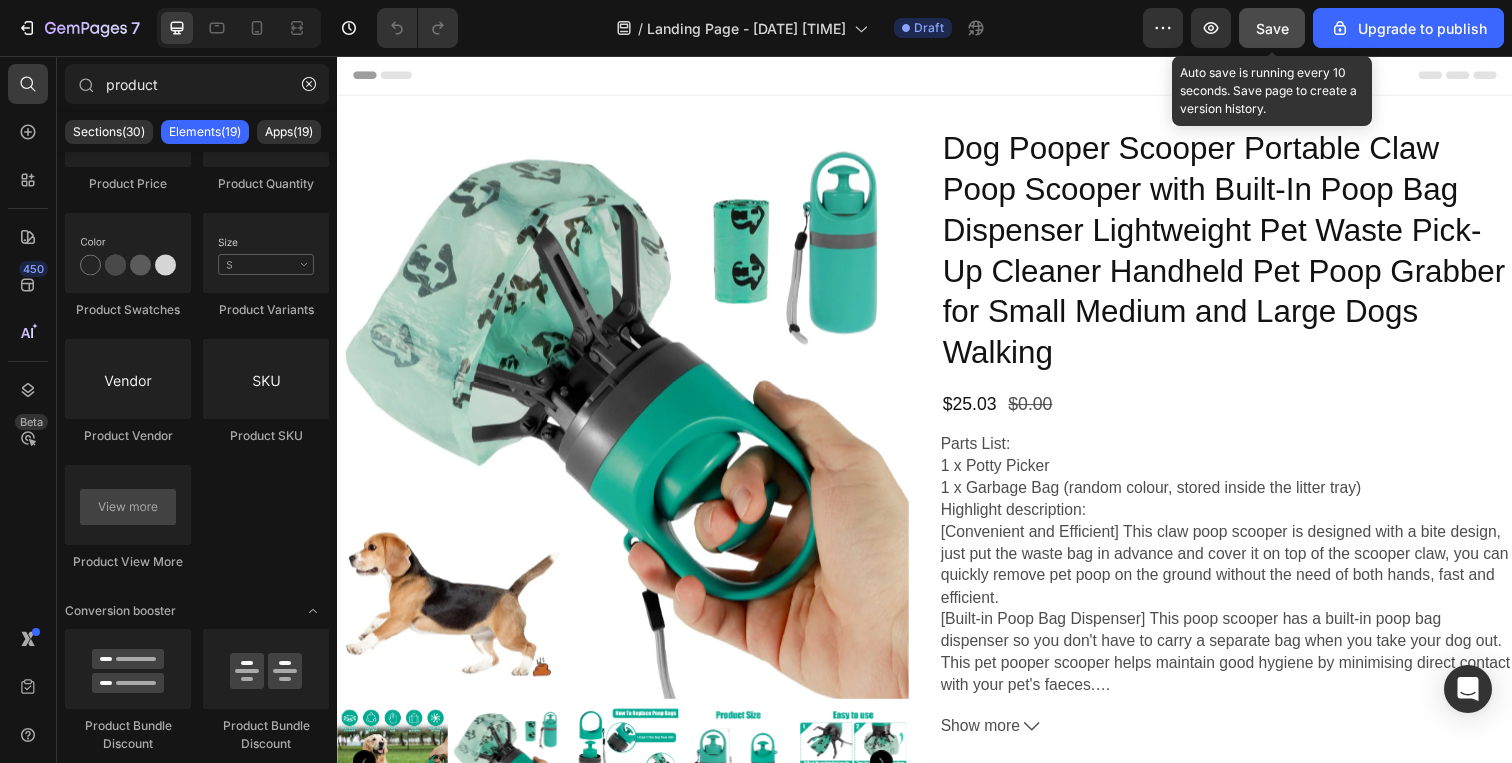 click on "Save" 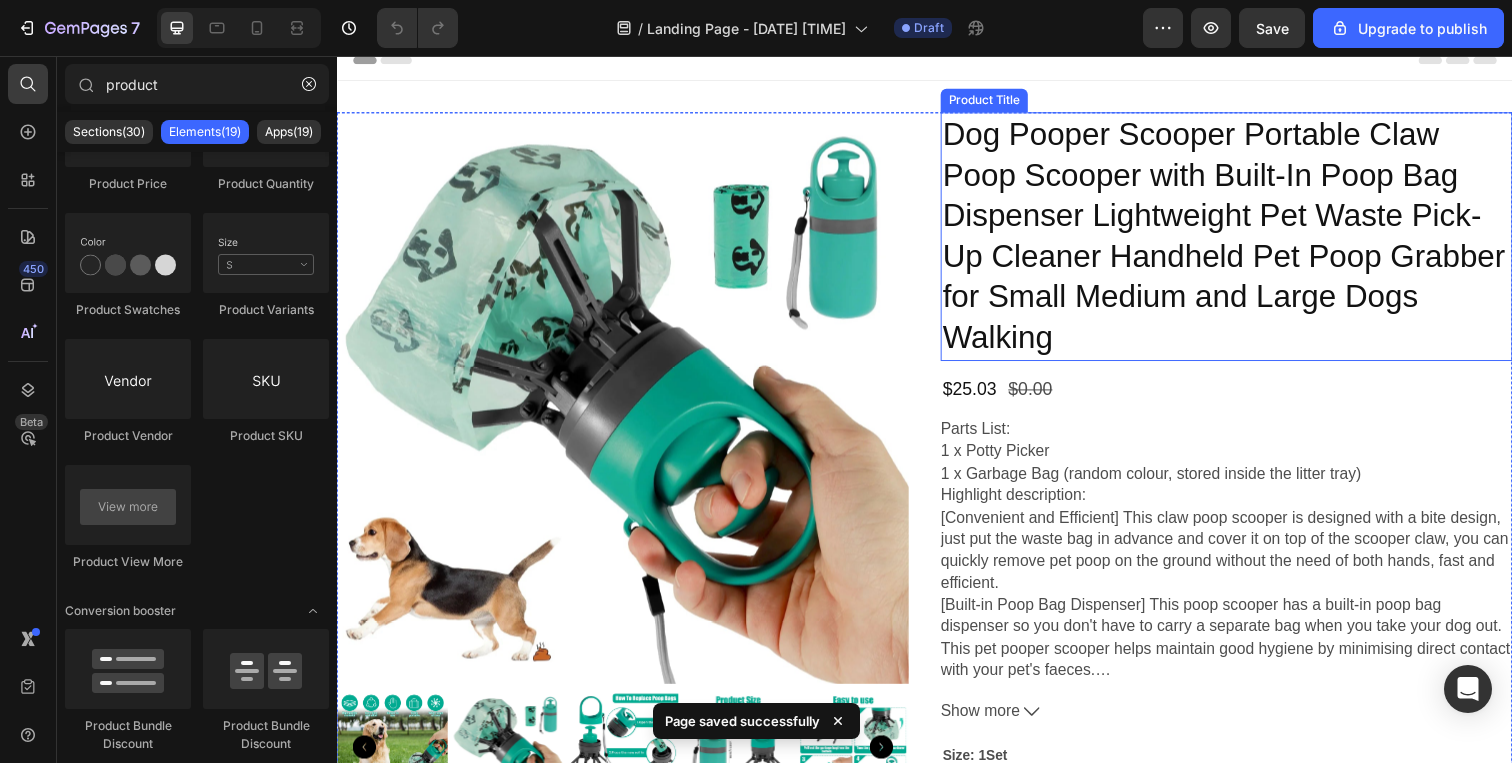 scroll, scrollTop: 0, scrollLeft: 0, axis: both 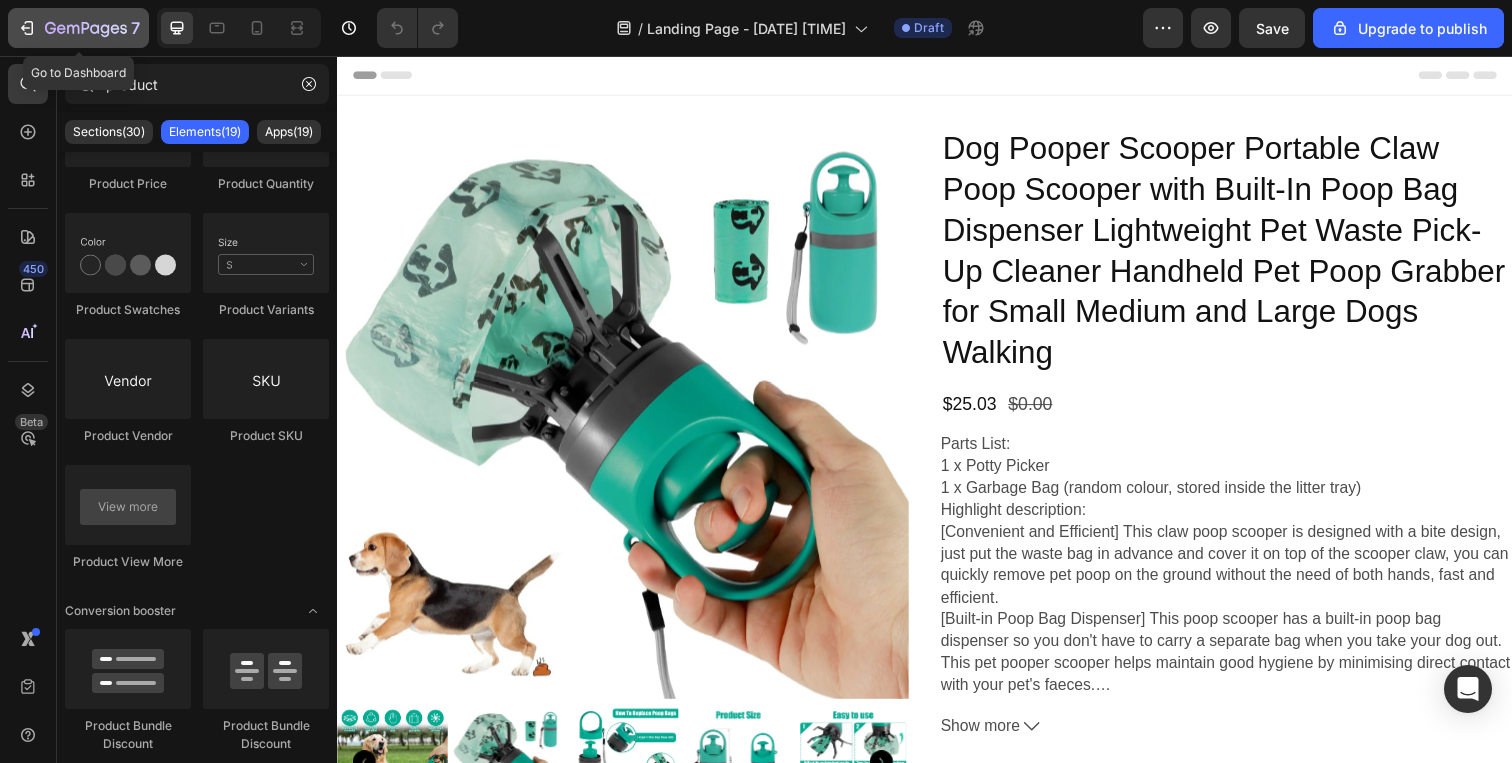click on "7" at bounding box center [78, 28] 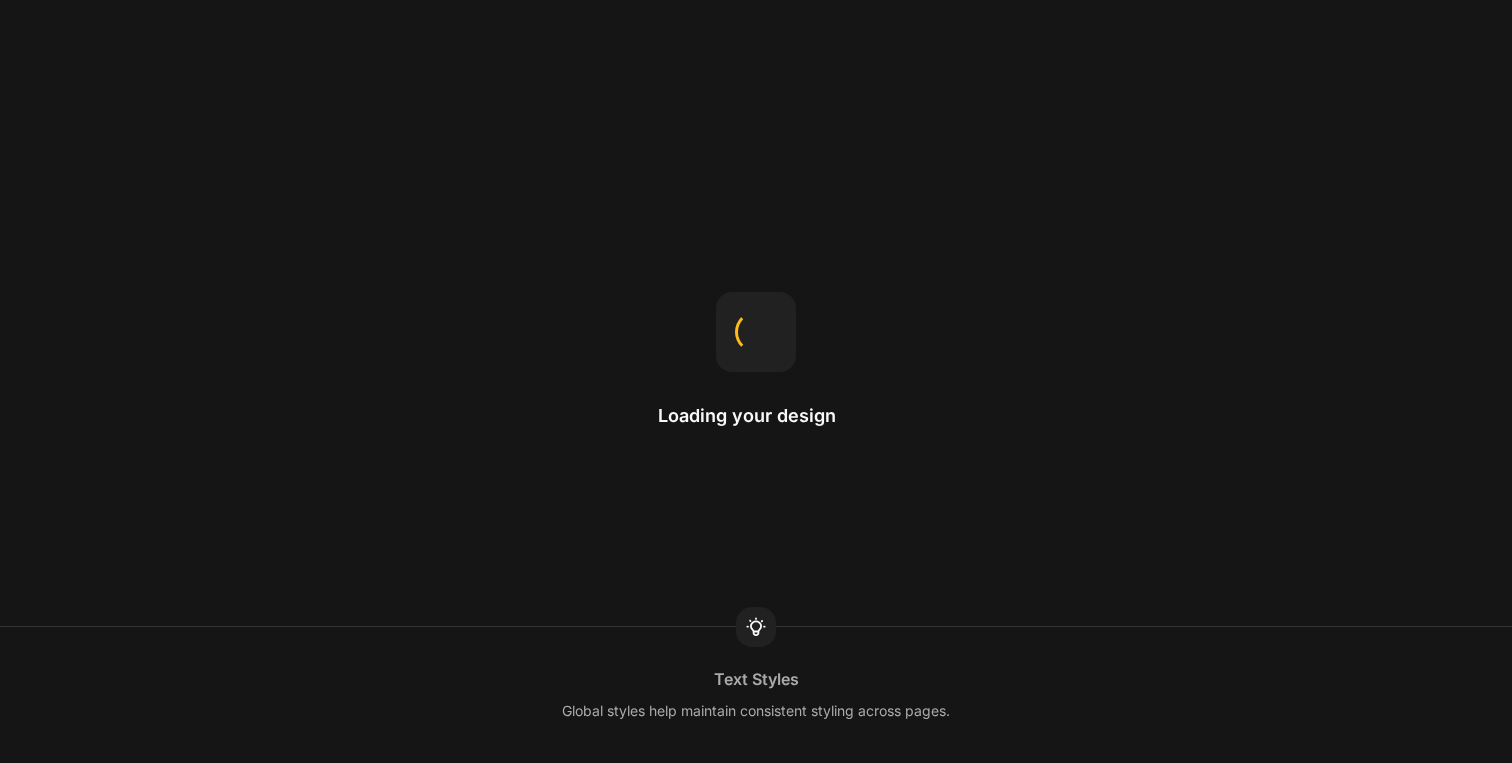 scroll, scrollTop: 0, scrollLeft: 0, axis: both 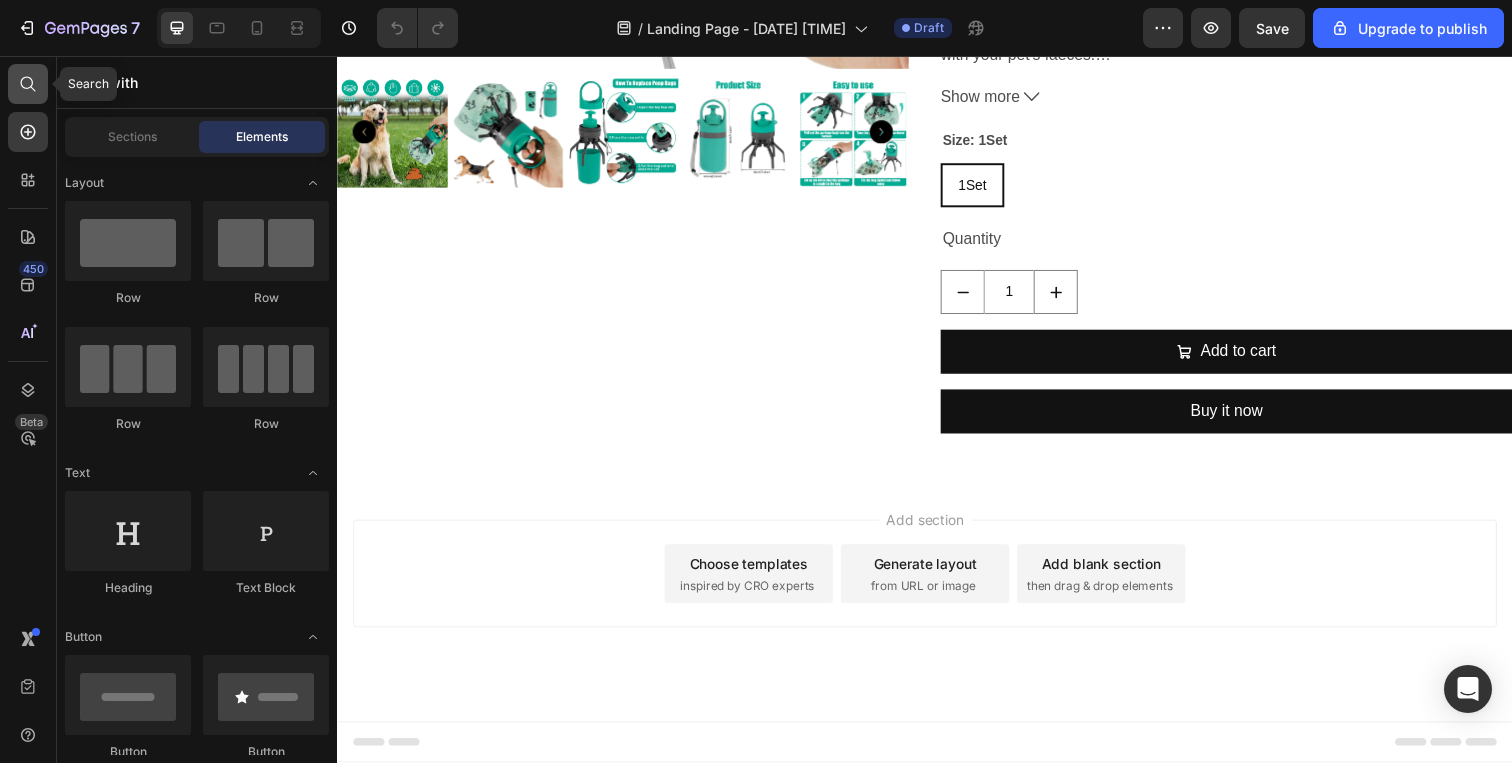 click 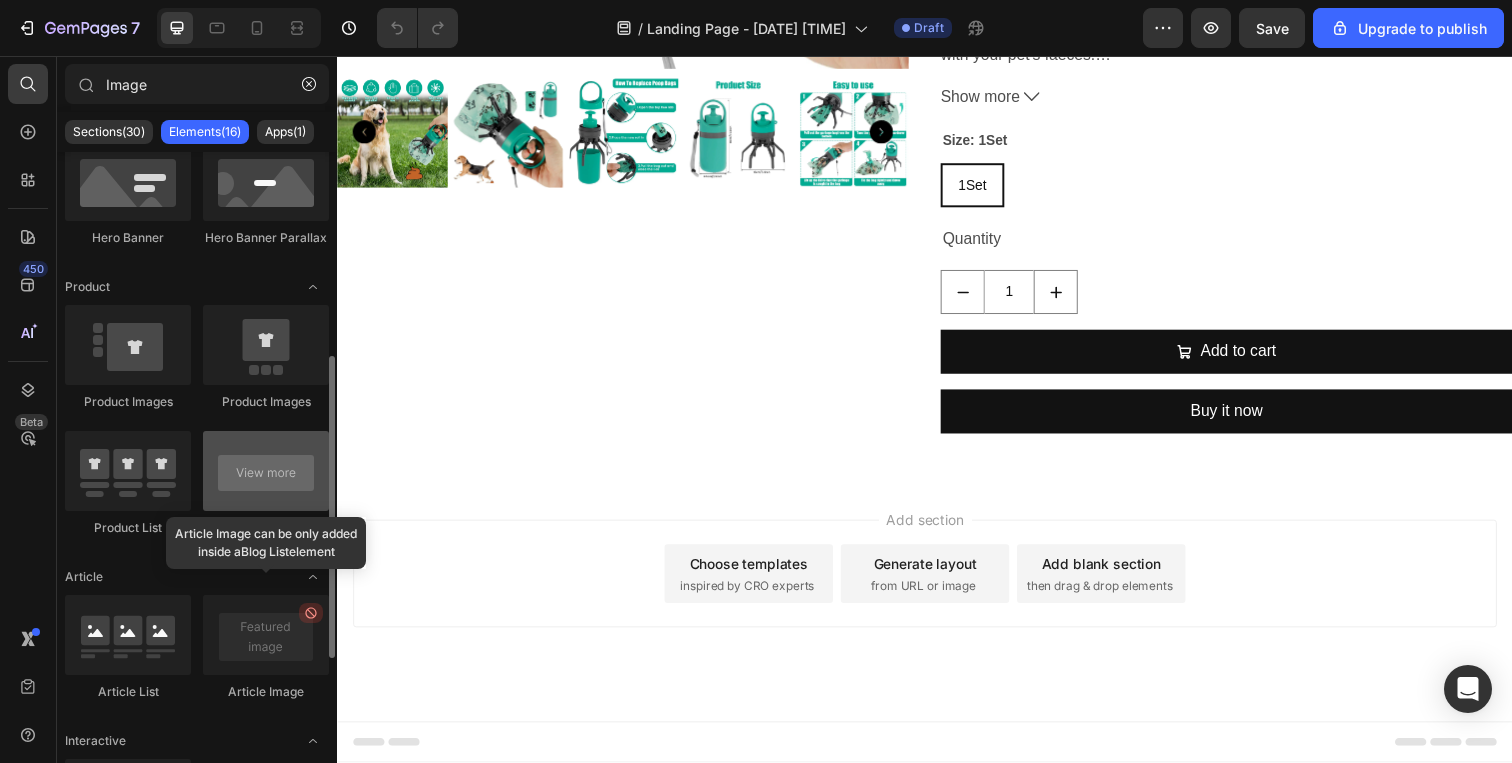 scroll, scrollTop: 437, scrollLeft: 0, axis: vertical 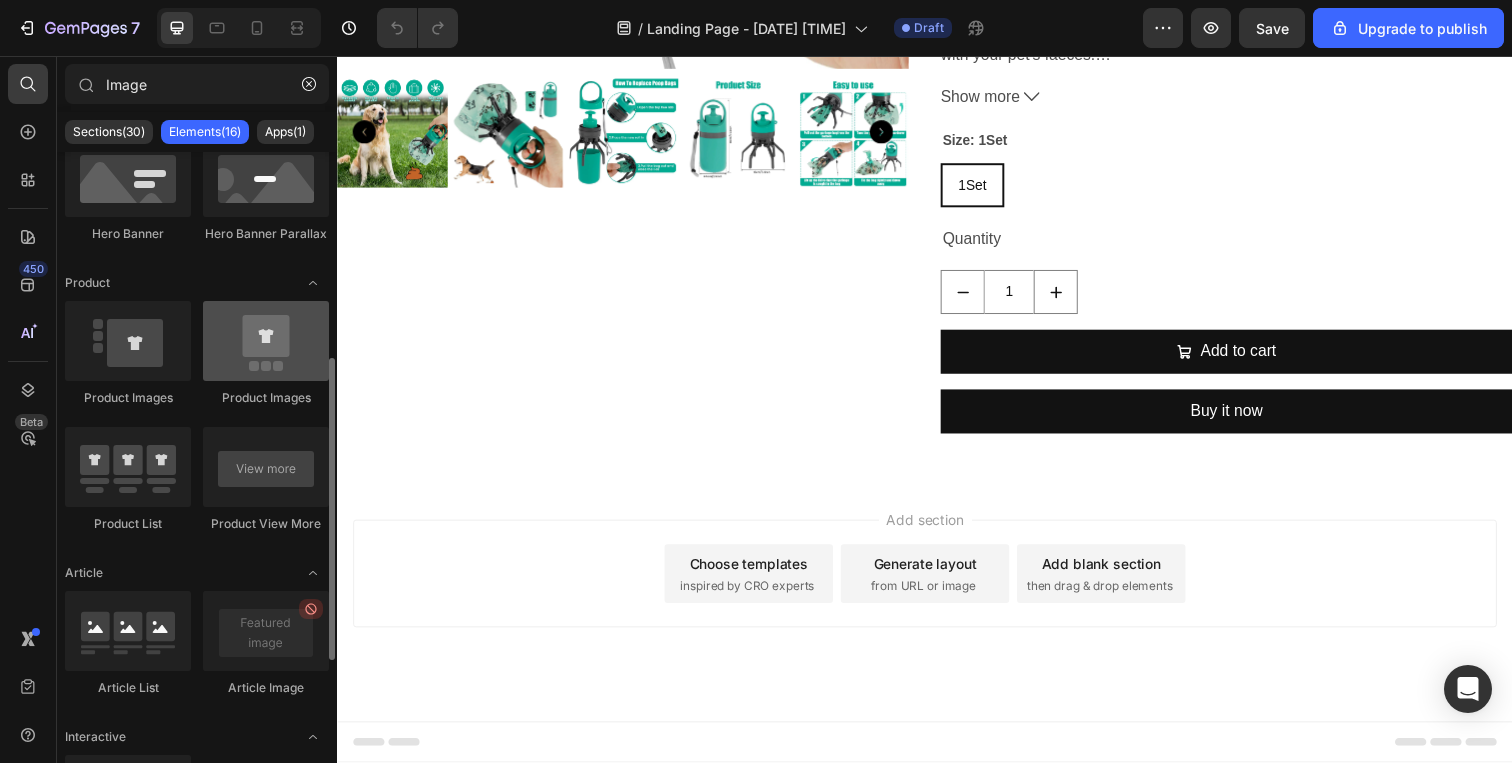 type on "Image" 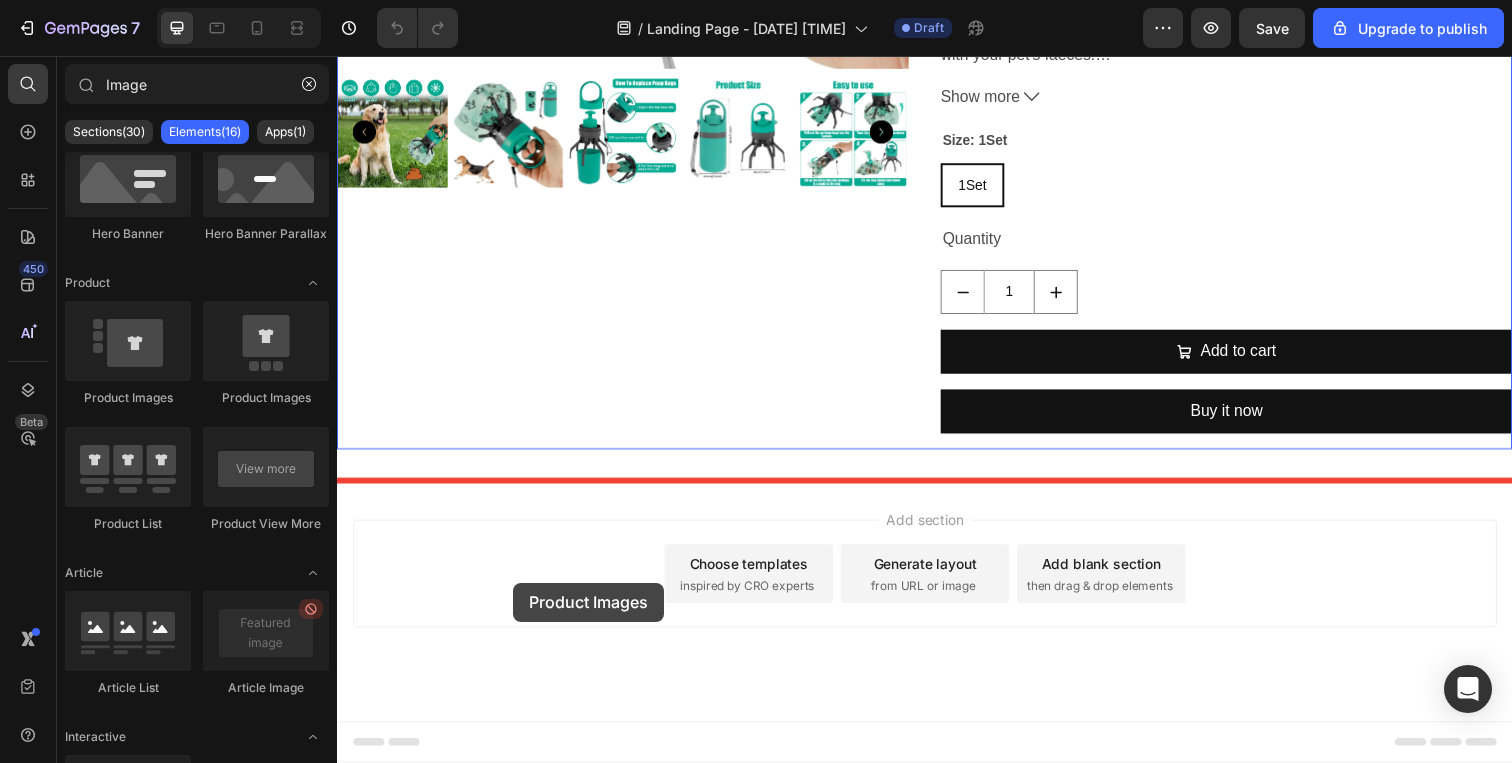 drag, startPoint x: 580, startPoint y: 401, endPoint x: 516, endPoint y: 594, distance: 203.3347 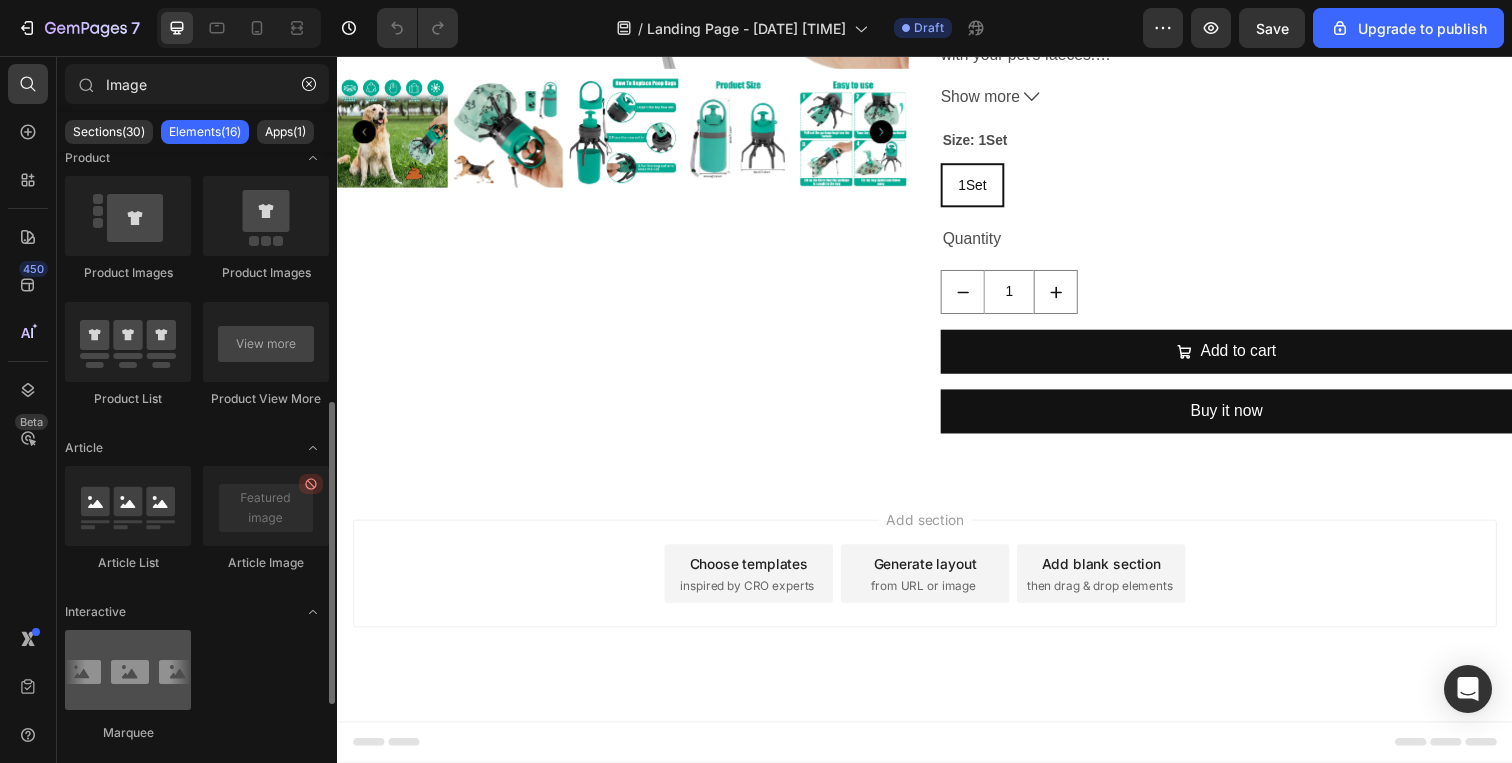 scroll, scrollTop: 552, scrollLeft: 0, axis: vertical 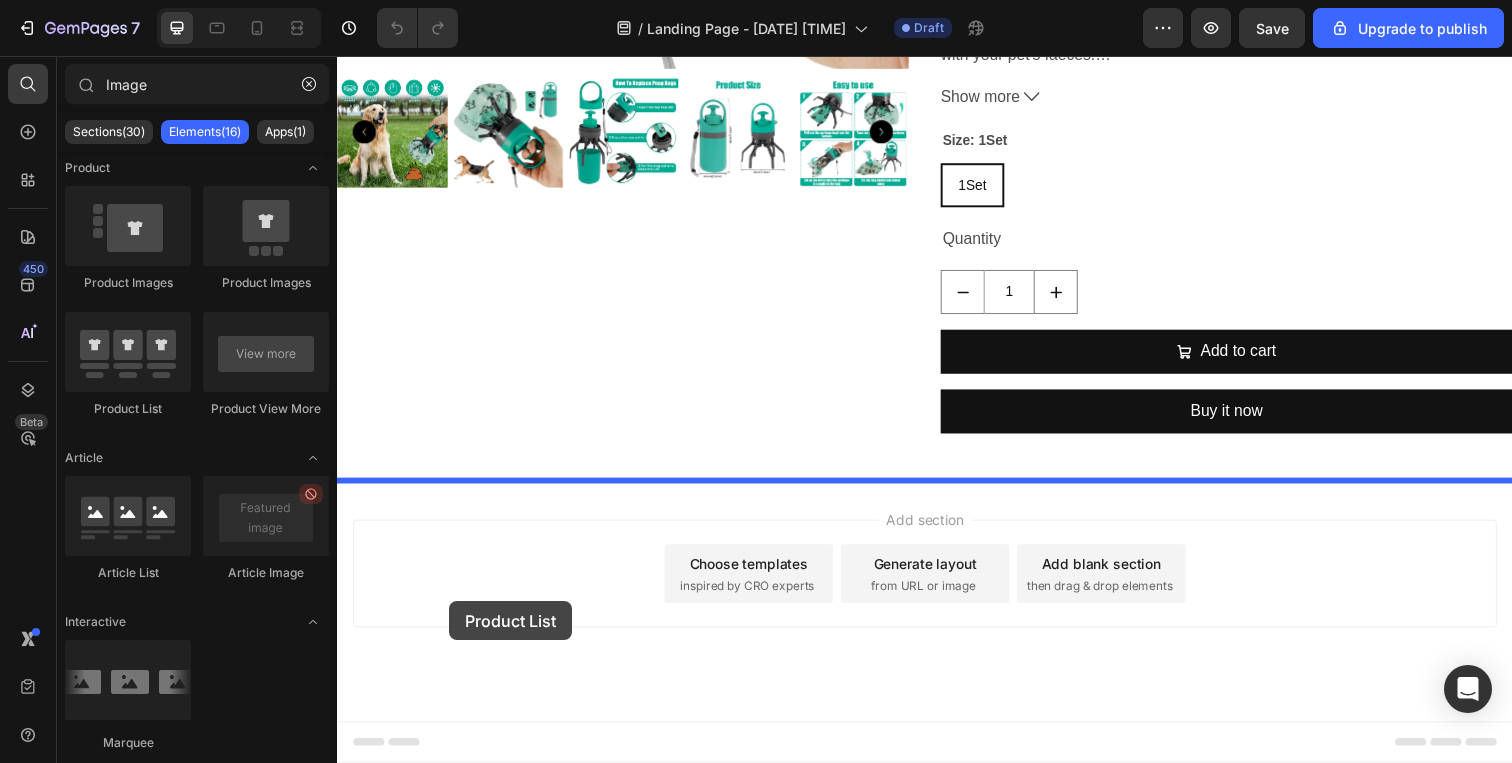 drag, startPoint x: 456, startPoint y: 386, endPoint x: 451, endPoint y: 613, distance: 227.05505 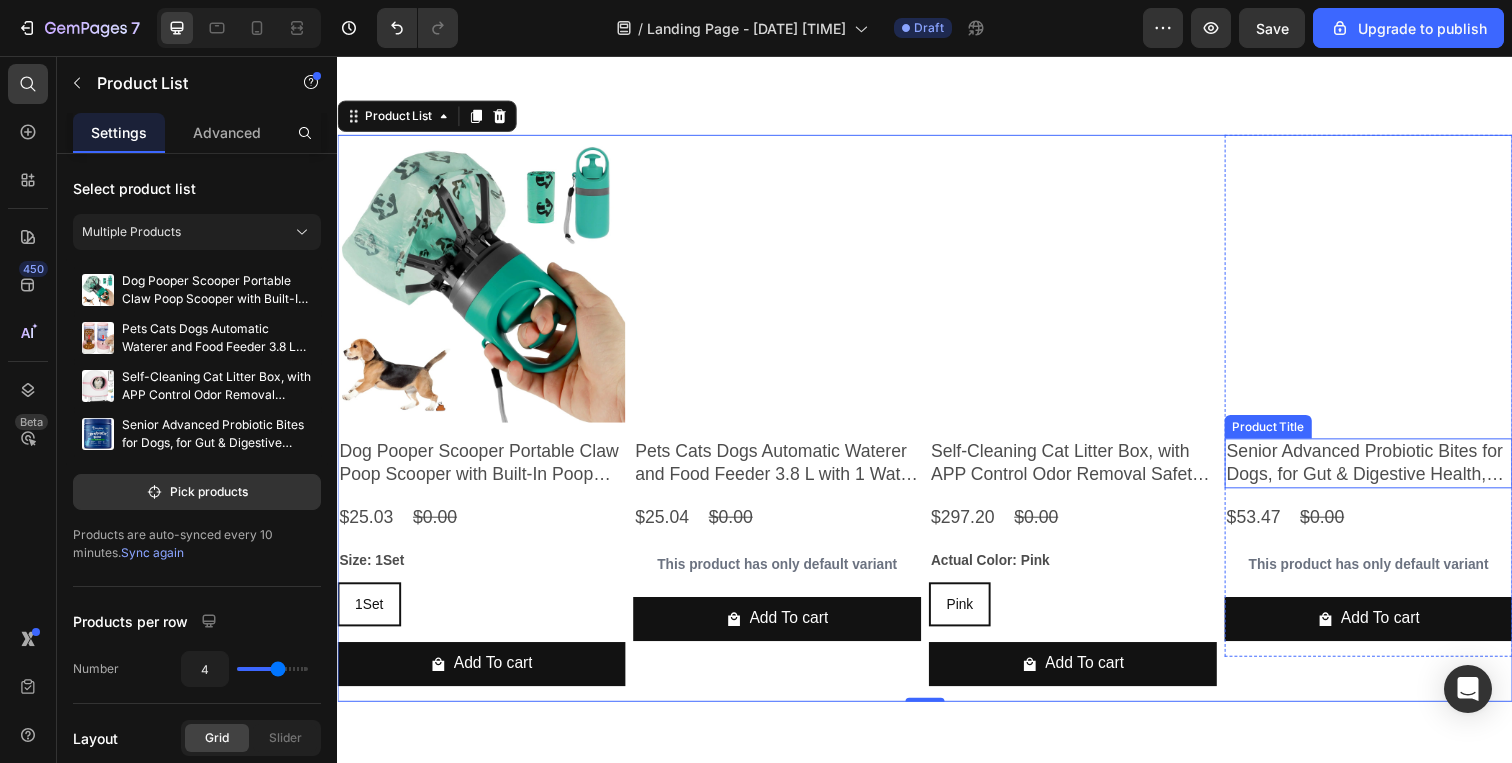 scroll, scrollTop: 1029, scrollLeft: 0, axis: vertical 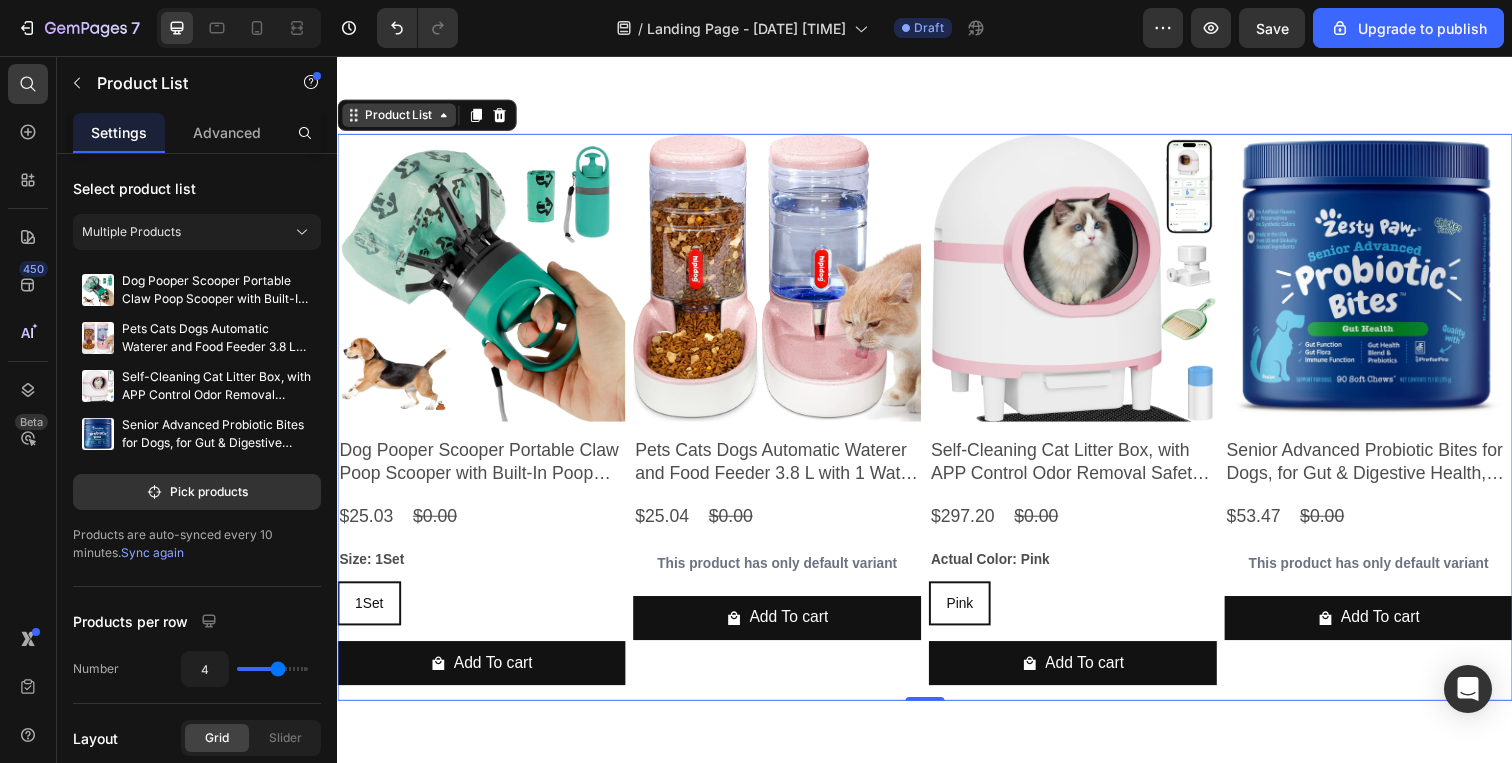 radio on "false" 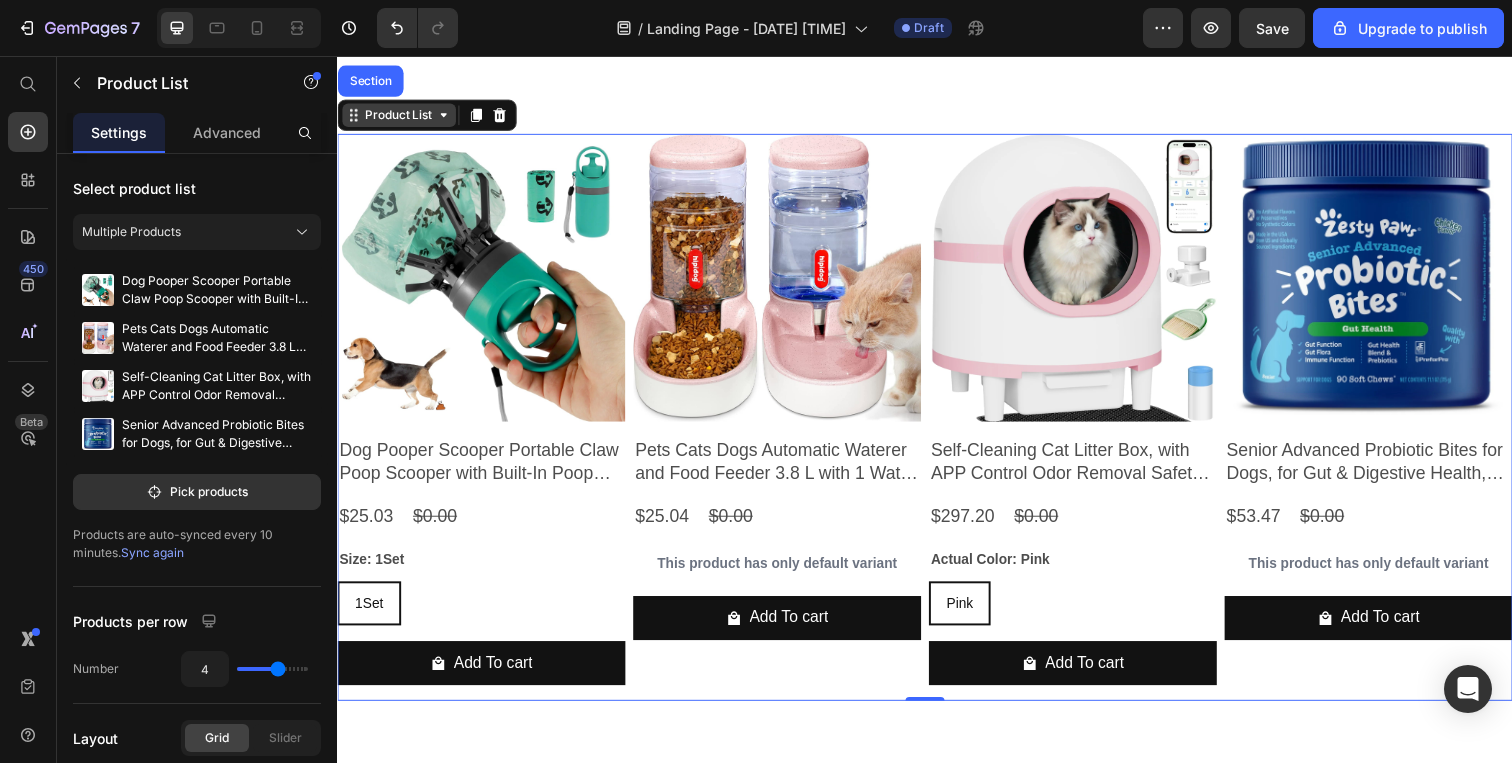 click on "Product List" at bounding box center (400, 117) 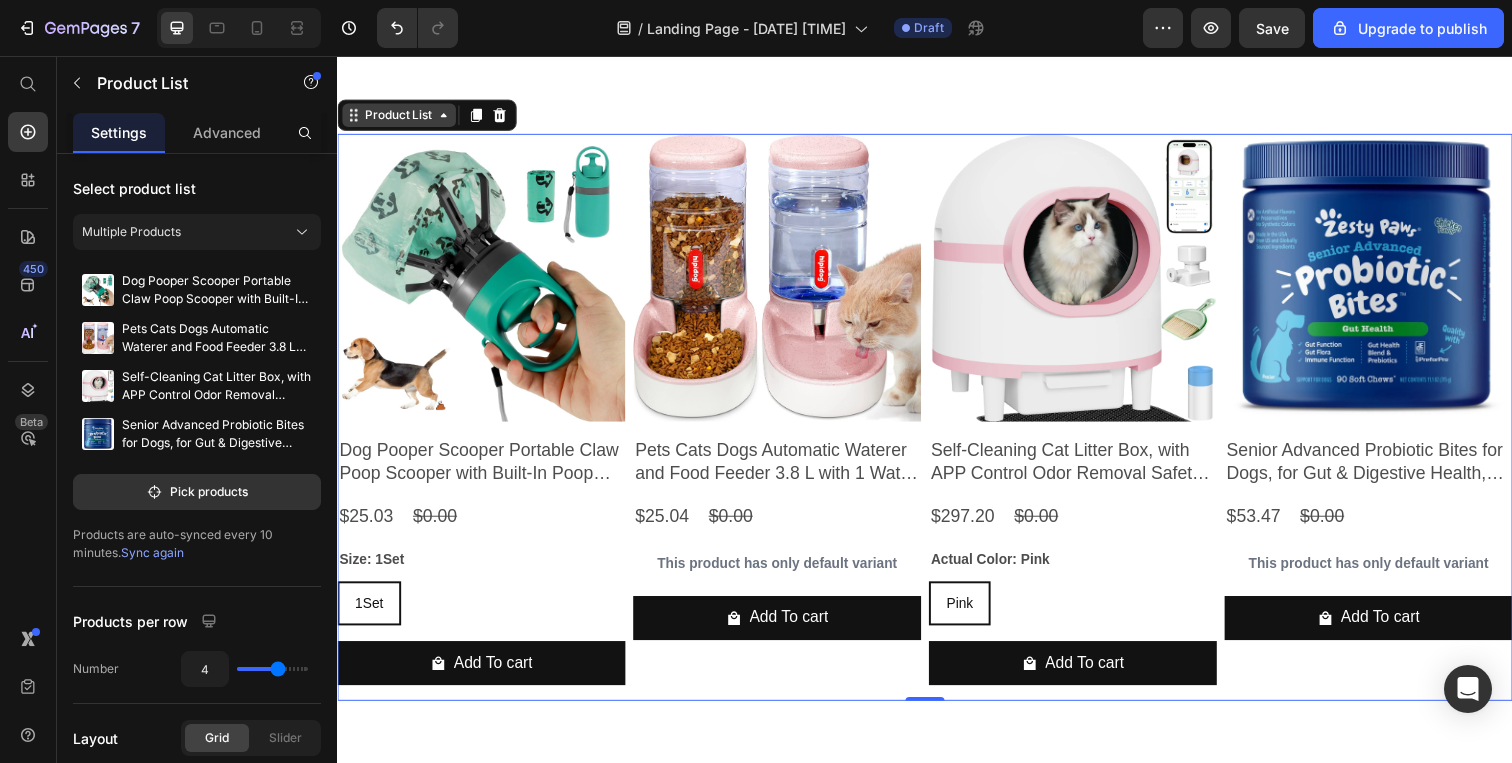 click 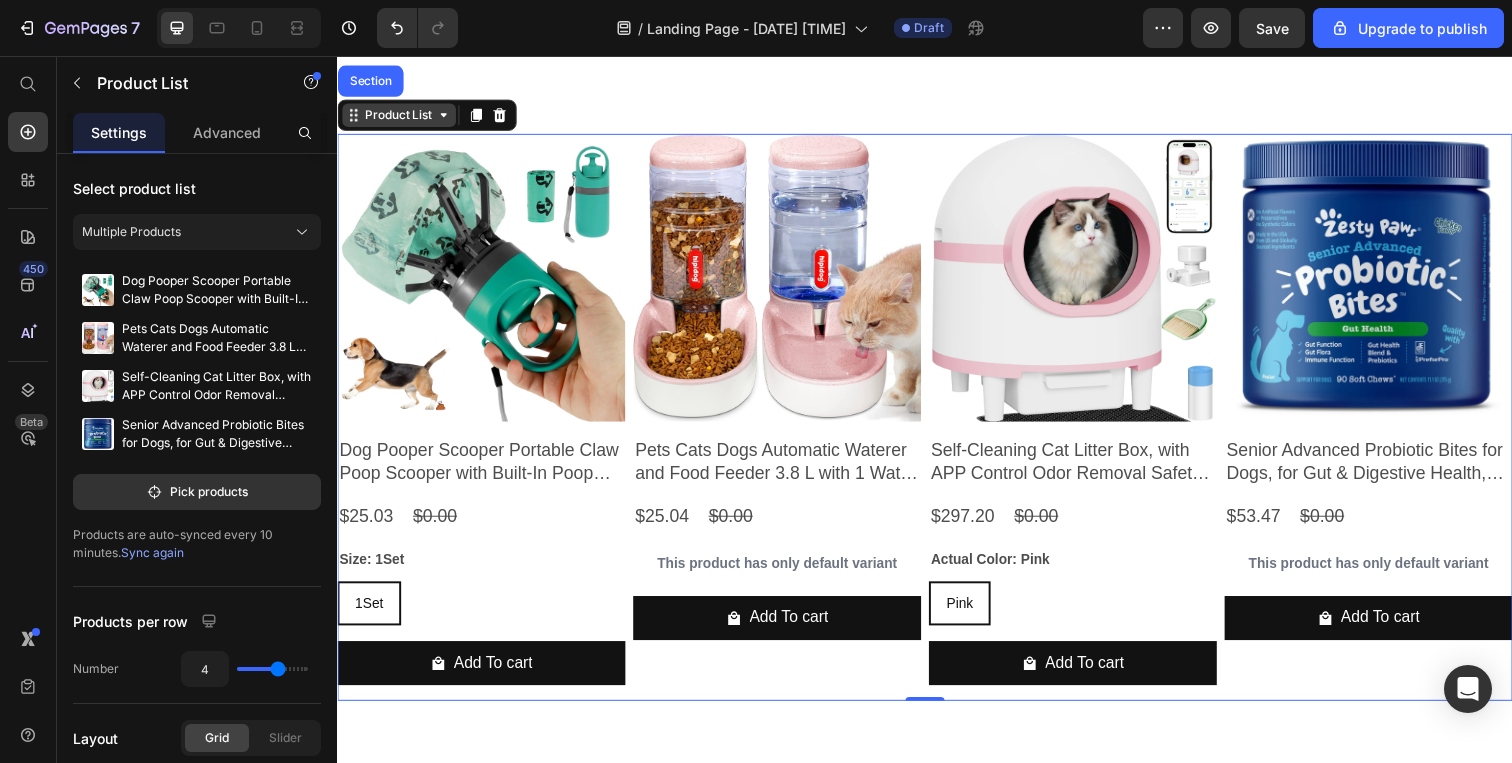 click 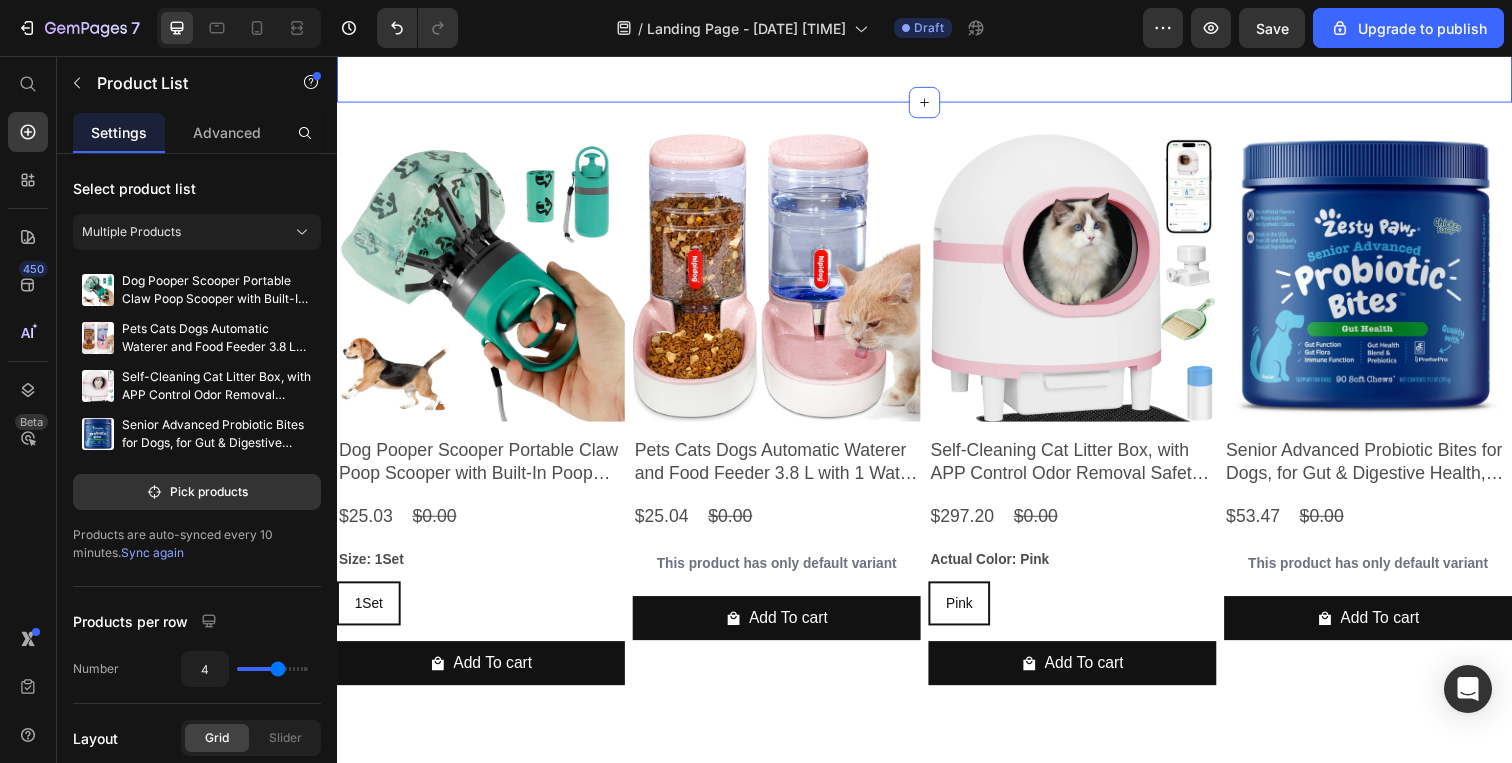 click on "Product Images Dog Pooper Scooper Portable Claw Poop Scooper with Built-In Poop Bag Dispenser Lightweight Pet Waste Pick-Up Cleaner Handheld Pet Poop Grabber for Small Medium and Large Dogs Walking Product Title $25.03 Product Price $0.00 Product Price Row
Parts List:   1 x Potty Picker   1 x Garbage Bag (random colour, stored inside the litter tray)   Highlight description:   [Convenient and Efficient] This claw poop scooper is designed with a bite design, just put the waste bag in advance and cover it on top of the scooper claw, you can quickly remove pet poop on the ground without the need of both hands, fast and efficient.   [Built-in Poop Bag Dispenser] This poop scooper has a built-in poop bag dispenser so you don't have to carry a separate bag when you take your dog out. This pet pooper scooper helps maintain good hygiene by minimising direct contact with your pet's faeces.   Detailed description:   Specification   Product name: Pet Claw Poop Scooper   Material: ABS   Notes:" at bounding box center (937, -414) 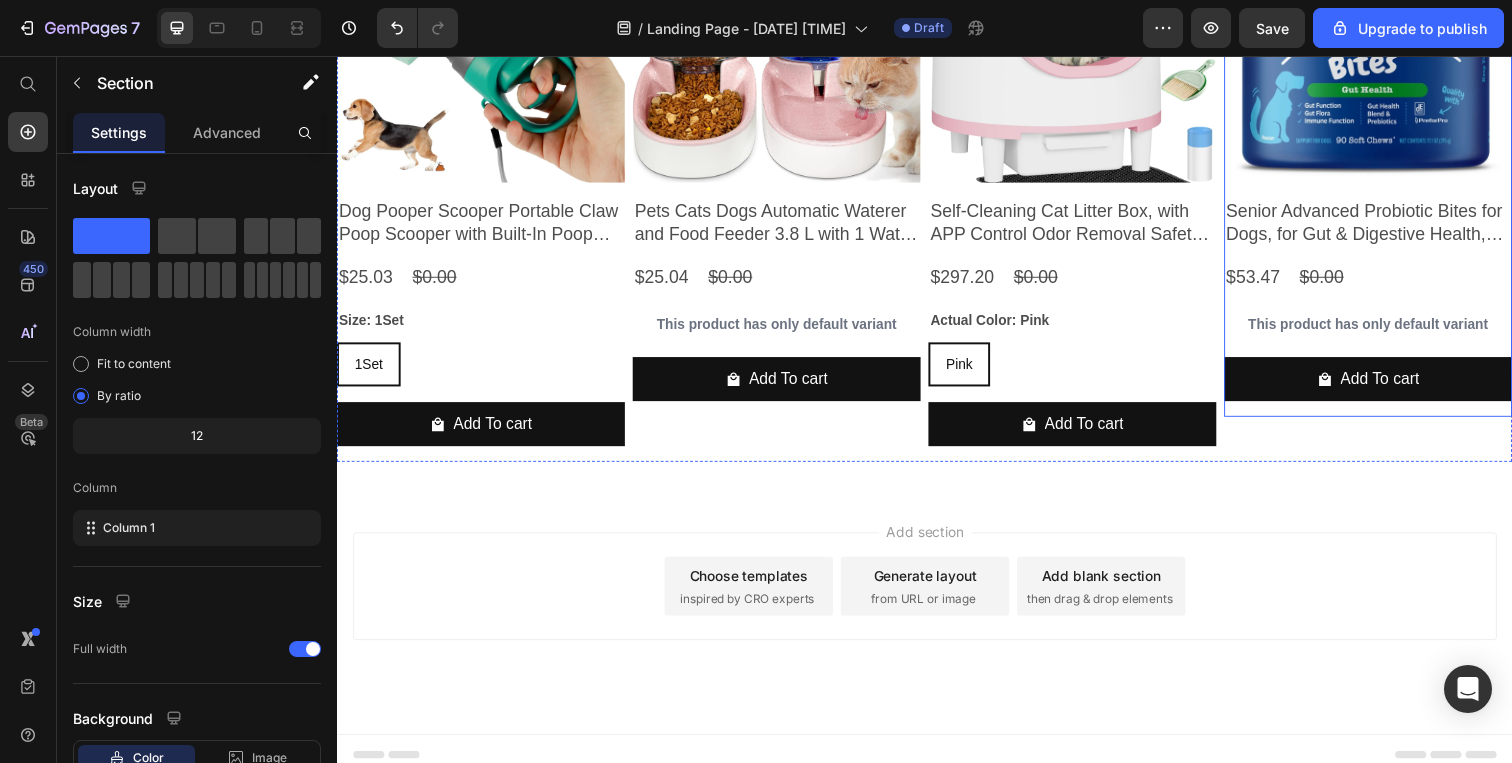 scroll, scrollTop: 1286, scrollLeft: 0, axis: vertical 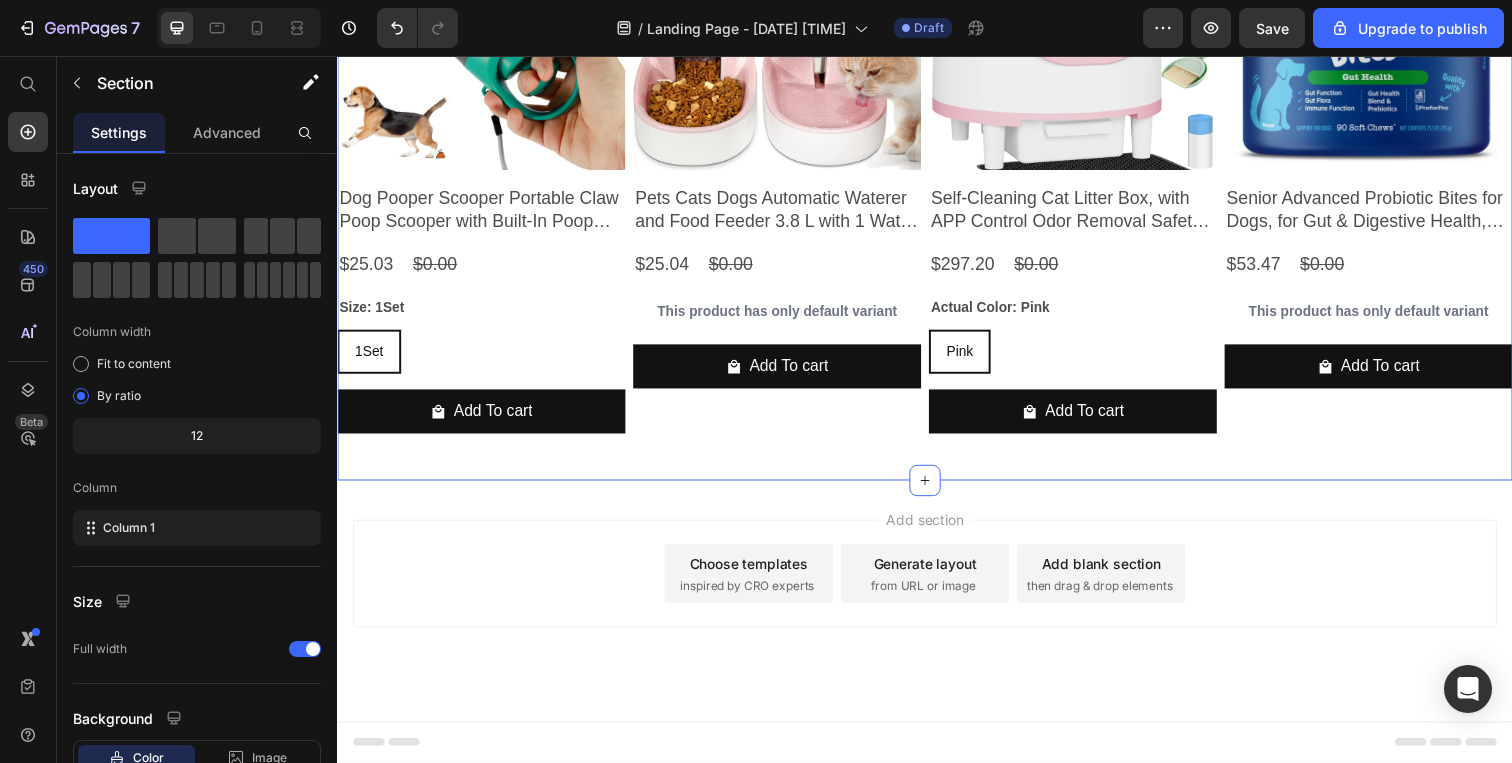 click on "Product Images Dog Pooper Scooper Portable Claw Poop Scooper with Built-In Poop Bag Dispenser Lightweight Pet Waste Pick-Up Cleaner Handheld Pet Poop Grabber for Small Medium and Large Dogs Walking Product Title $25.03 Product Price $0.00 Product Price Row Size: 1Set 1Set 1Set 1Set Product Variants & Swatches Add To cart Product Cart Button Row Product Images Pets Cats Dogs Automatic Waterer and Food Feeder 3.8 L with 1 Water Dispenser and 1 Pet Automatic Feeder (Light Pink) Product Title $25.04 Product Price $0.00 Product Price Row This product has only default variant Product Variants & Swatches Add To cart Product Cart Button Row Product Images Self-Cleaning Cat Litter Box, with APP Control Odor Removal Safety Protection, Can Accommodate Multiple Cats, Pink Product Title $297.20 Product Price $0.00 Product Price Row Actual Color: Pink Pink Pink Pink Product Variants & Swatches Add To cart Product Cart Button Row Product Images Product Title $53.47 Product Price $0.00 Product Price Row Add To cart Row" at bounding box center [937, 168] 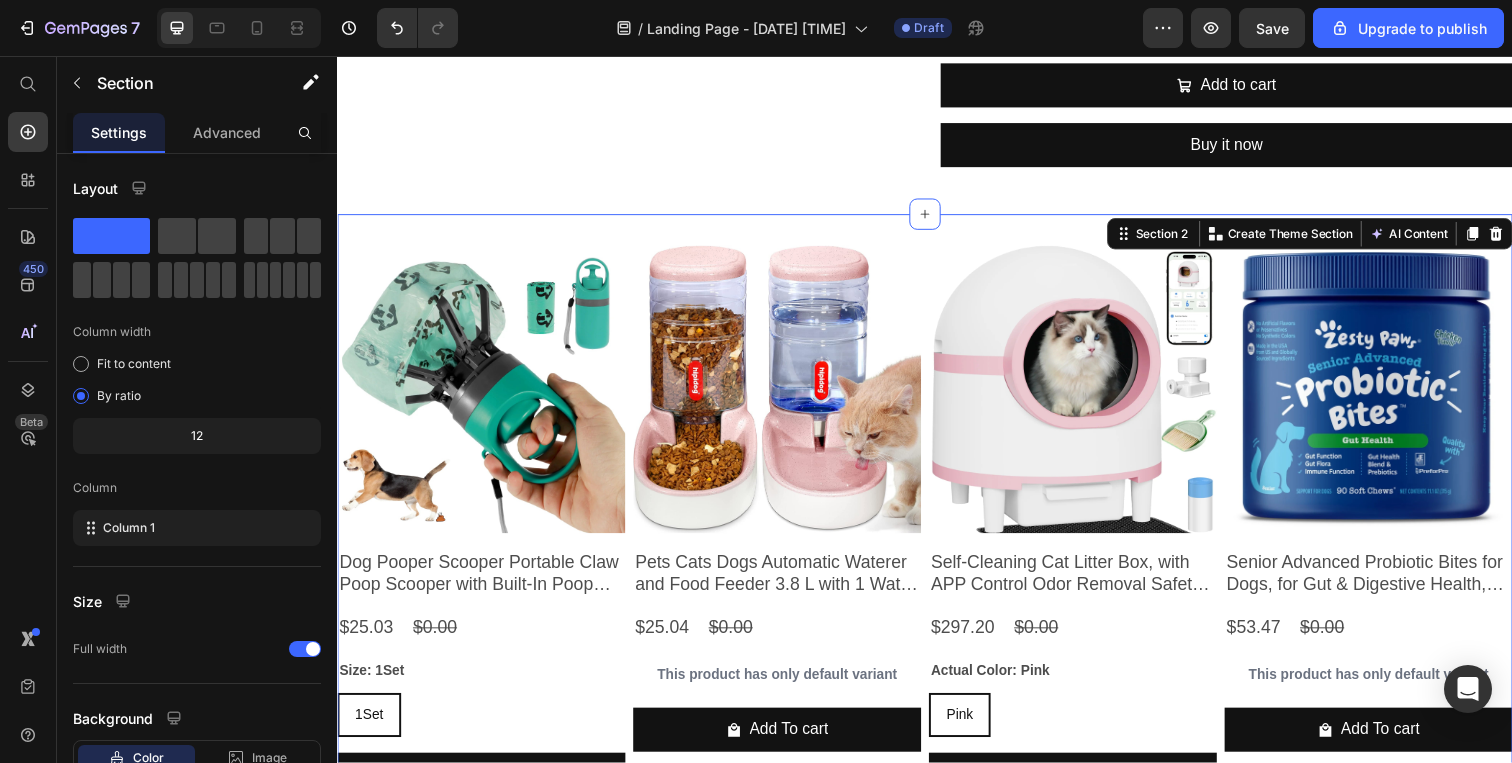 scroll, scrollTop: 912, scrollLeft: 0, axis: vertical 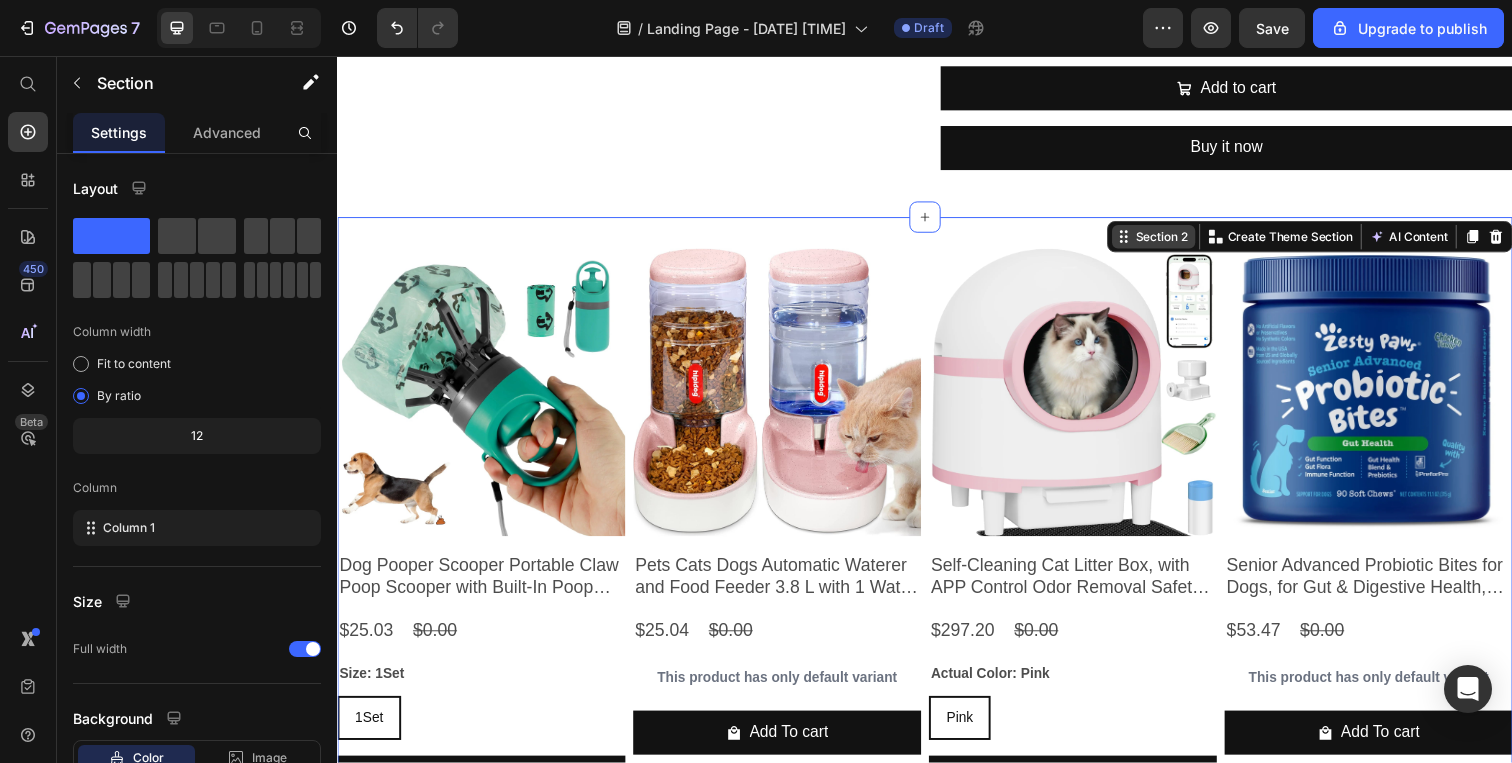 click on "Section 2" at bounding box center [1178, 241] 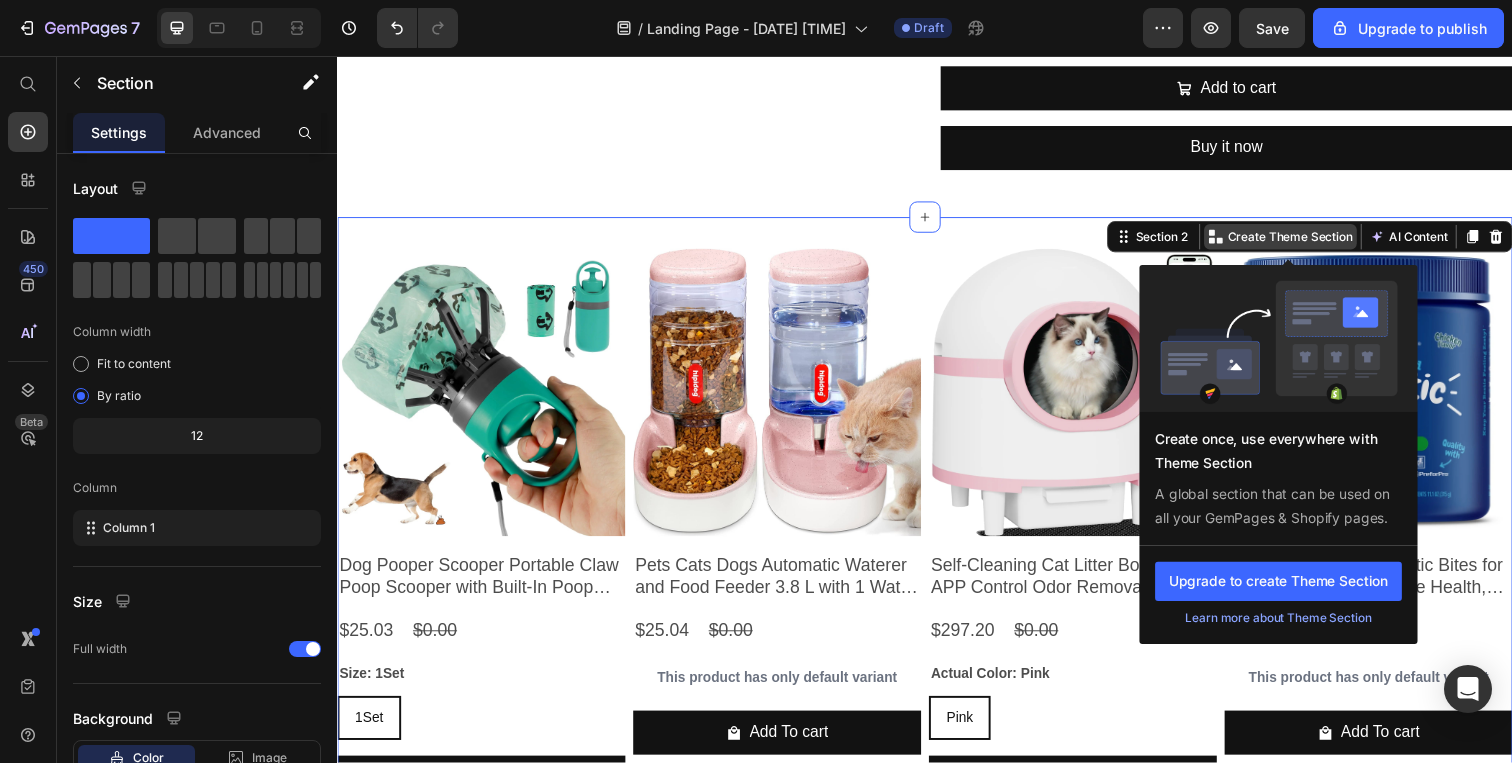 click on "Create Theme Section" at bounding box center (1310, 241) 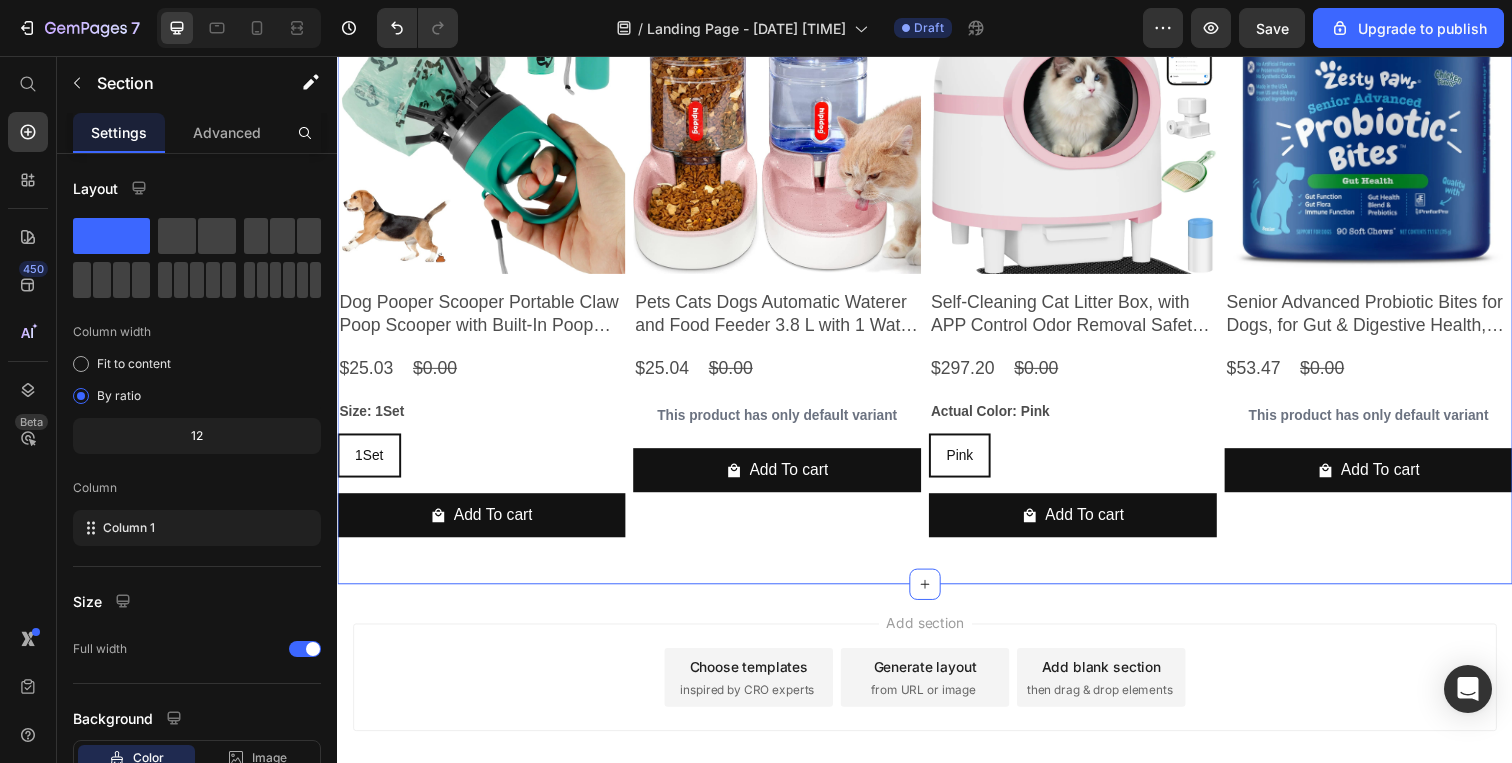 scroll, scrollTop: 1175, scrollLeft: 0, axis: vertical 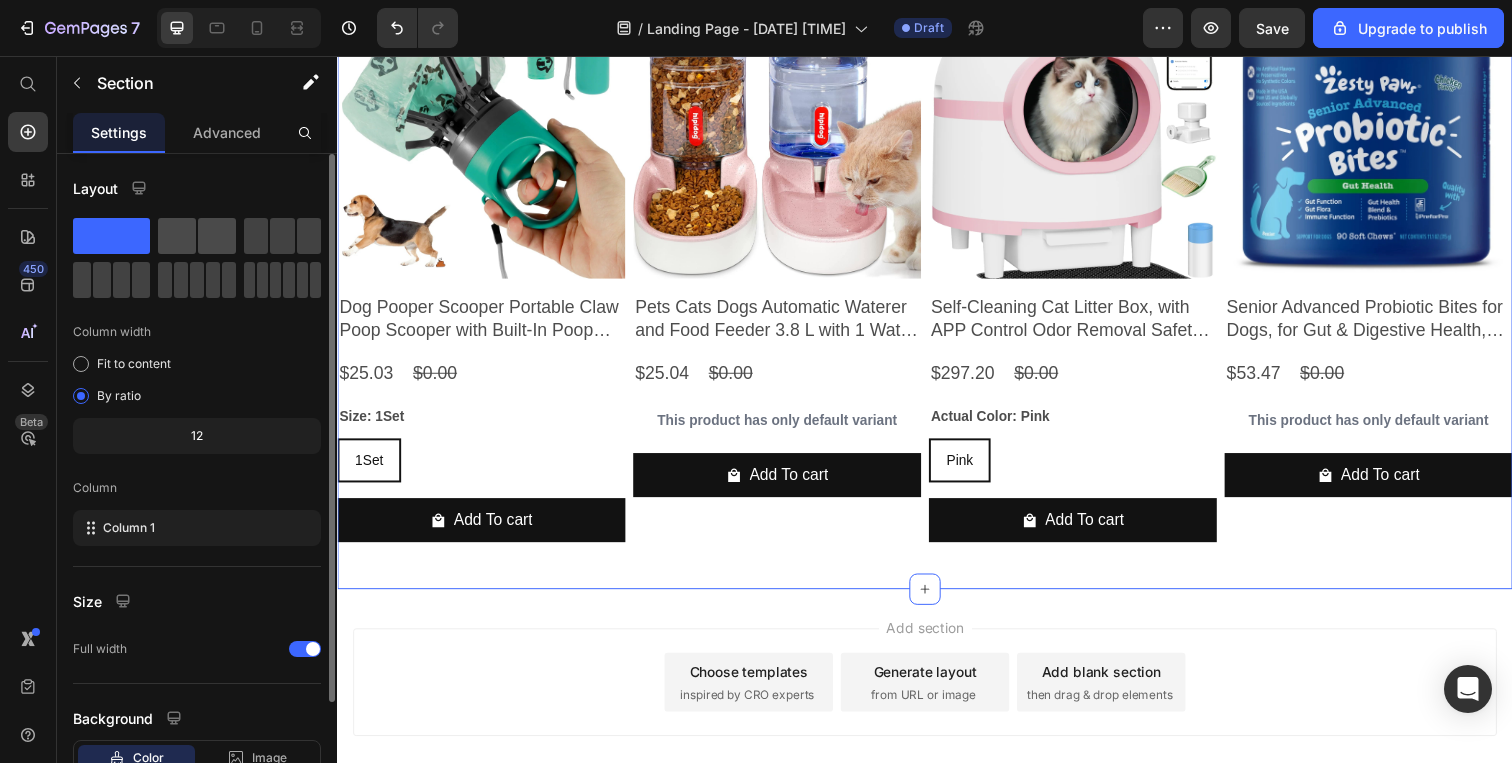 click 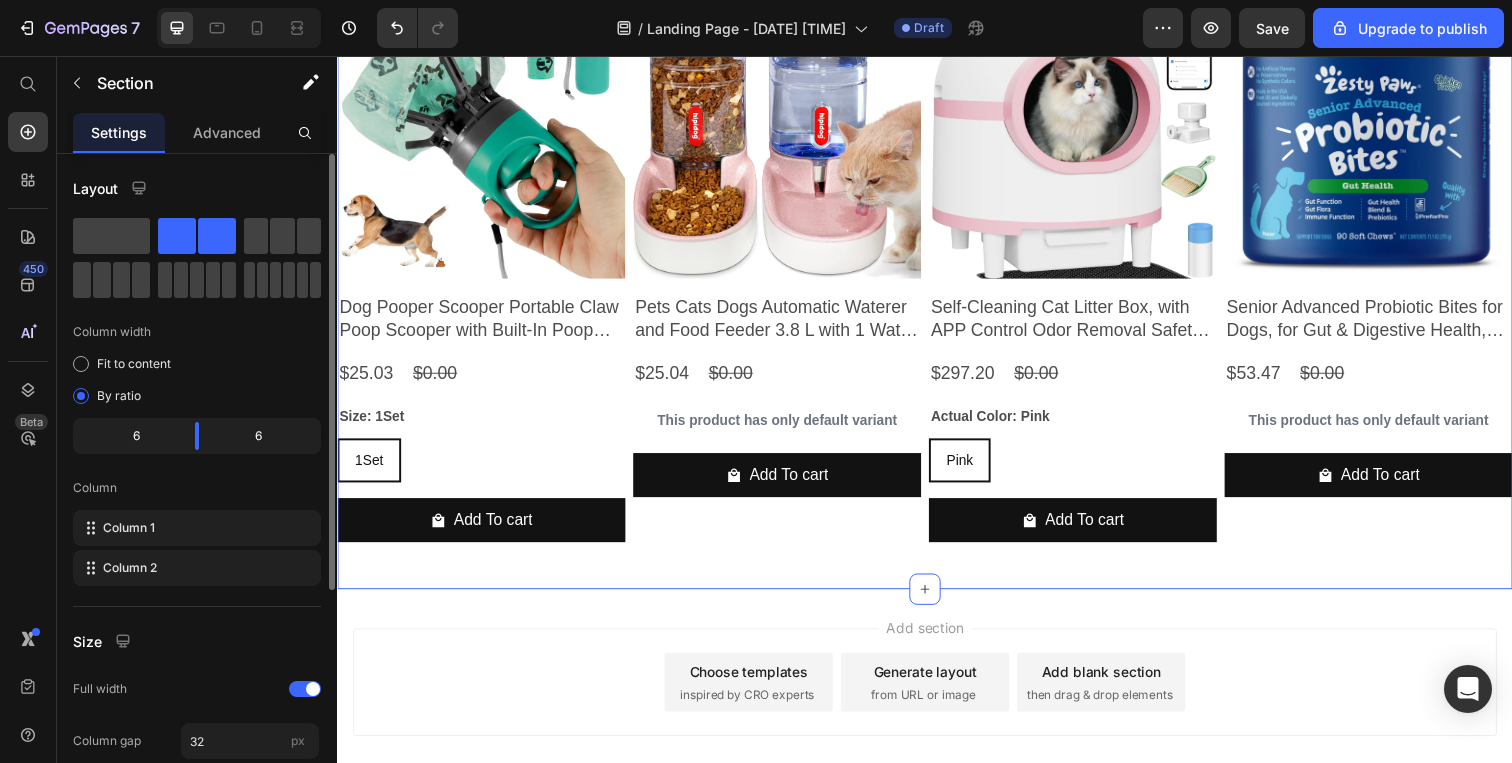 scroll, scrollTop: 1161, scrollLeft: 0, axis: vertical 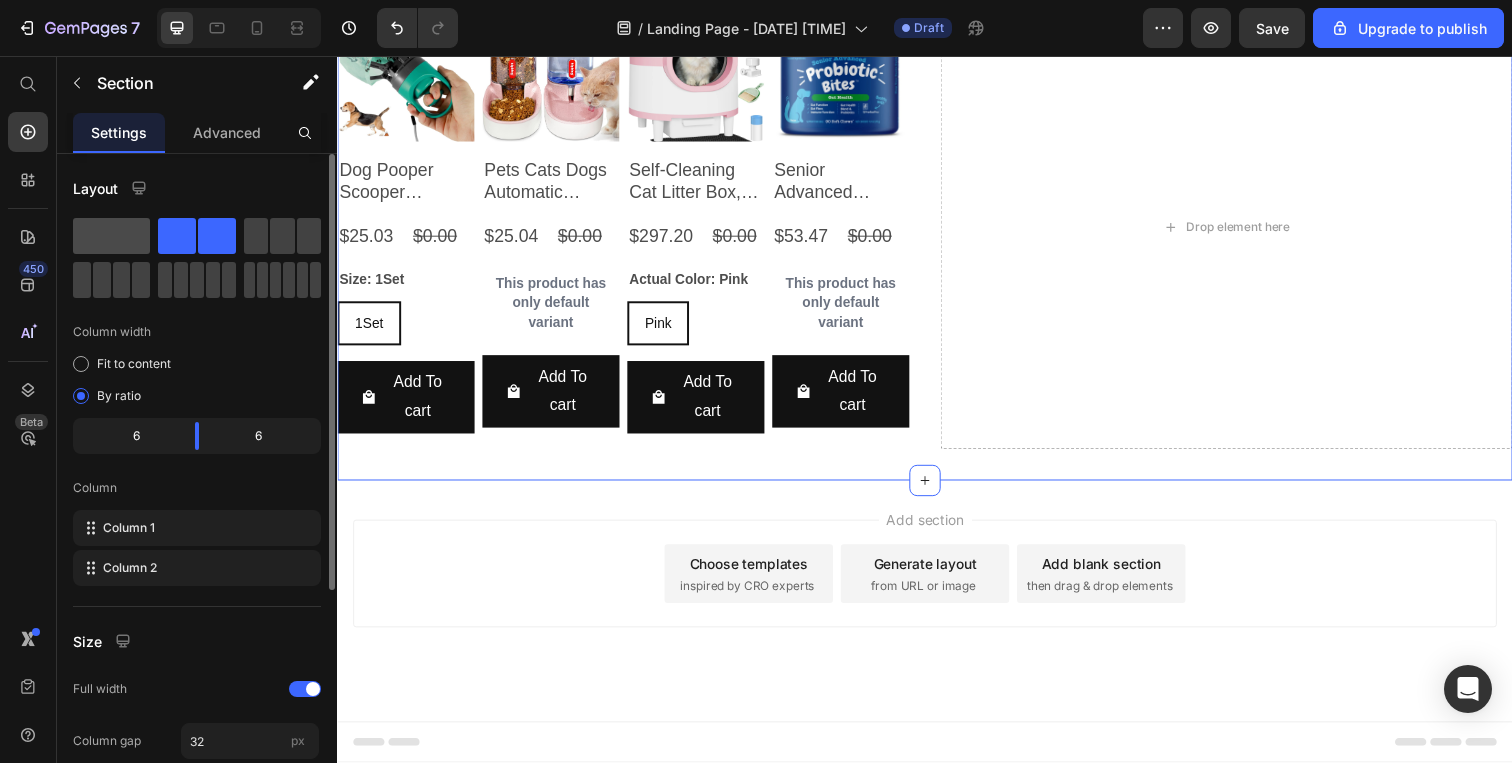 click 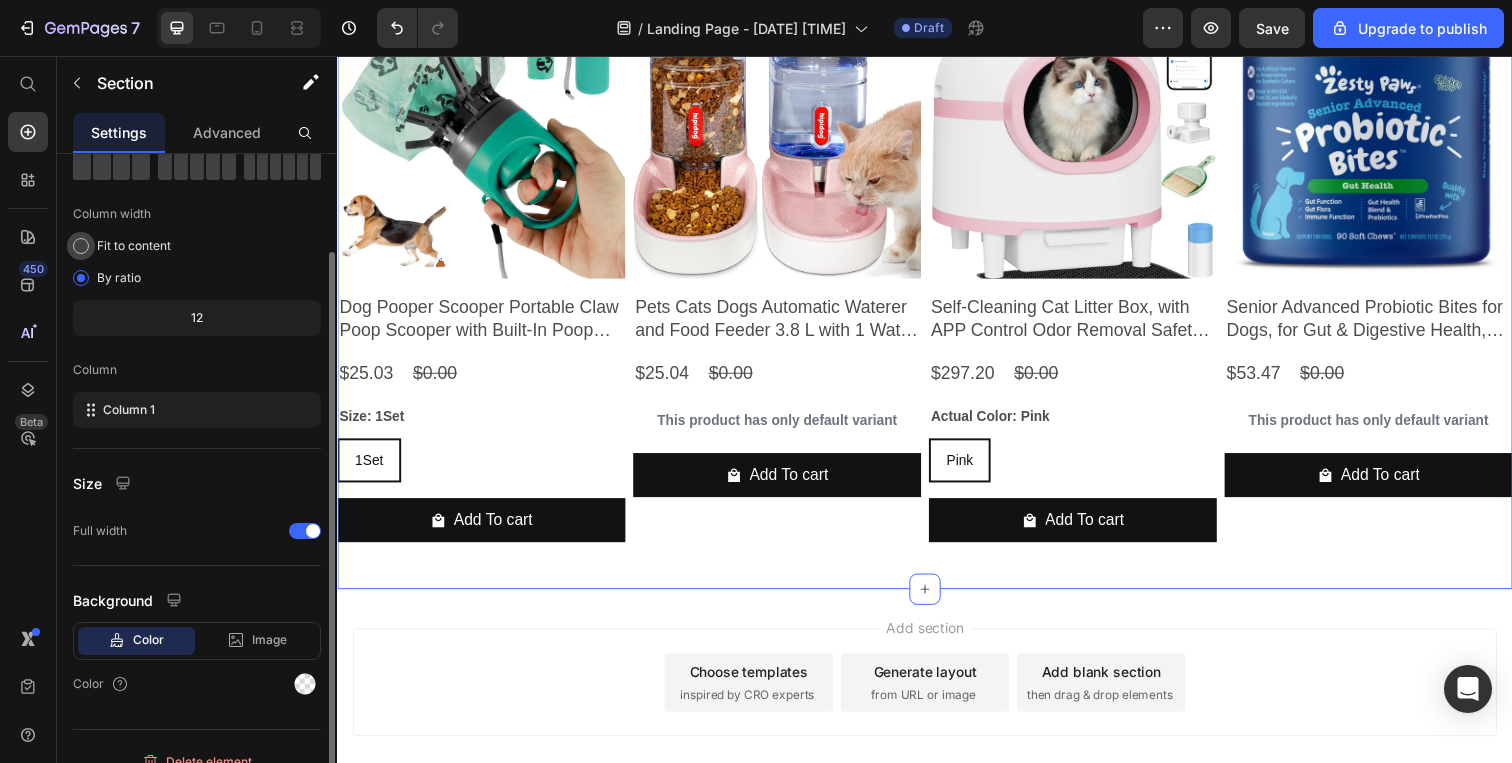 scroll, scrollTop: 119, scrollLeft: 0, axis: vertical 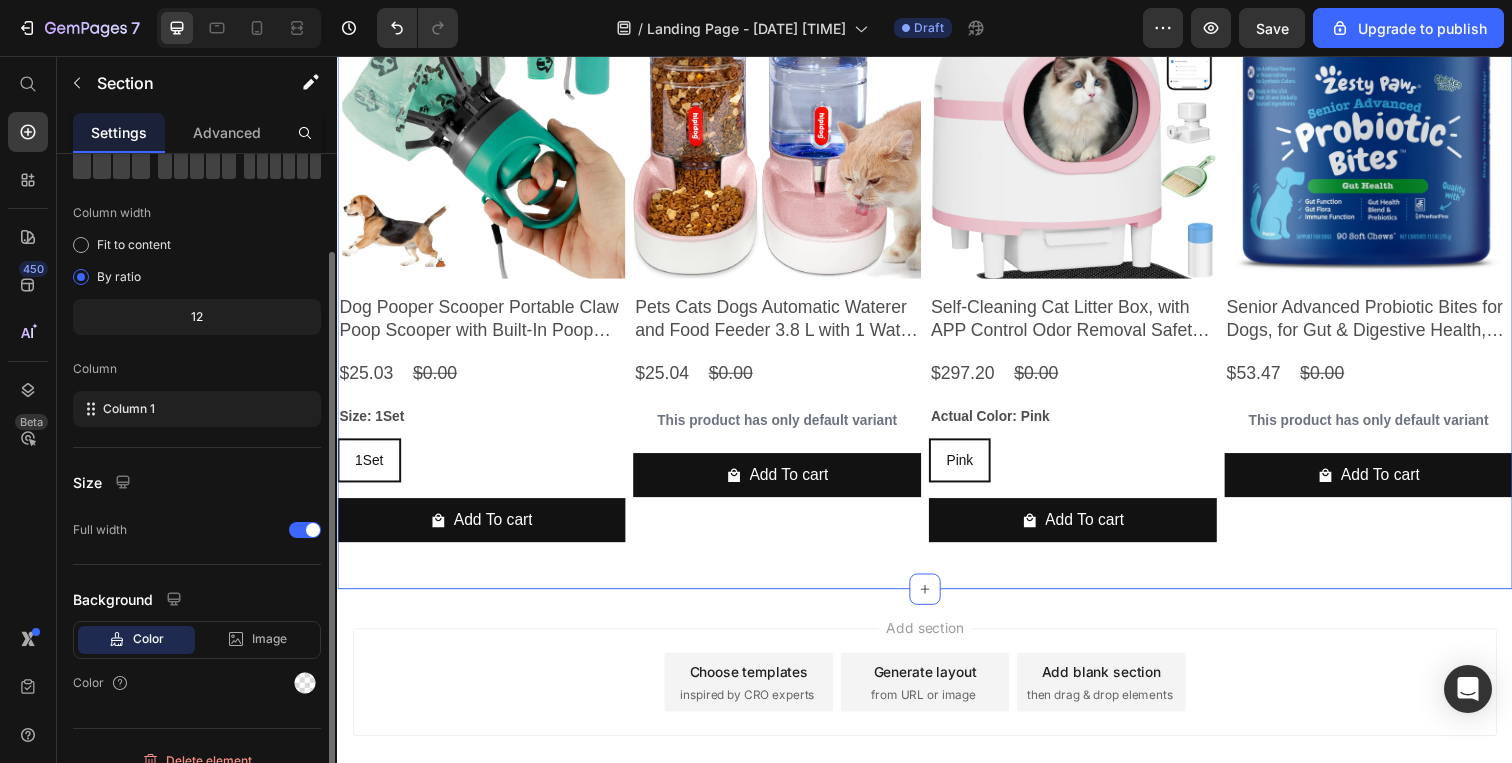 click on "12" 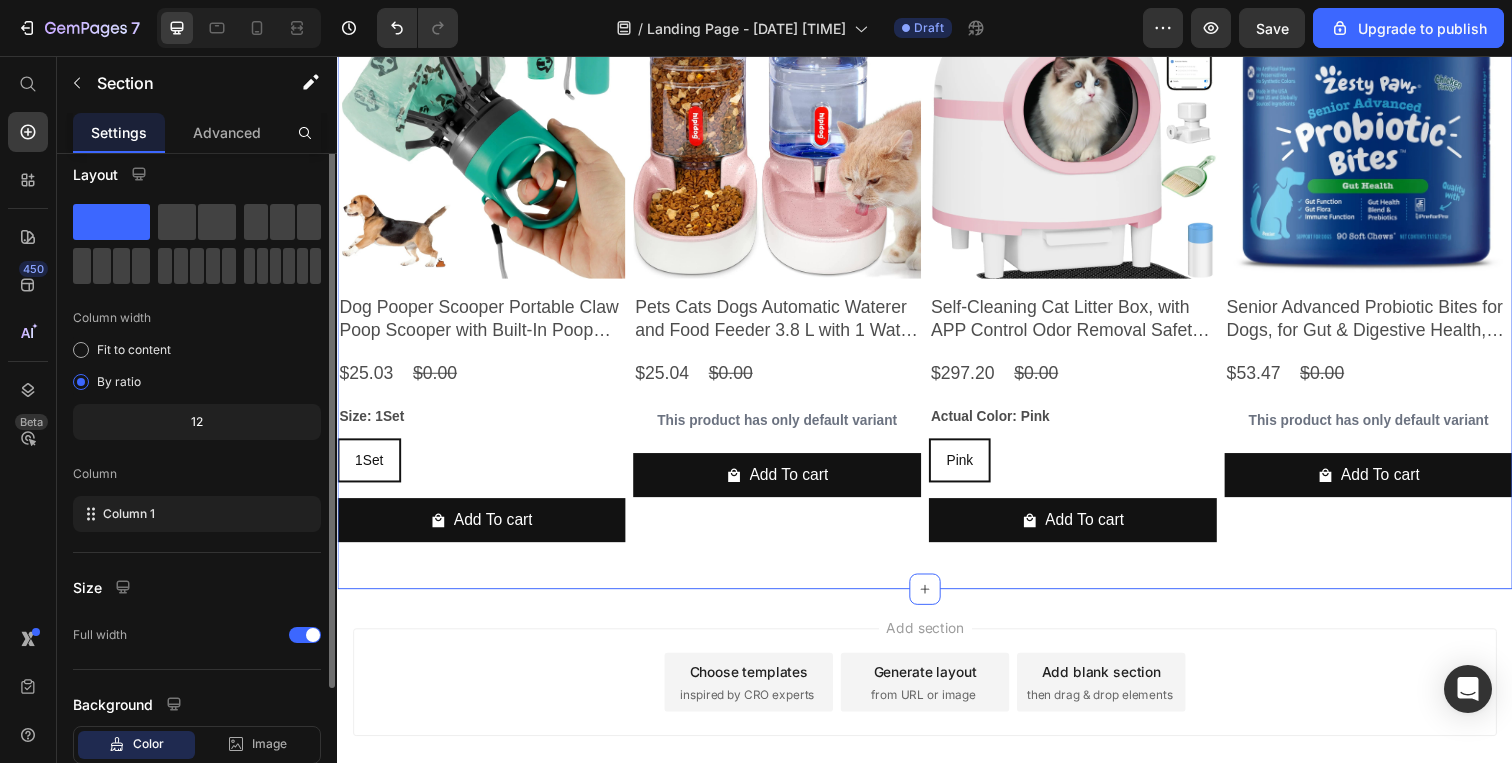 scroll, scrollTop: 0, scrollLeft: 0, axis: both 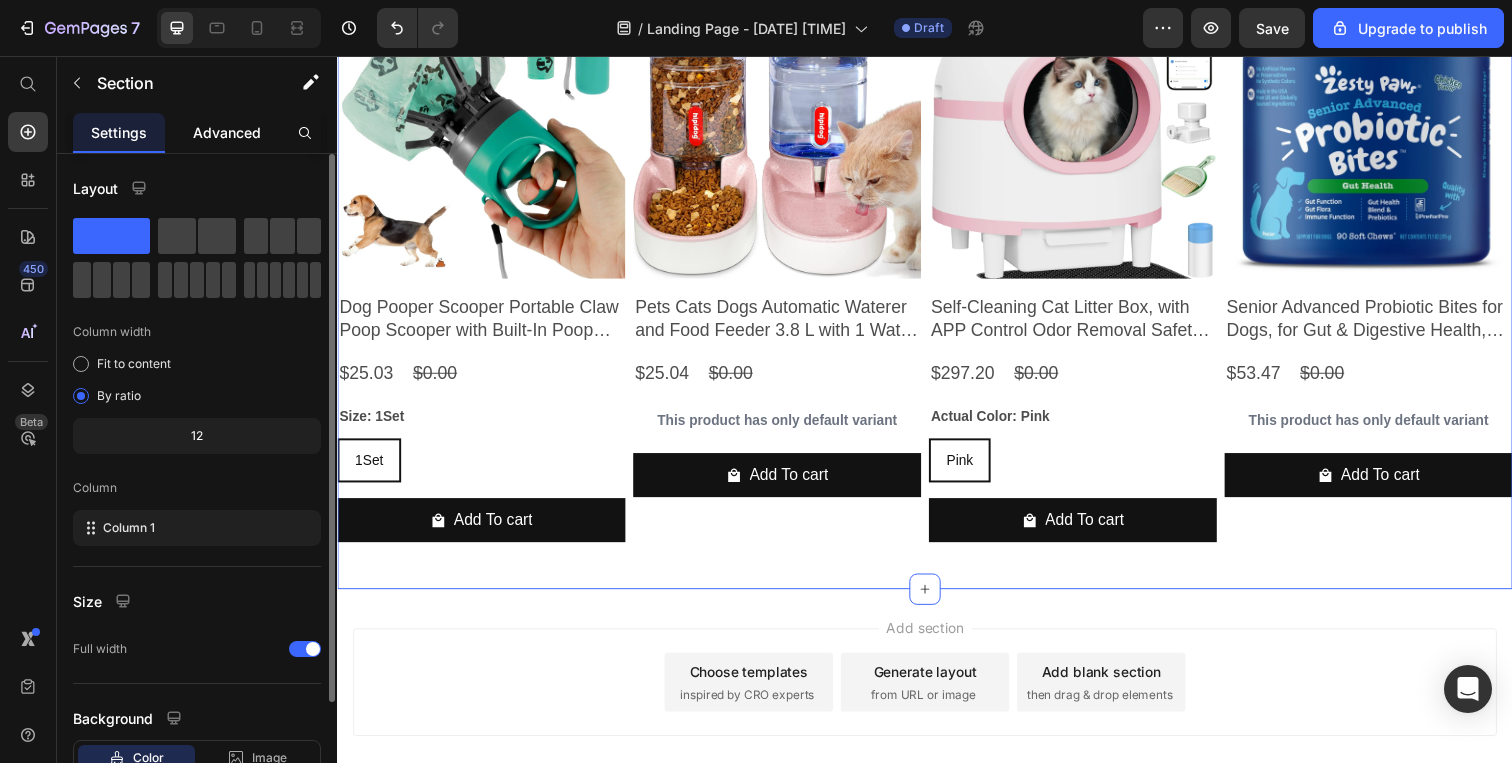 click on "Advanced" at bounding box center (227, 132) 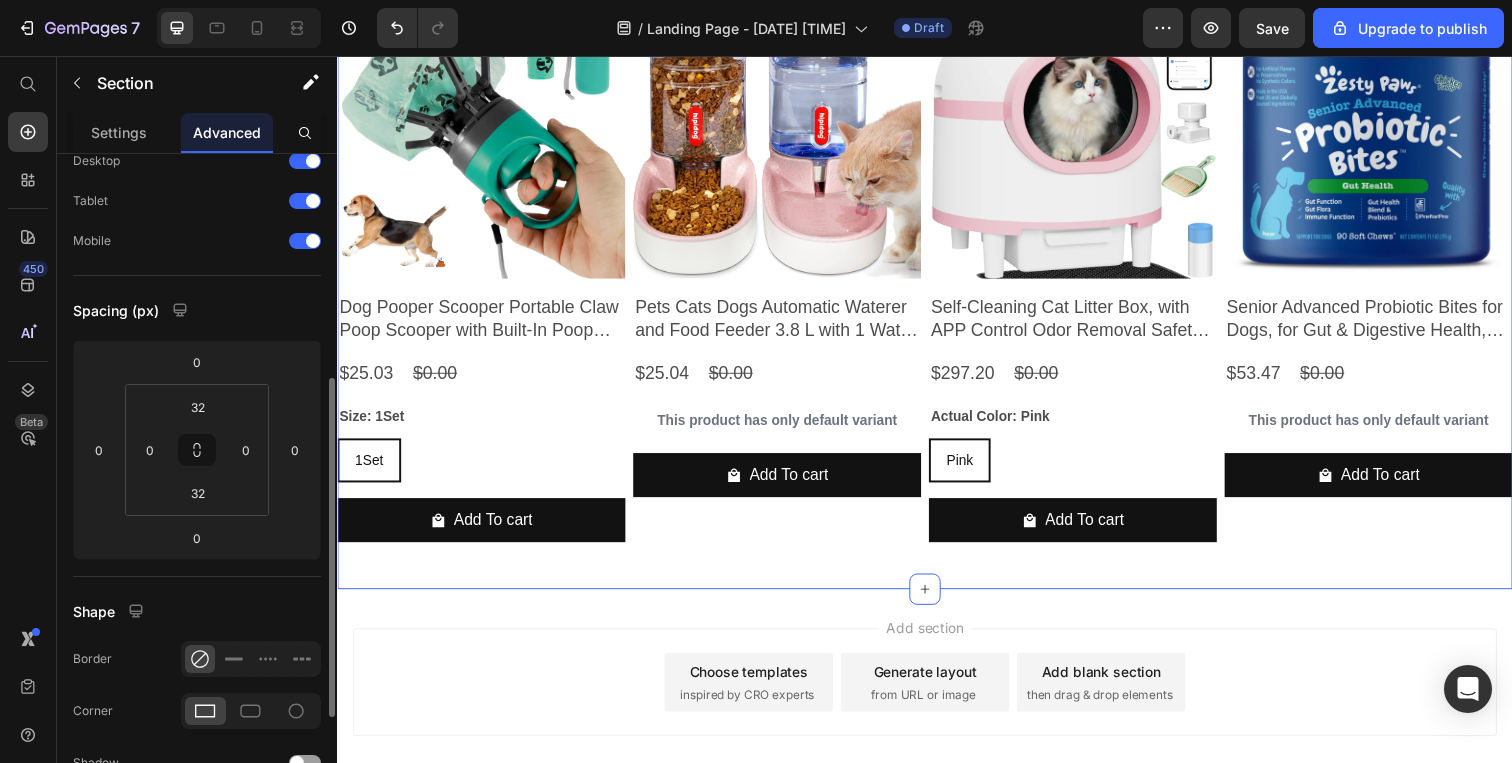 scroll, scrollTop: 0, scrollLeft: 0, axis: both 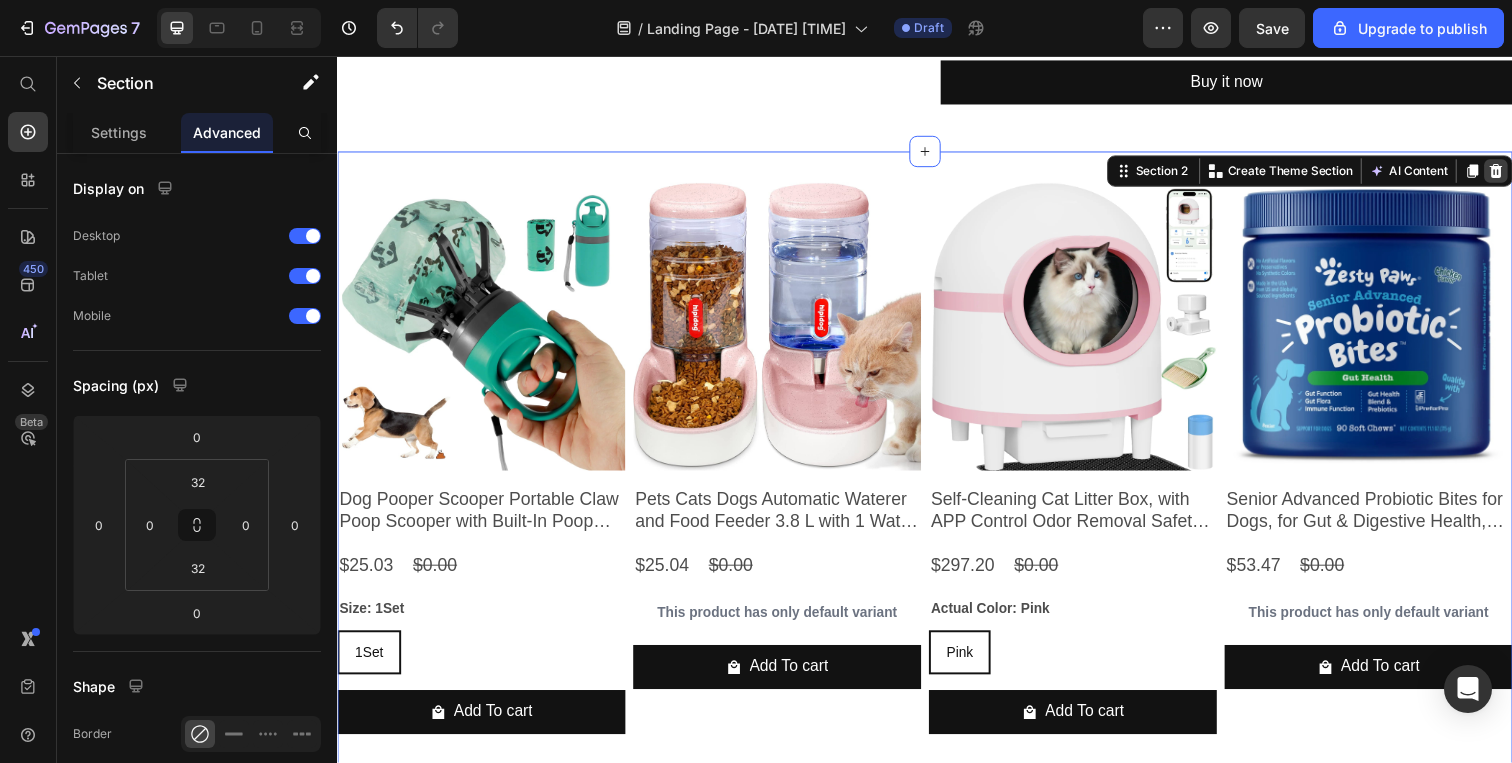 click at bounding box center [1520, 174] 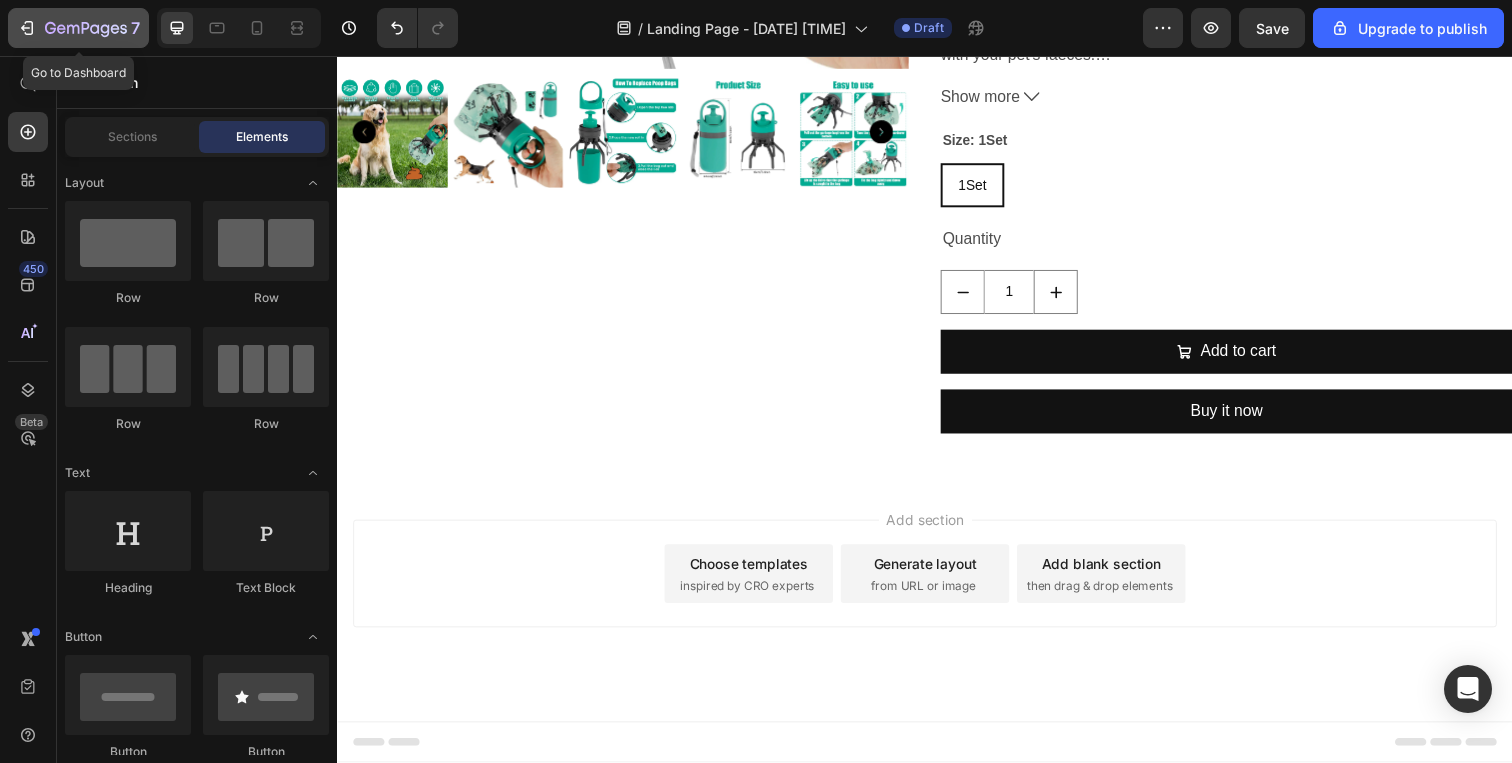 click 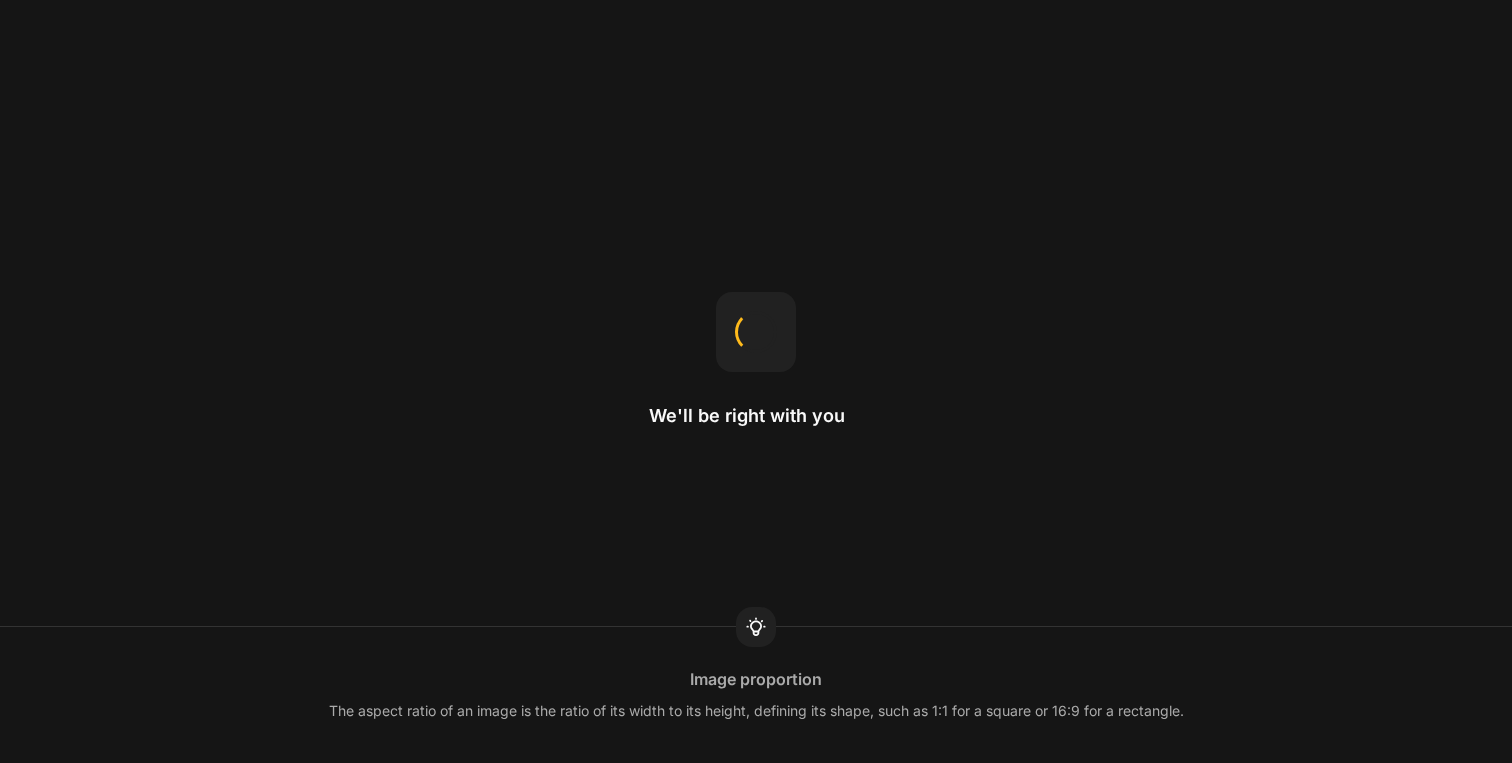 scroll, scrollTop: 0, scrollLeft: 0, axis: both 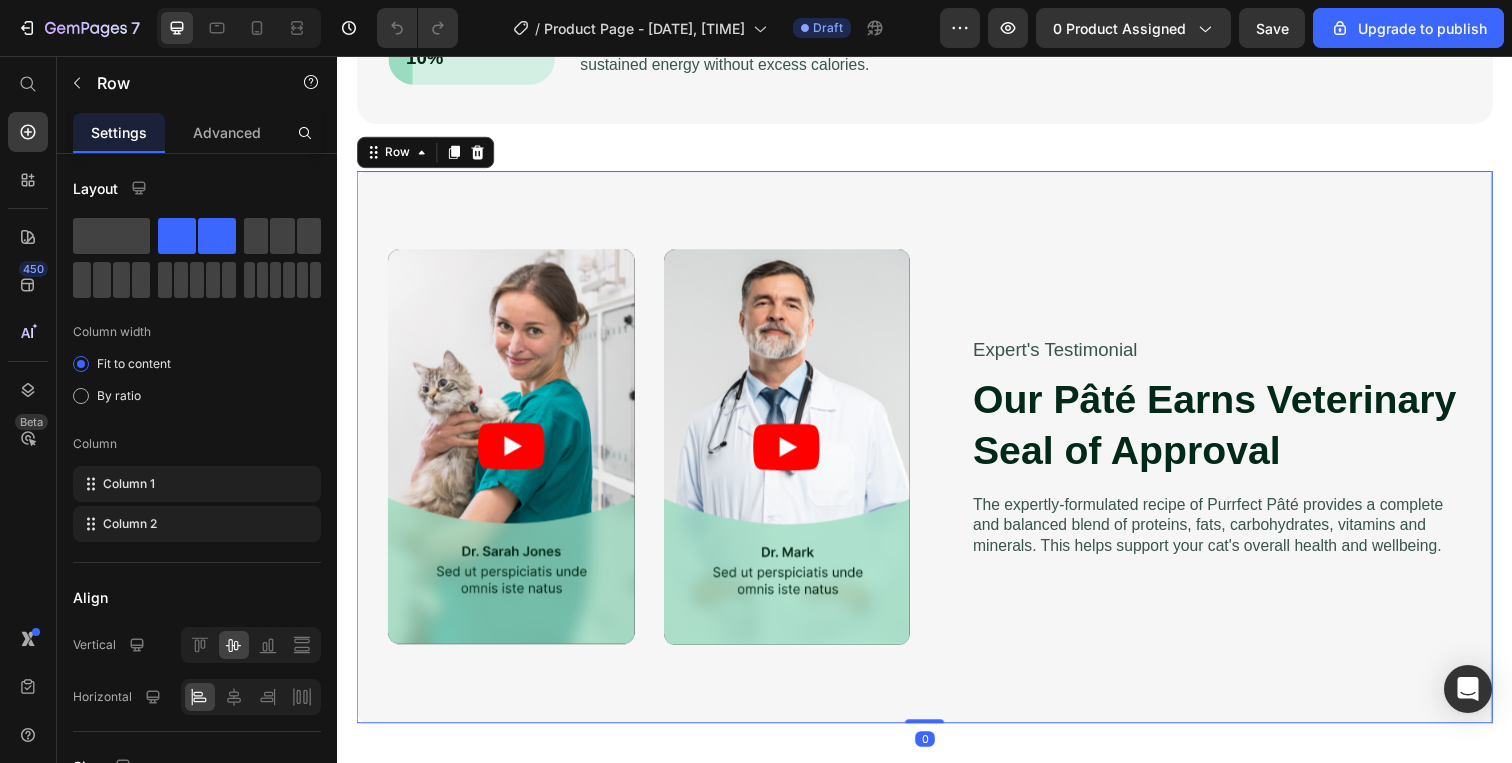 click on "Expert's Testimonial Text Block Our Pâté Earns Veterinary Seal of Approval Heading The expertly-formulated recipe of Purrfect Pâté provides a complete and balanced blend of proteins, fats, carbohydrates, vitamins and minerals. This helps support your cat's overall health and wellbeing. Text Block Row" at bounding box center (1218, 456) 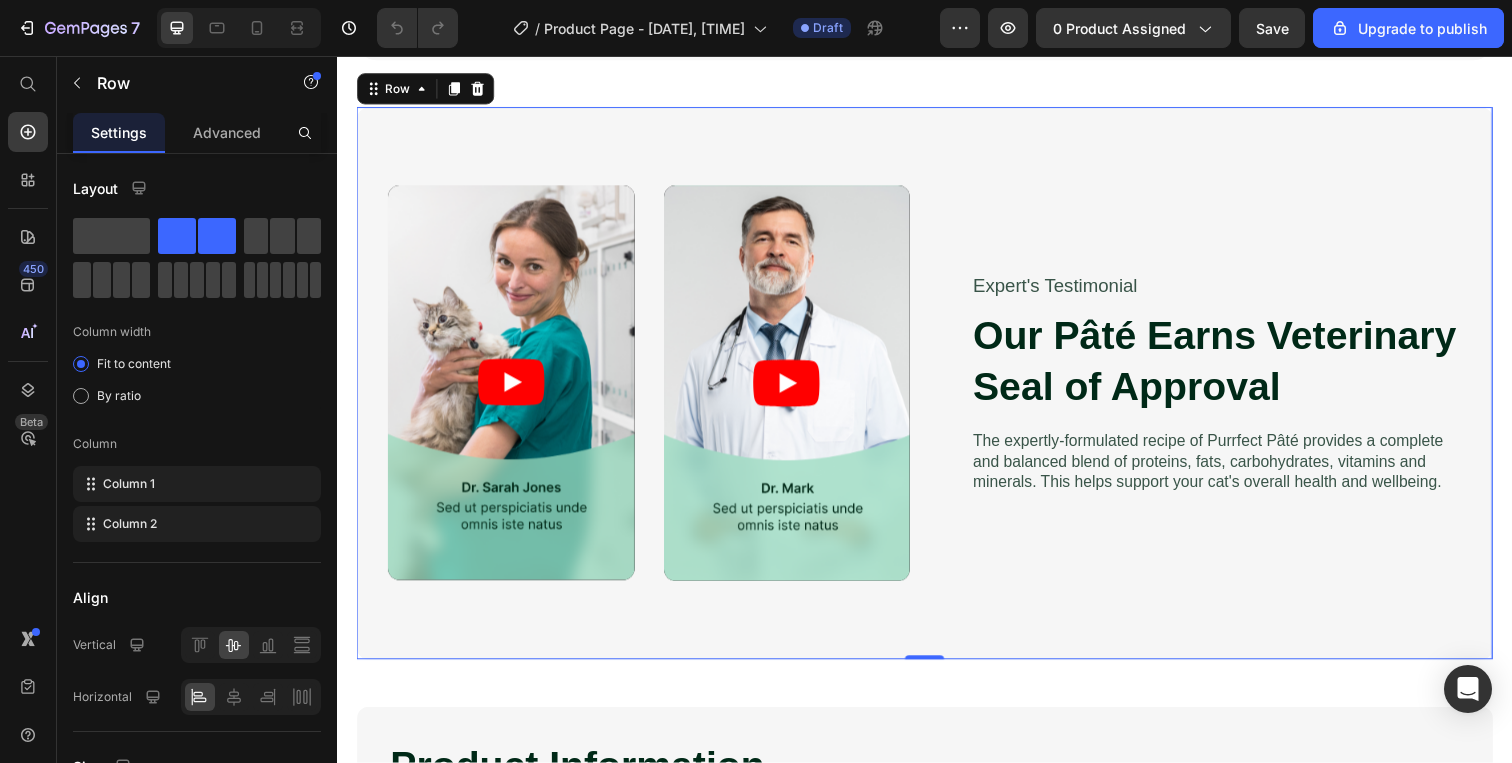 scroll, scrollTop: 2258, scrollLeft: 0, axis: vertical 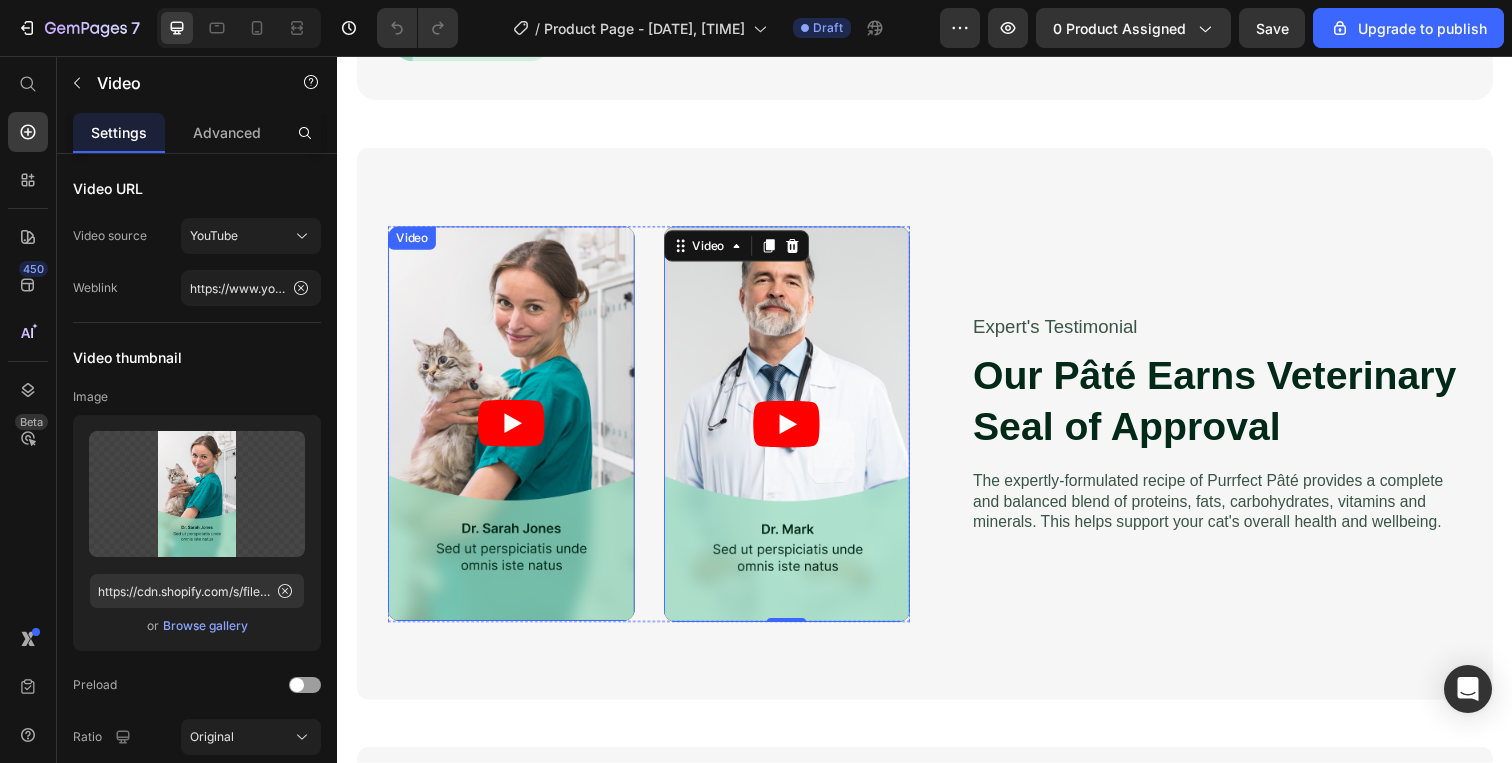 click at bounding box center (515, 431) 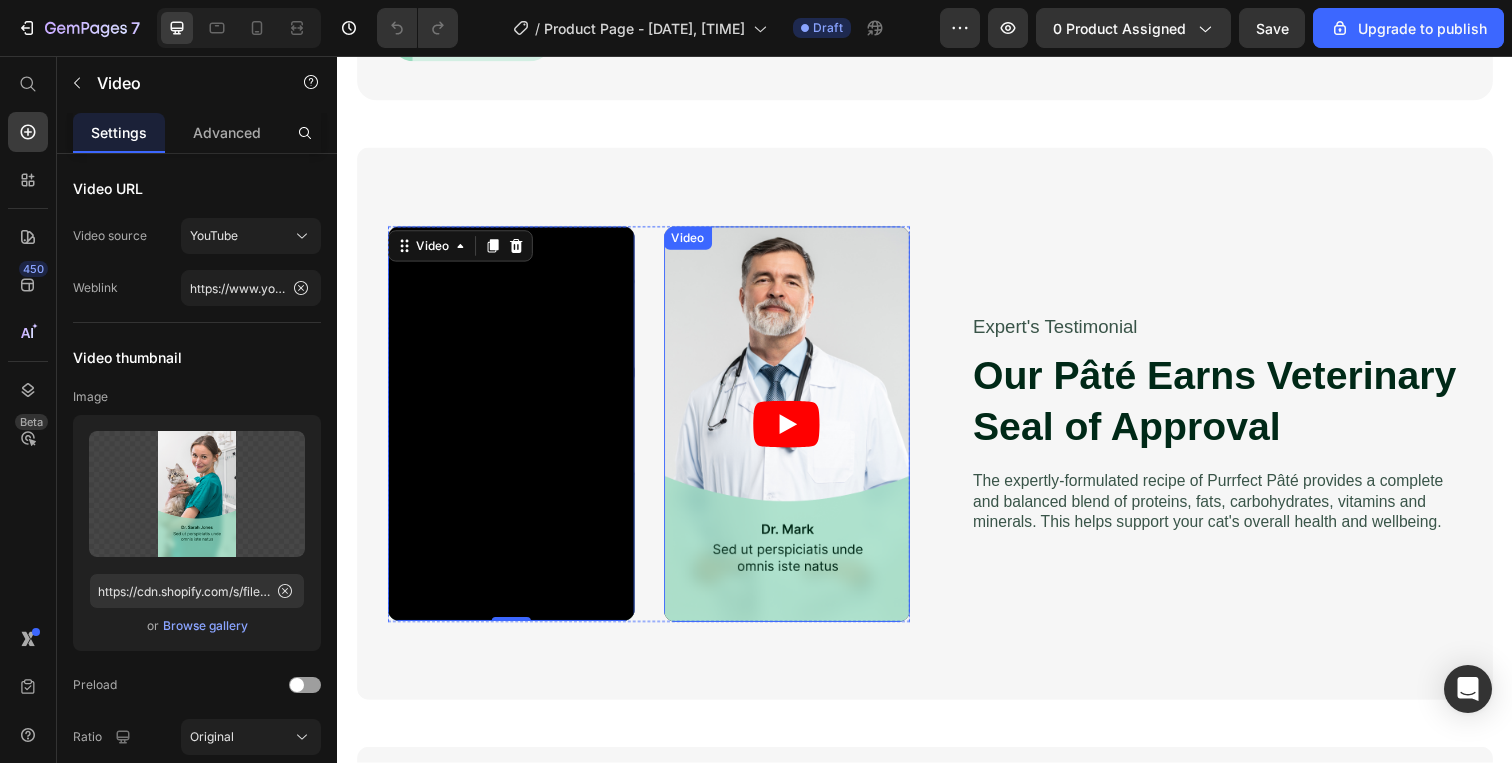 click at bounding box center (797, 432) 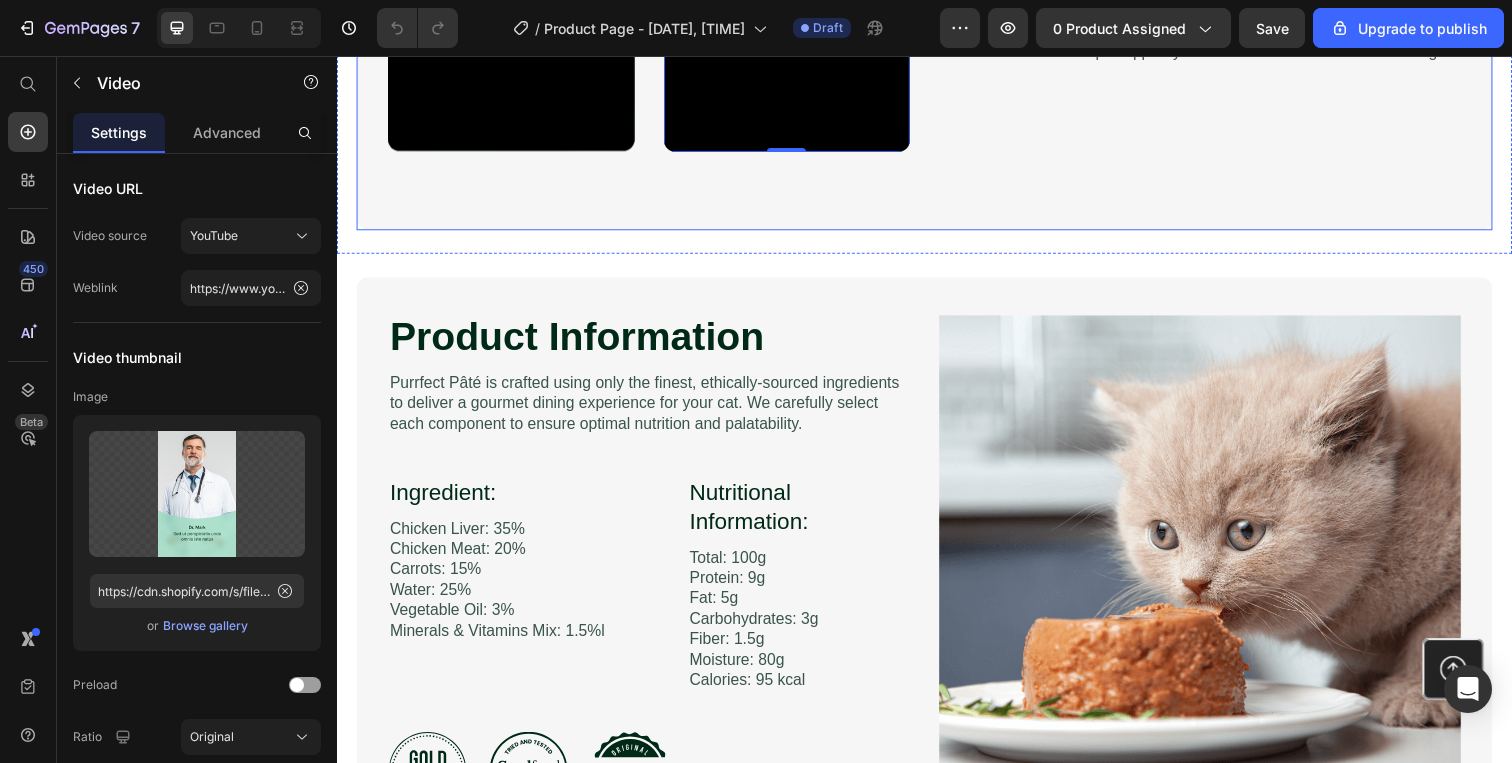 scroll, scrollTop: 2754, scrollLeft: 0, axis: vertical 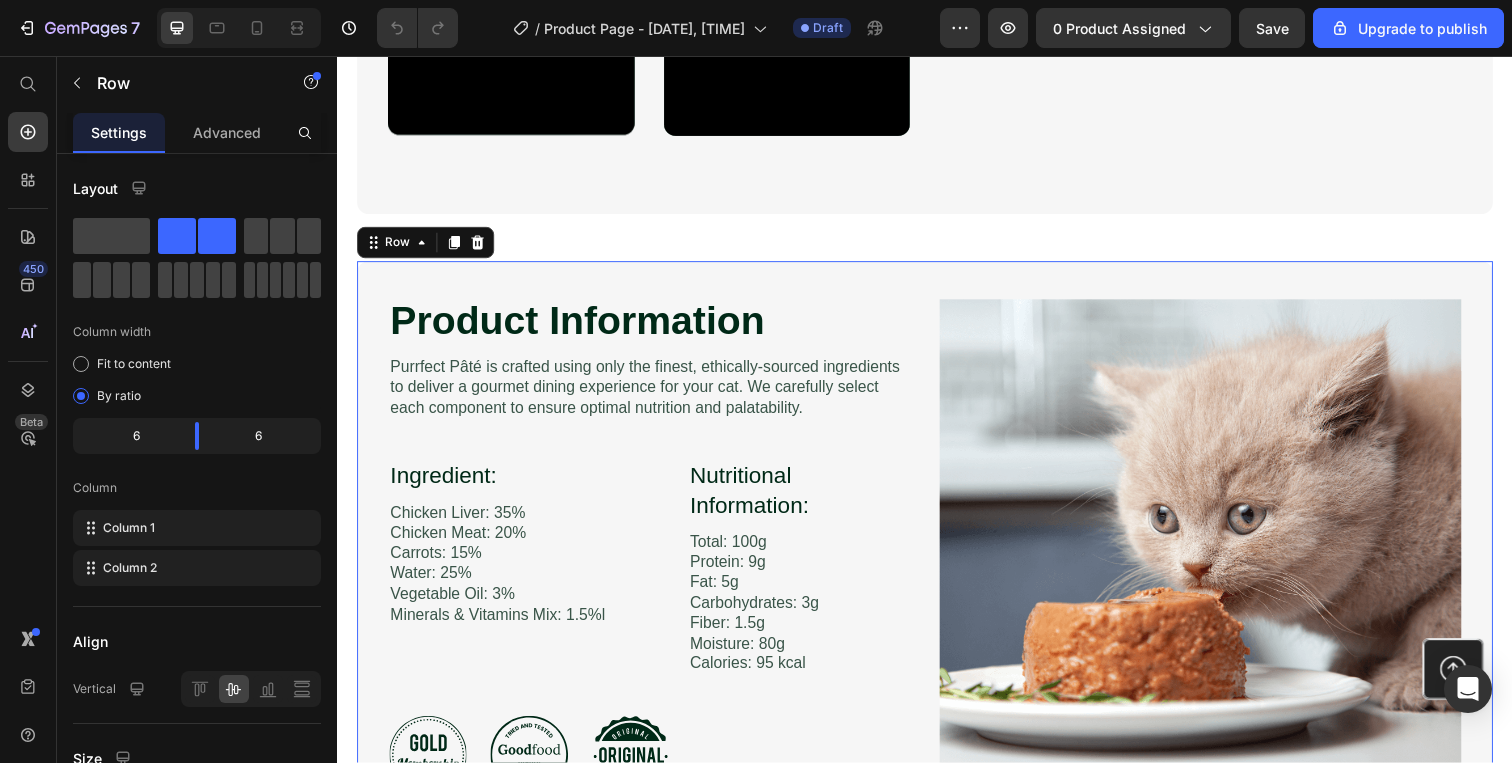 click on "Product Information Heading Image Purrfect Pâté is crafted using only the finest, ethically-sourced ingredients to deliver a gourmet dining experience for your cat. We carefully select each component to ensure optimal nutrition and palatability. Text Block Ingredient: Heading Chicken Liver: 35% Chicken Meat: 20% Carrots: 15% Water: 25% Vegetable Oil: 3% Minerals & Vitamins Mix: 1.5%l Text Block Row Nutritional Information: Heading Total: 100g Protein: 9g Fat: 5g Carbohydrates: 3g Fiber: 1.5g Moisture: 80g Calories: 95 kcal Text Block Row Row Row
Icon
Icon
Icon Row Image Row   0" at bounding box center [937, 554] 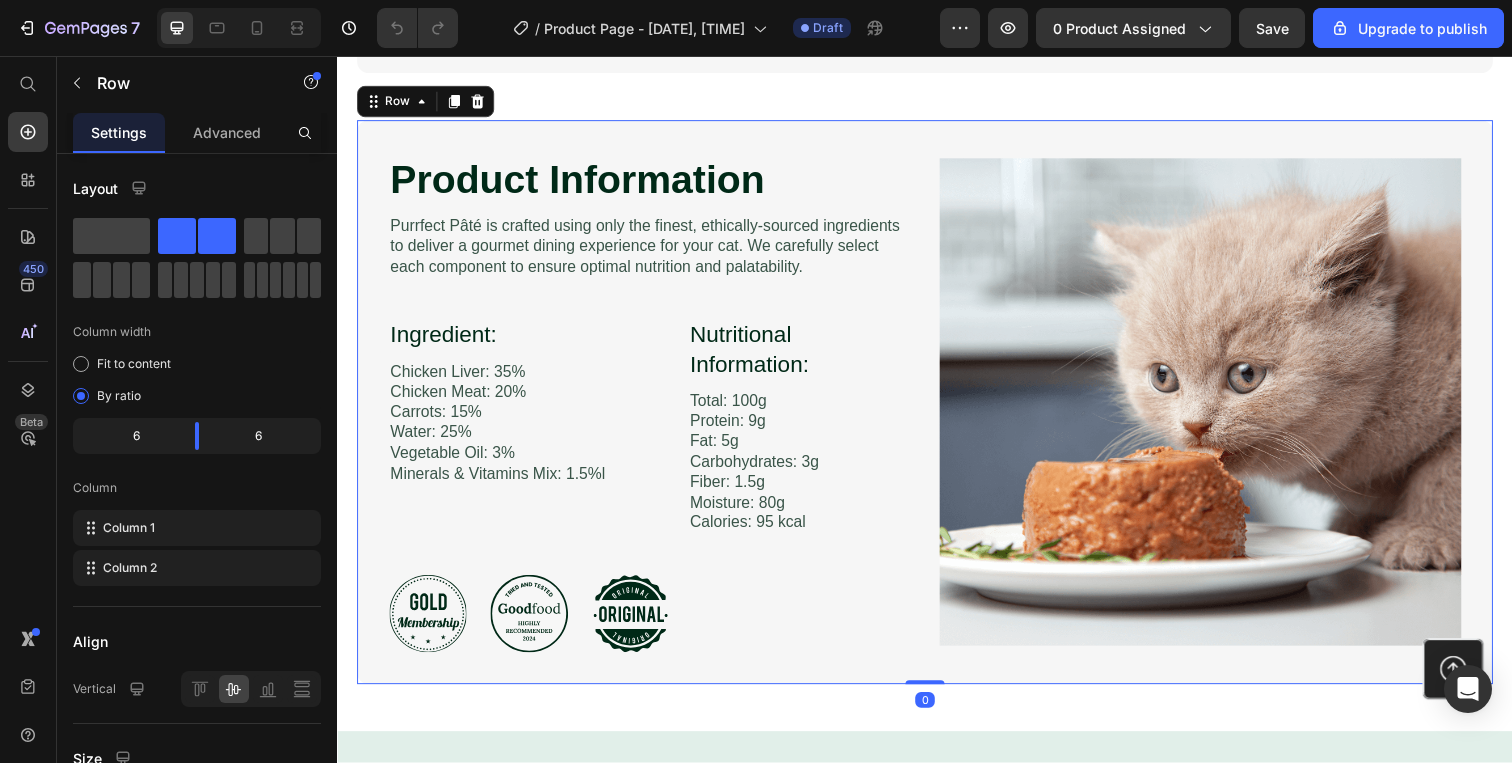 scroll, scrollTop: 2911, scrollLeft: 0, axis: vertical 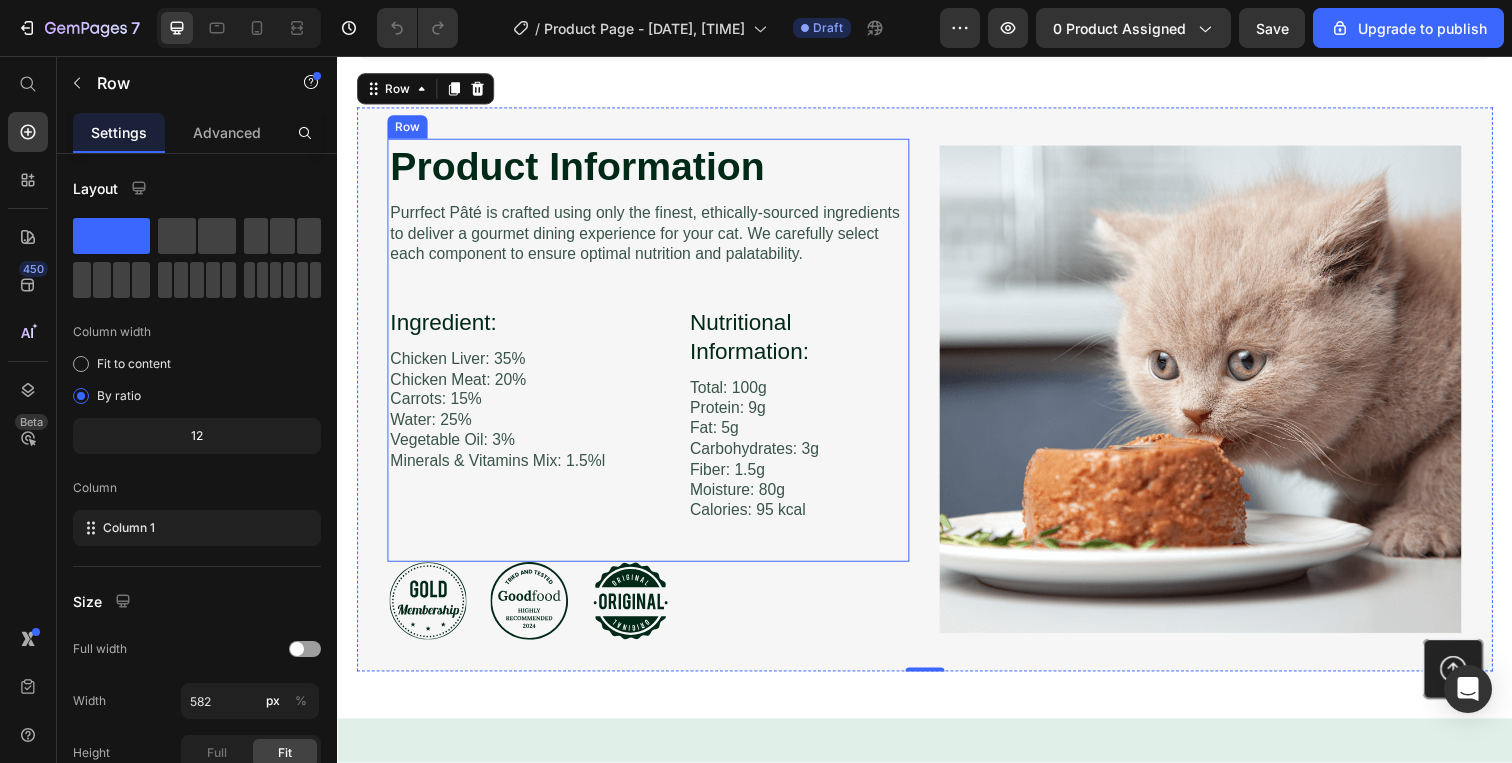 click on "Product Information Heading Image Purrfect Pâté is crafted using only the finest, ethically-sourced ingredients to deliver a gourmet dining experience for your cat. We carefully select each component to ensure optimal nutrition and palatability. Text Block Ingredient: Heading Chicken Liver: 35% Chicken Meat: 20% Carrots: 15% Water: 25% Vegetable Oil: 3% Minerals & Vitamins Mix: 1.5%l Text Block Row Nutritional Information: Heading Total: 100g Protein: 9g Fat: 5g Carbohydrates: 3g Fiber: 1.5g Moisture: 80g Calories: 95 kcal Text Block Row Row" at bounding box center [655, 357] 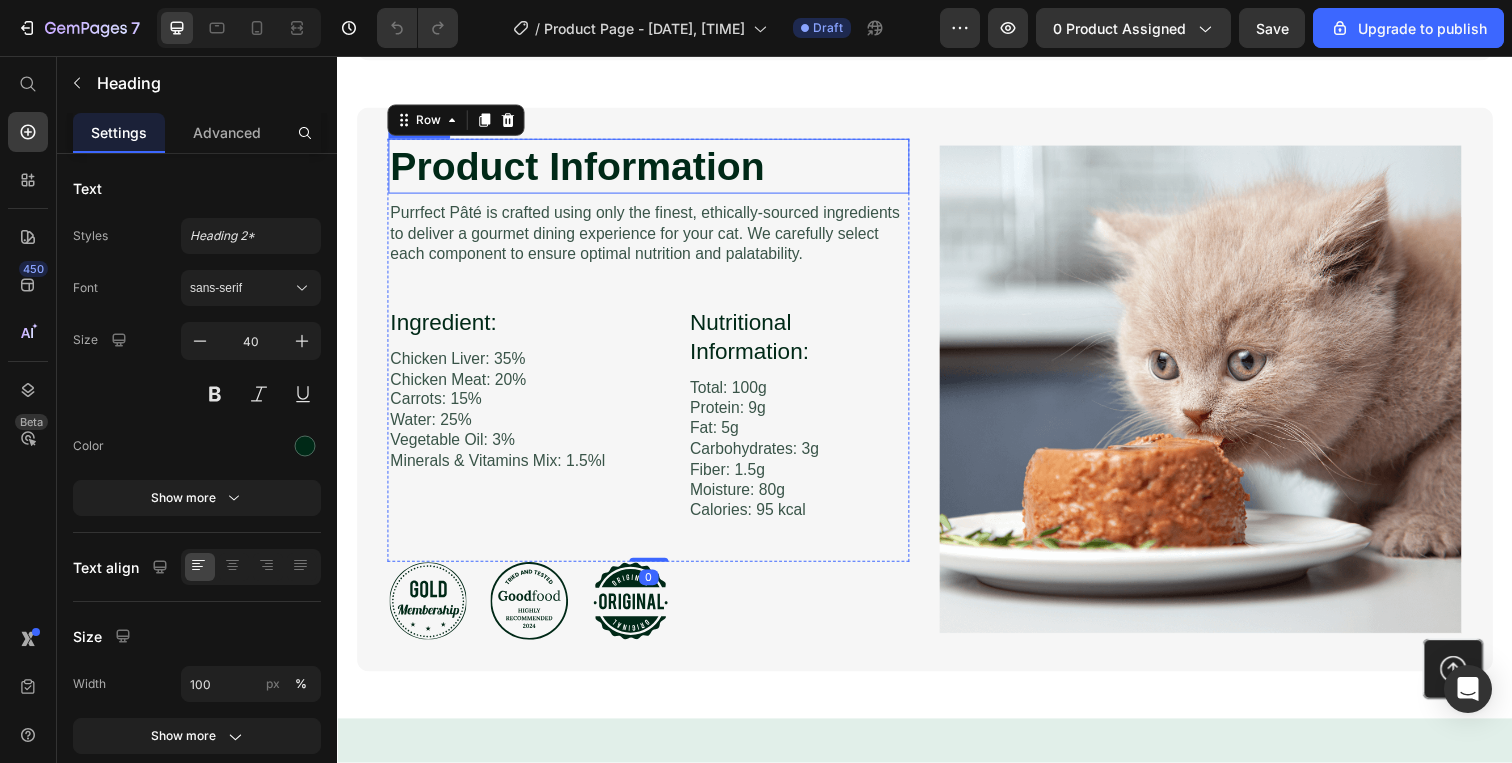 click on "Product Information" at bounding box center [655, 169] 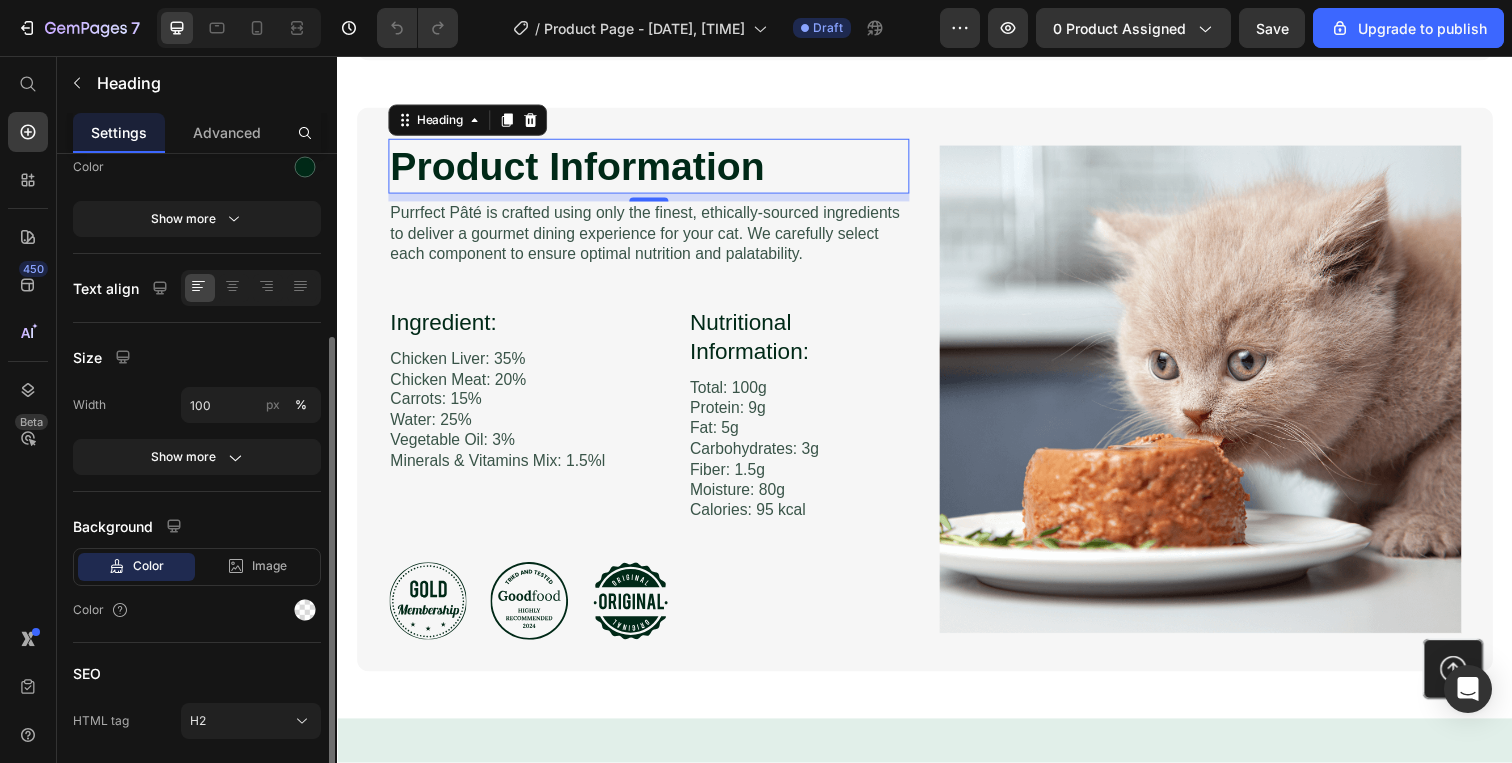 scroll, scrollTop: 346, scrollLeft: 0, axis: vertical 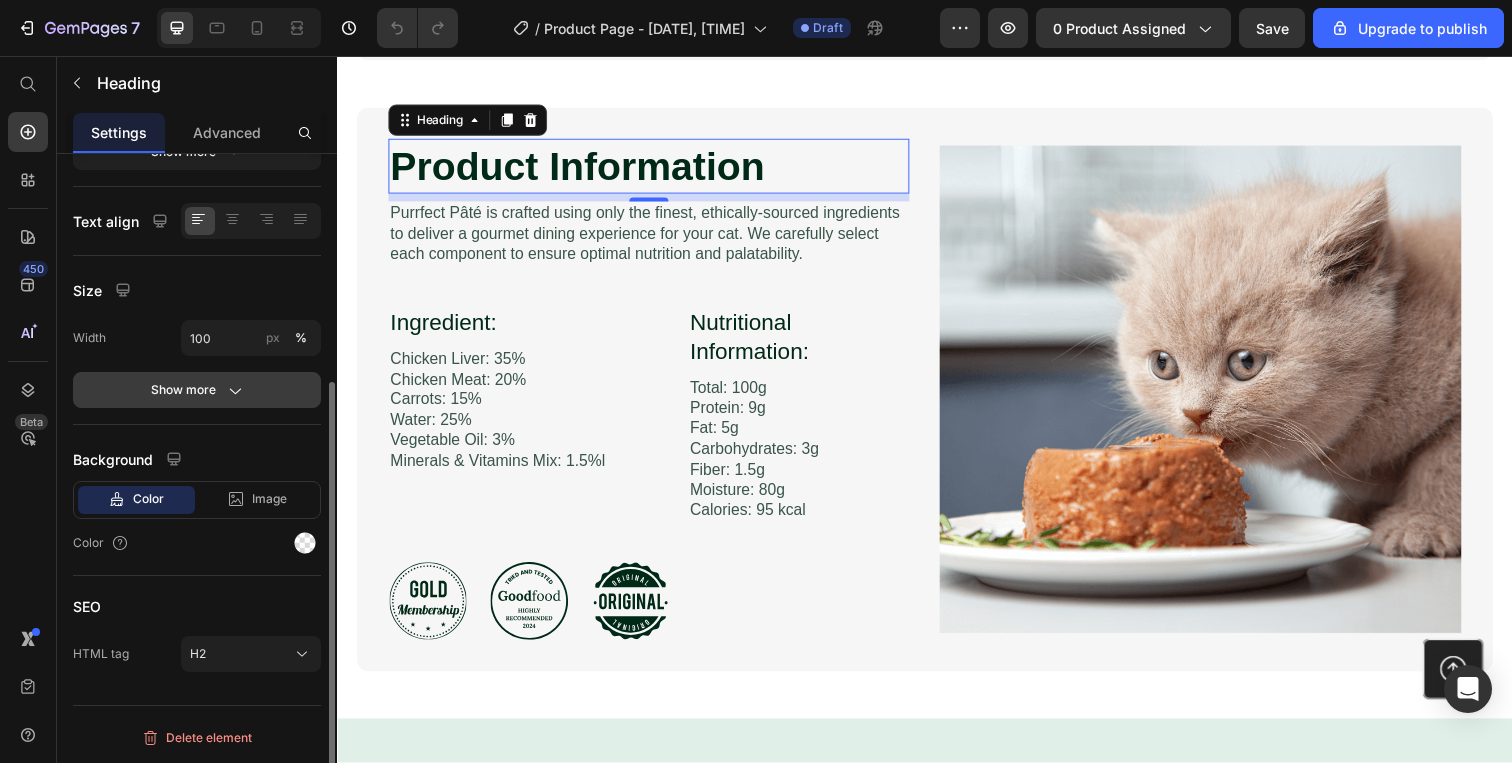 click 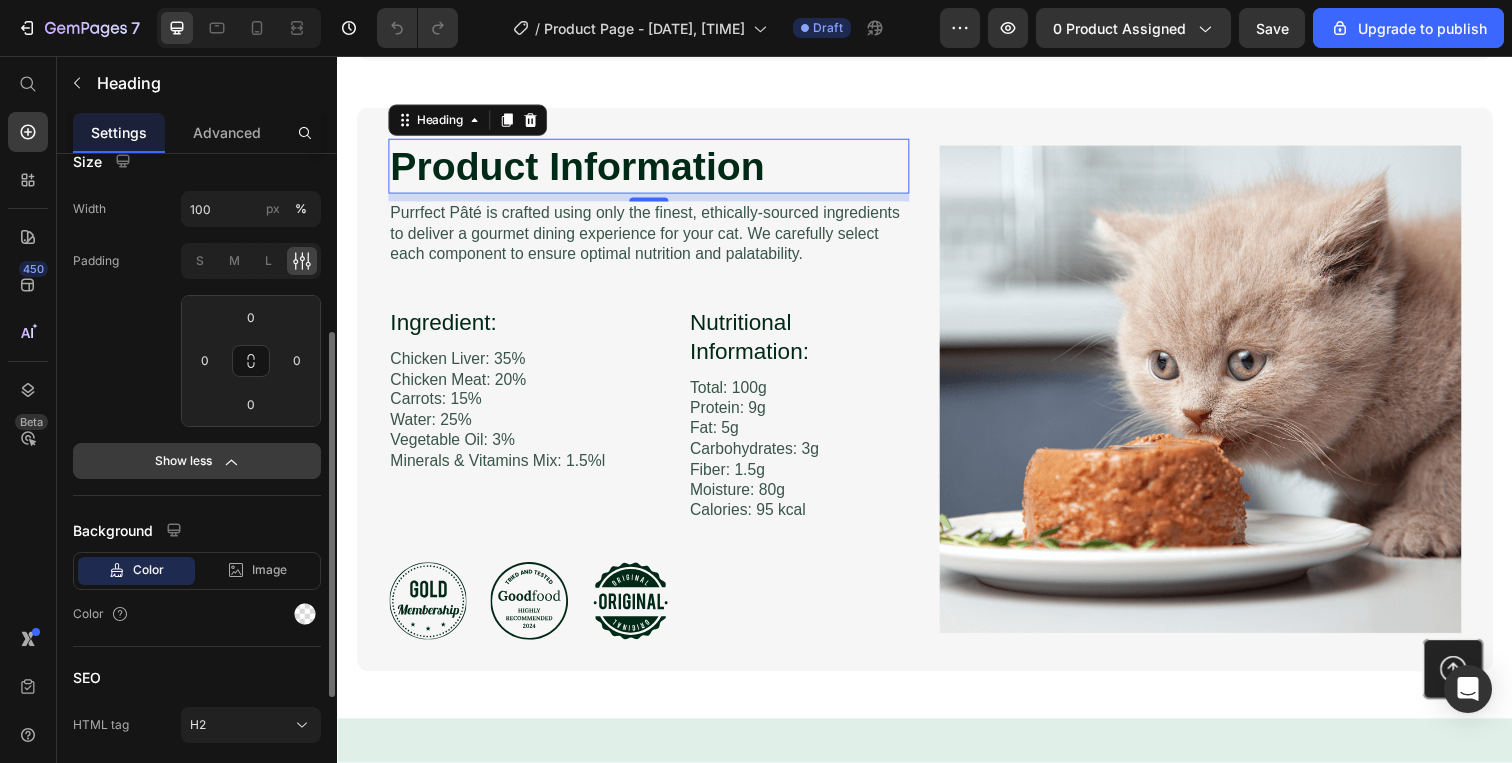 scroll, scrollTop: 546, scrollLeft: 0, axis: vertical 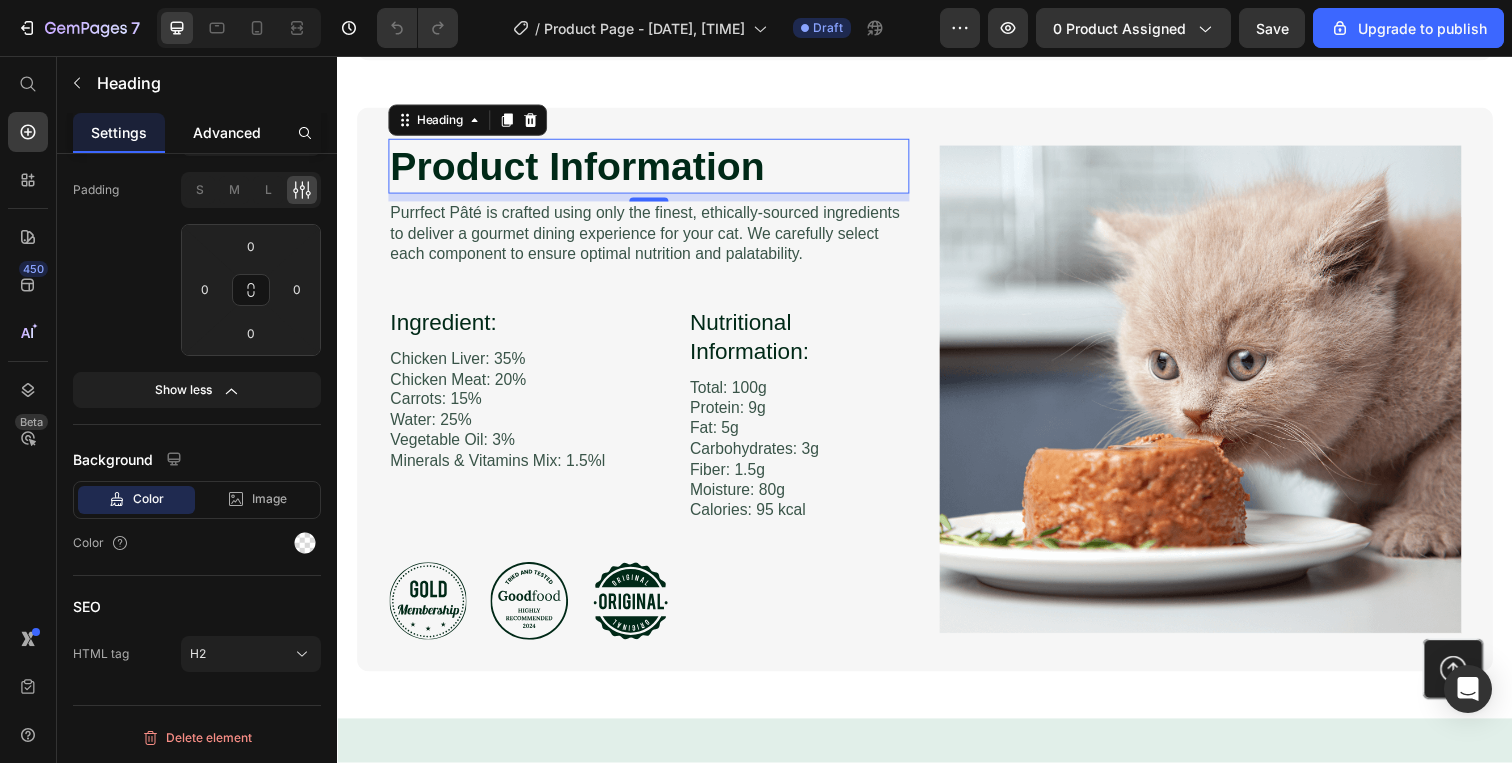 click on "Advanced" at bounding box center (227, 132) 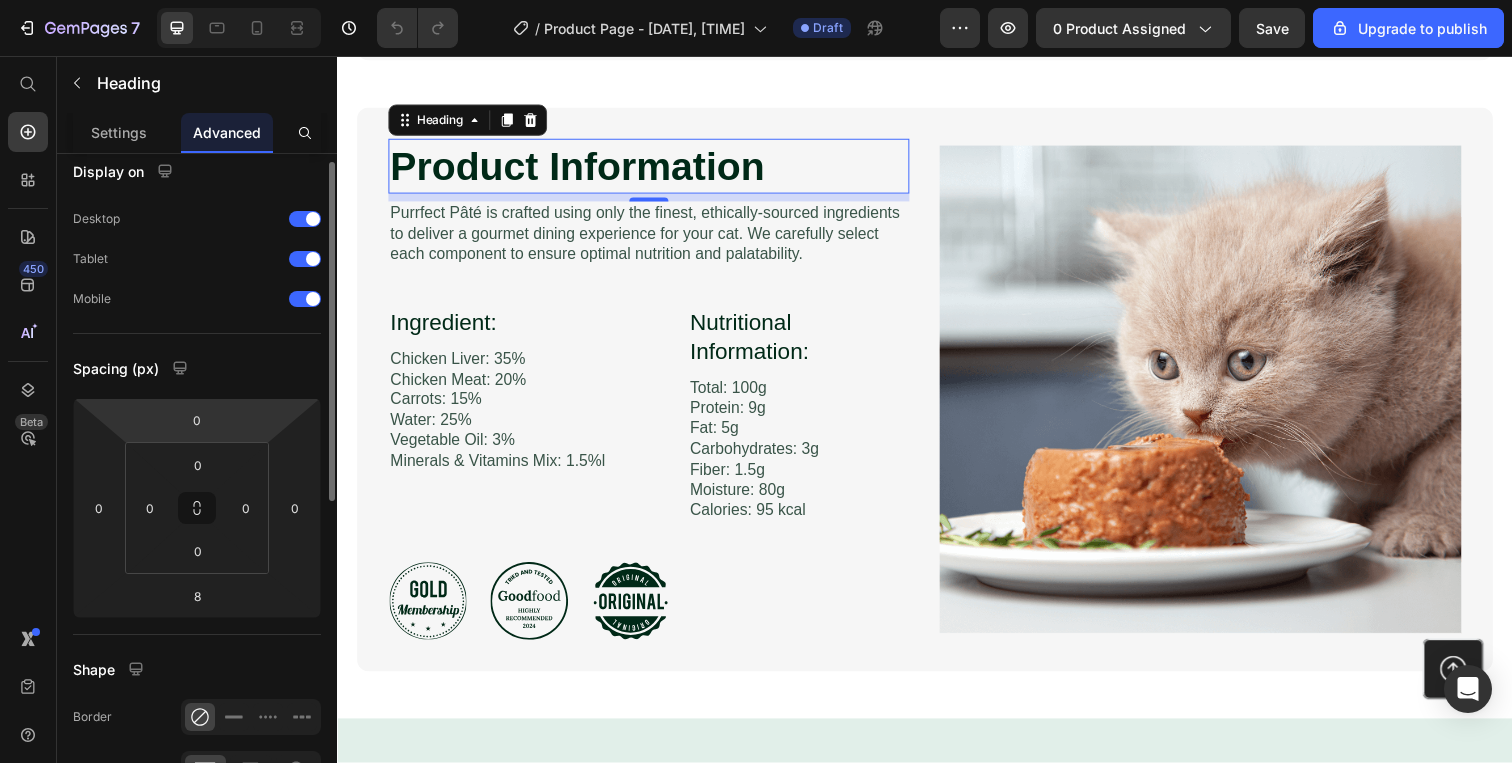 scroll, scrollTop: 0, scrollLeft: 0, axis: both 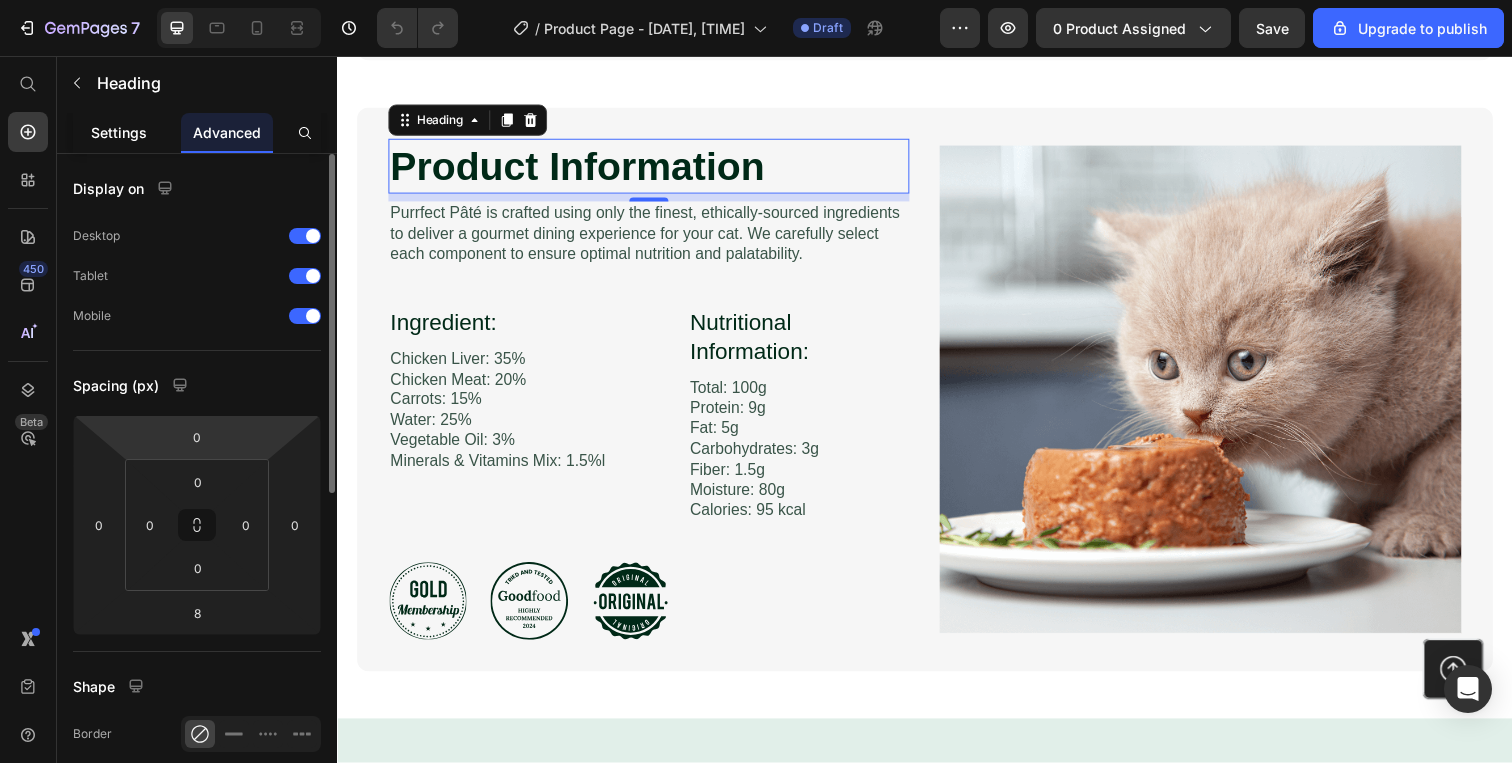 click on "Settings" at bounding box center [119, 132] 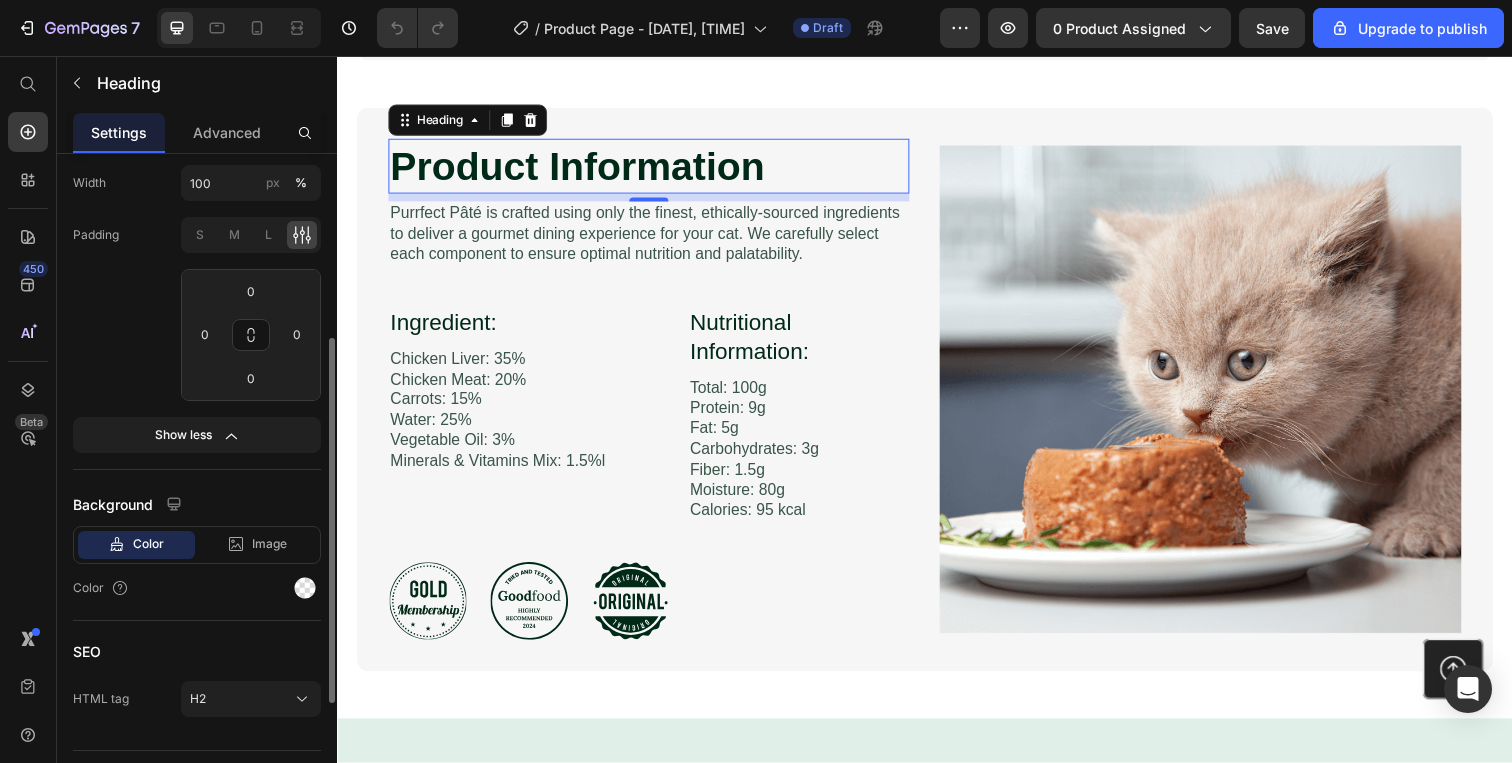 scroll, scrollTop: 546, scrollLeft: 0, axis: vertical 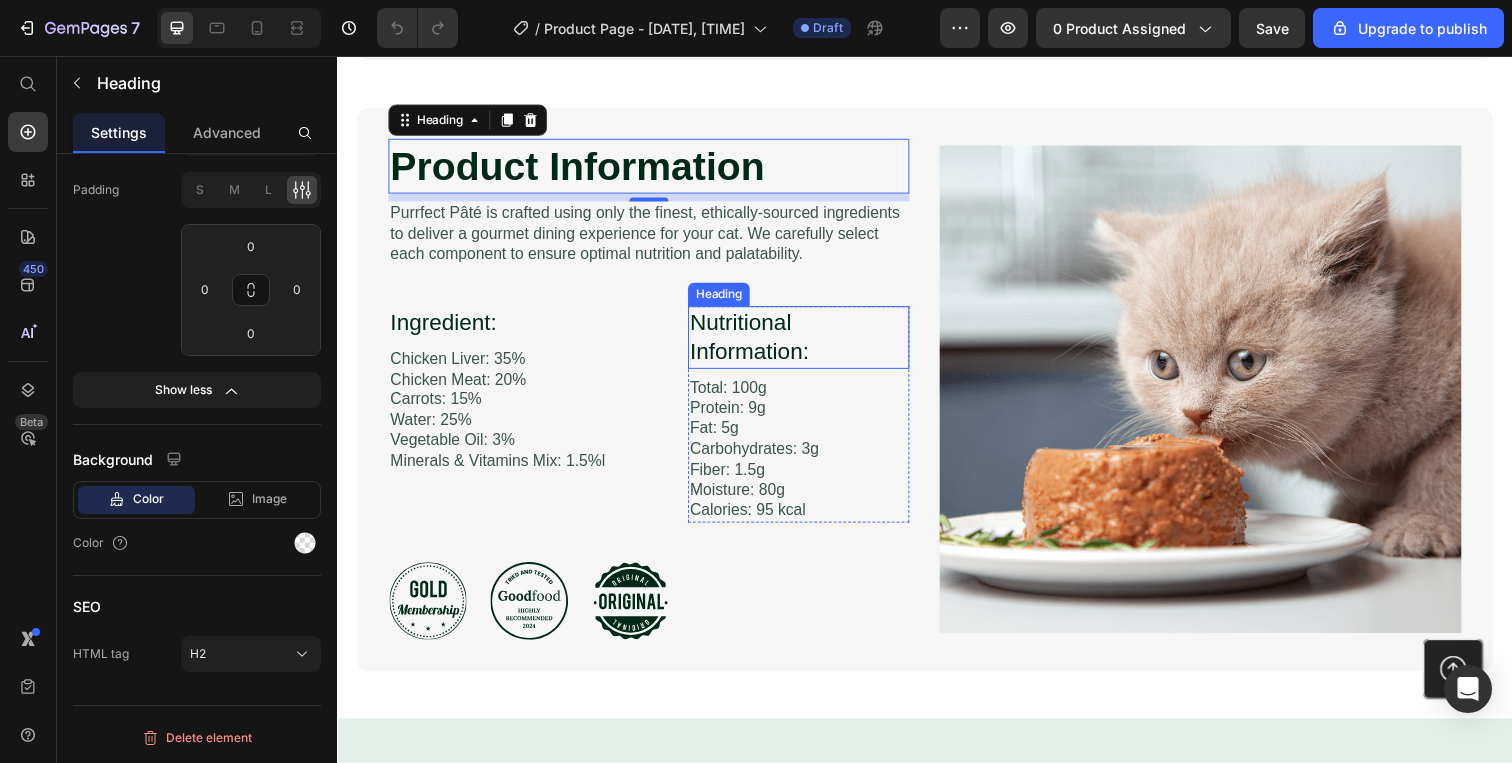 click on "Nutritional Information:" at bounding box center [808, 344] 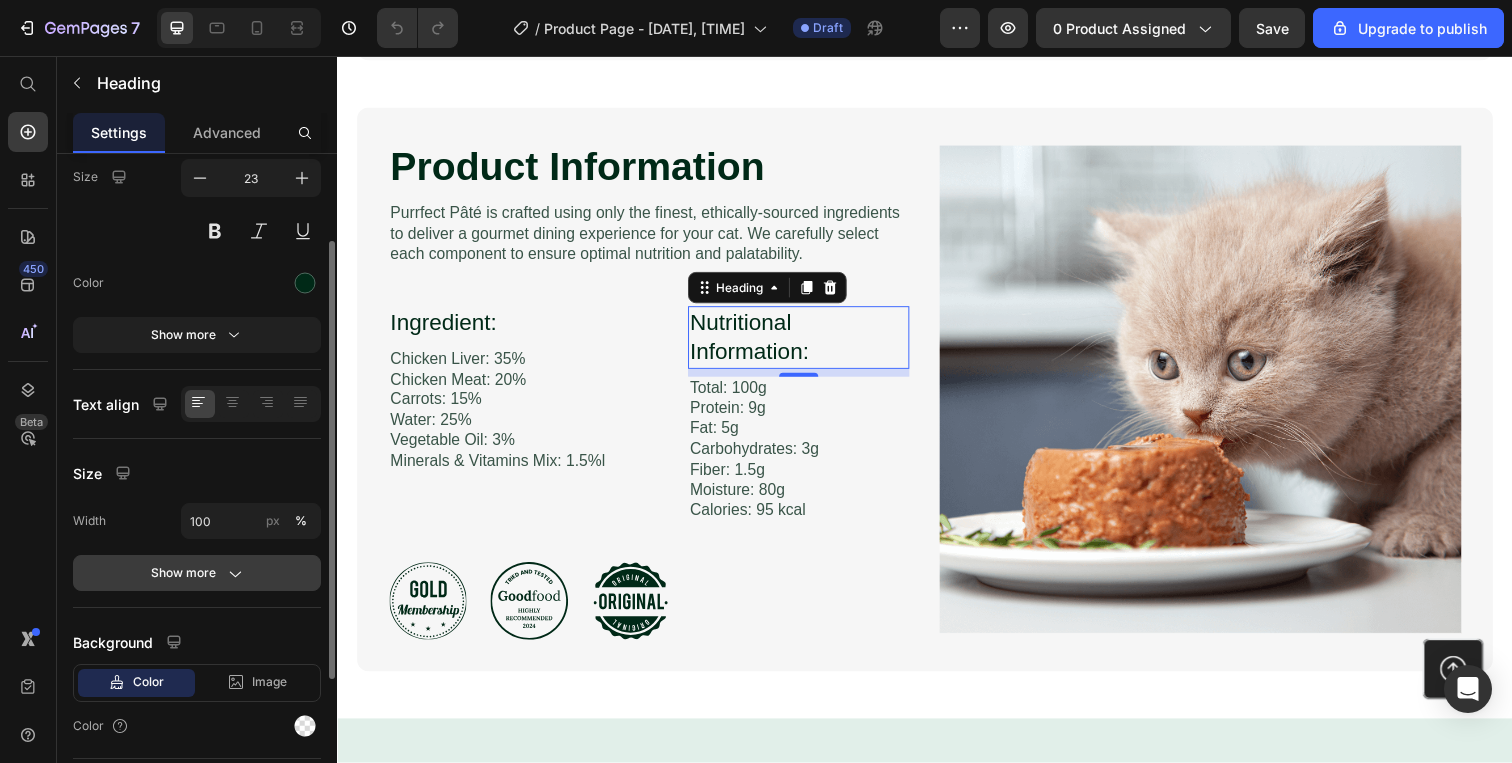scroll, scrollTop: 151, scrollLeft: 0, axis: vertical 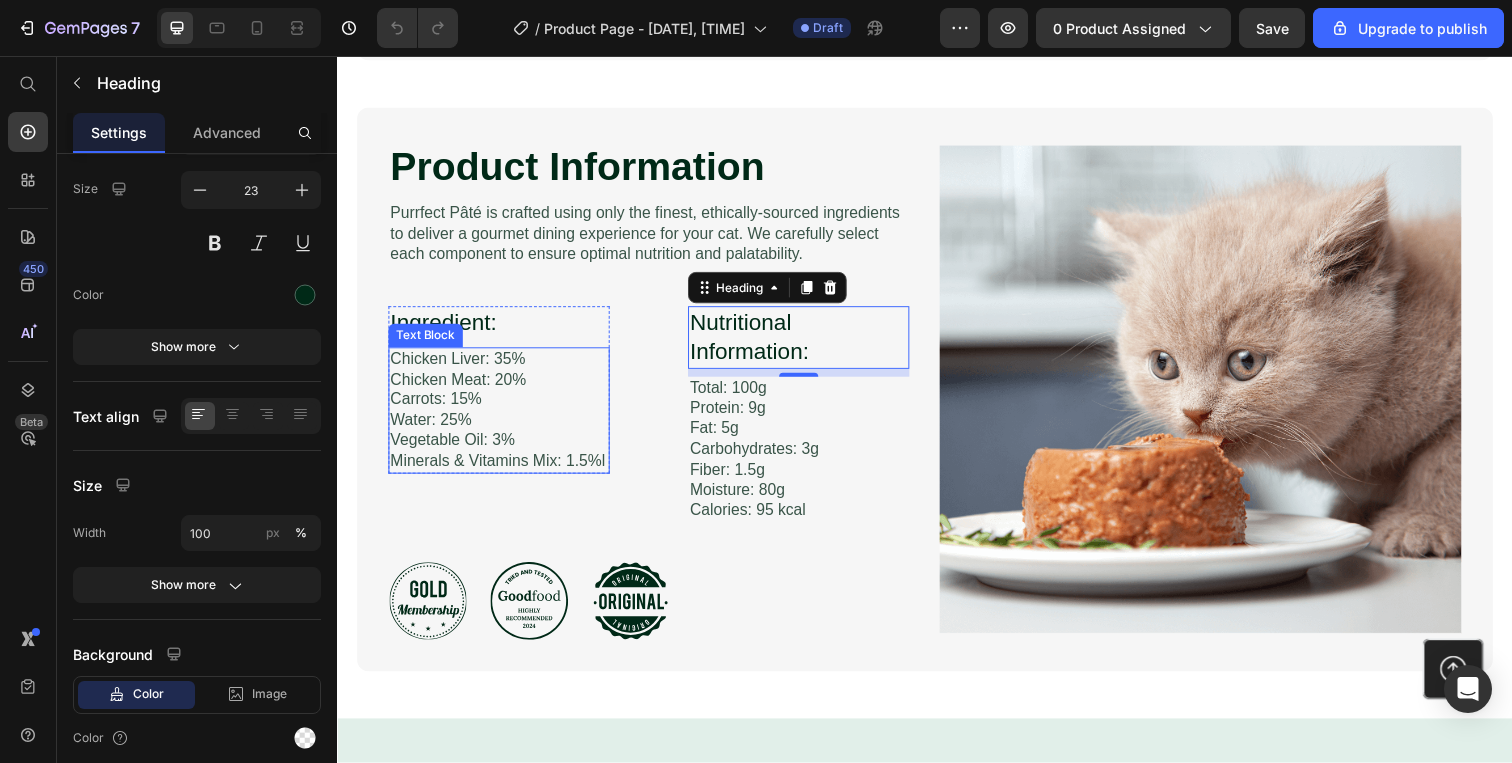 click on "Chicken Liver: 35% Chicken Meat: 20% Carrots: 15% Water: 25% Vegetable Oil: 3% Minerals & Vitamins Mix: 1.5%l" at bounding box center (502, 418) 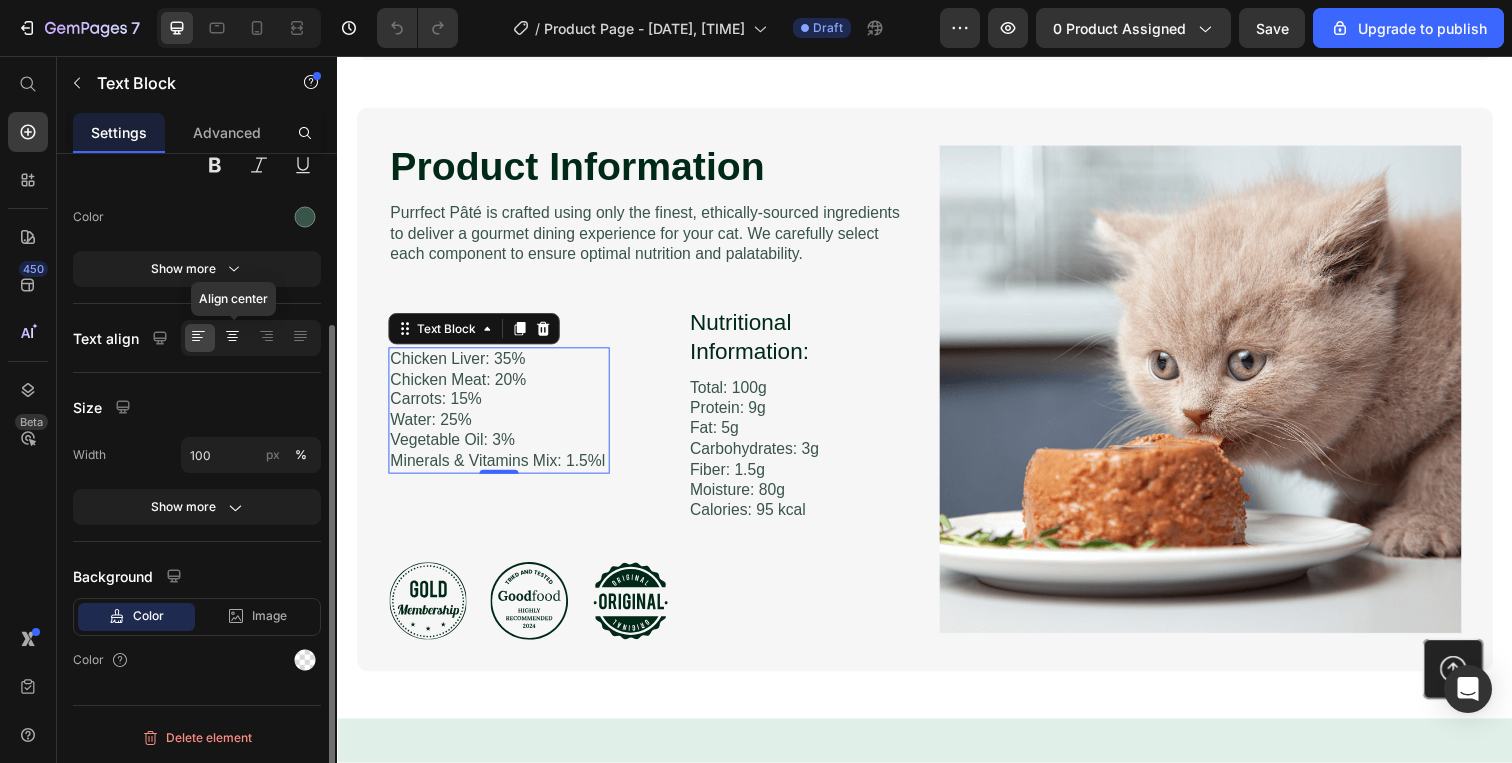 scroll, scrollTop: 0, scrollLeft: 0, axis: both 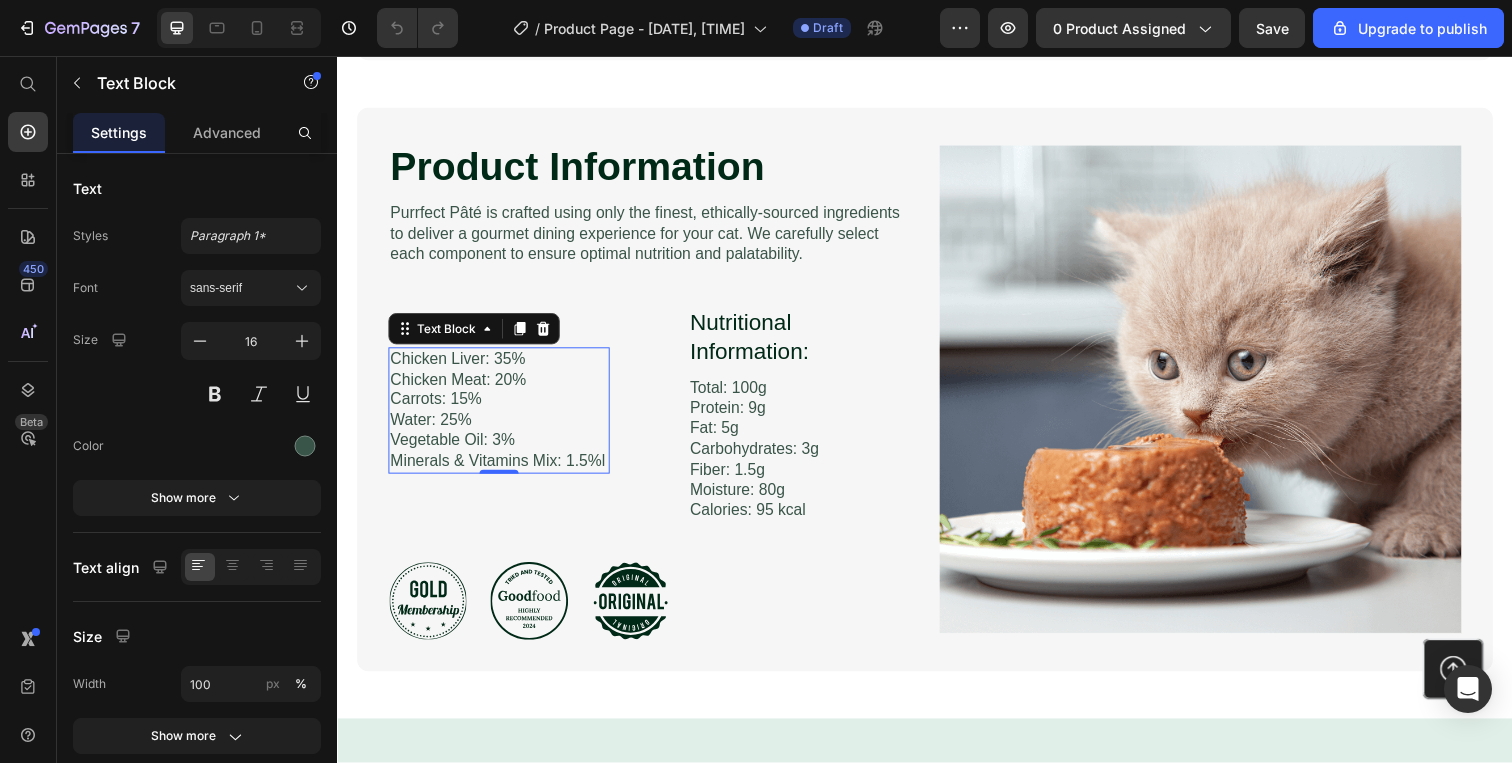 click on "Settings Advanced" at bounding box center [197, 133] 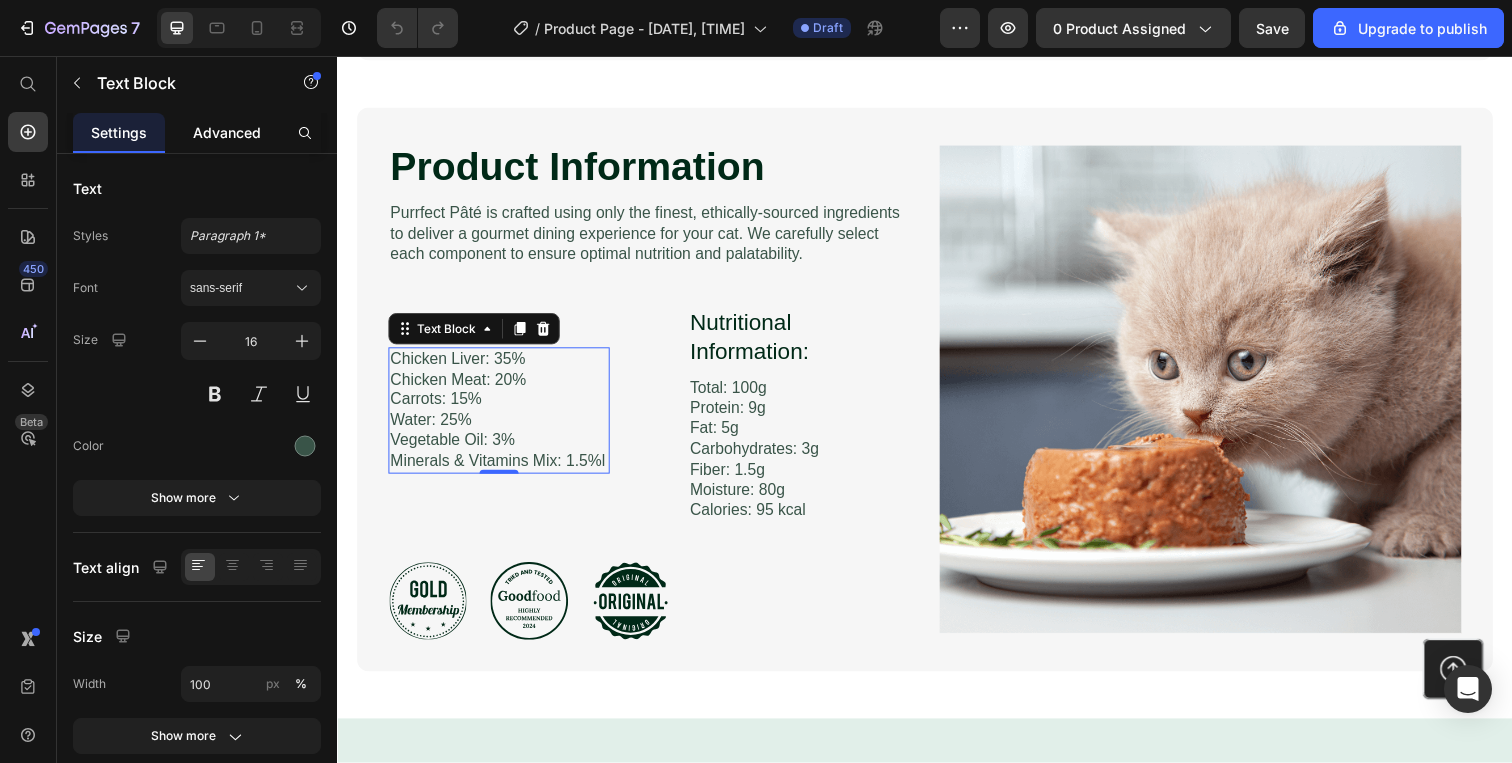 click on "Advanced" at bounding box center (227, 132) 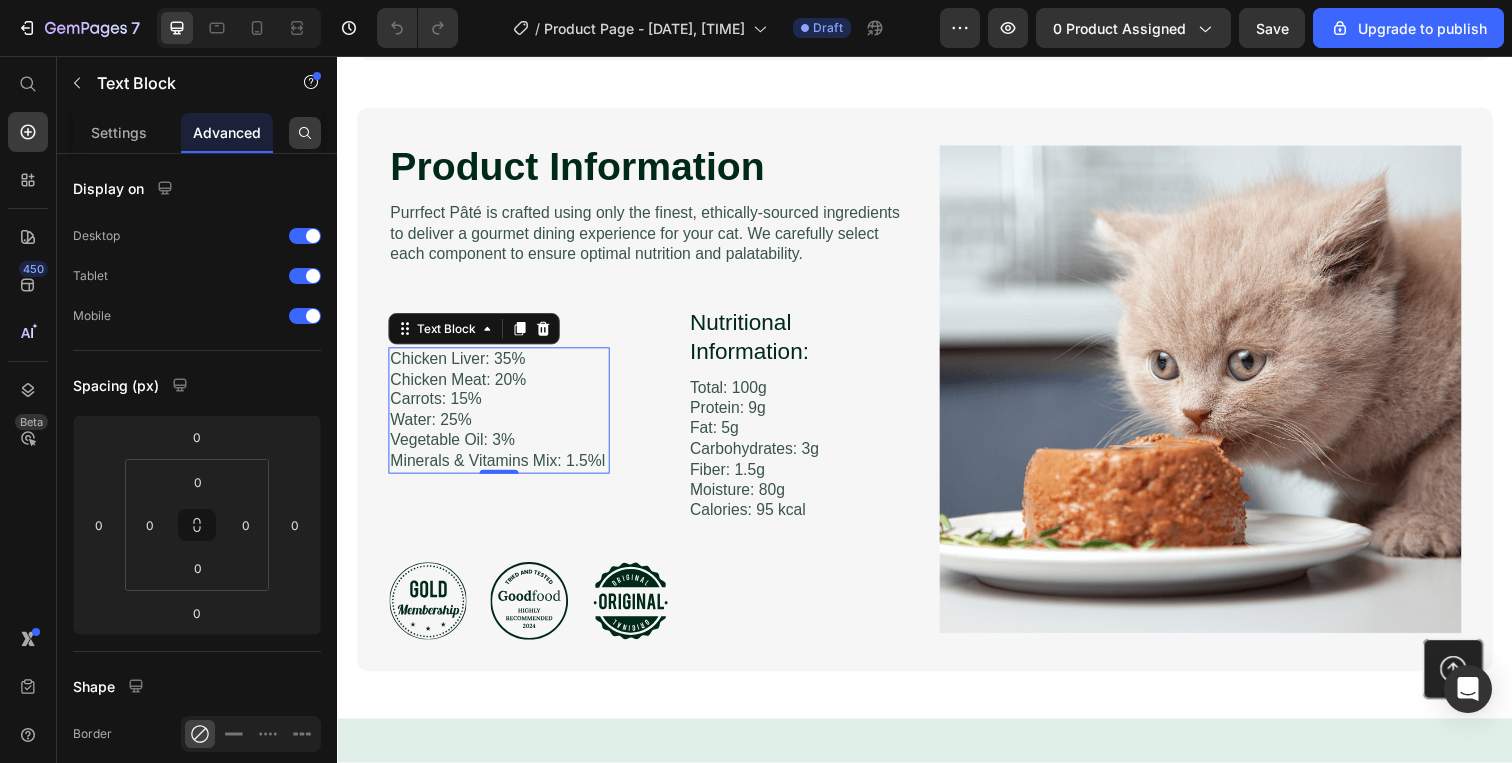 click 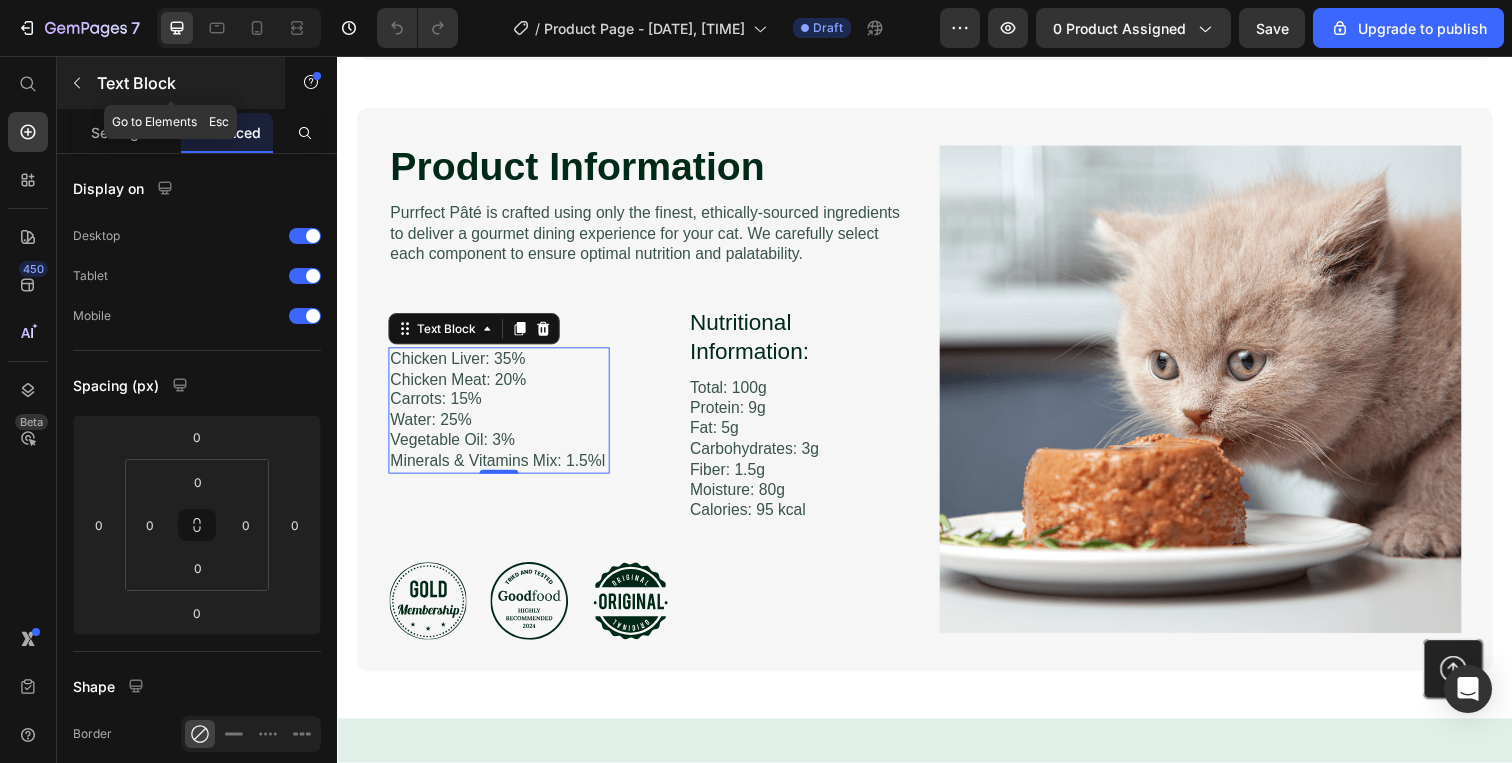click 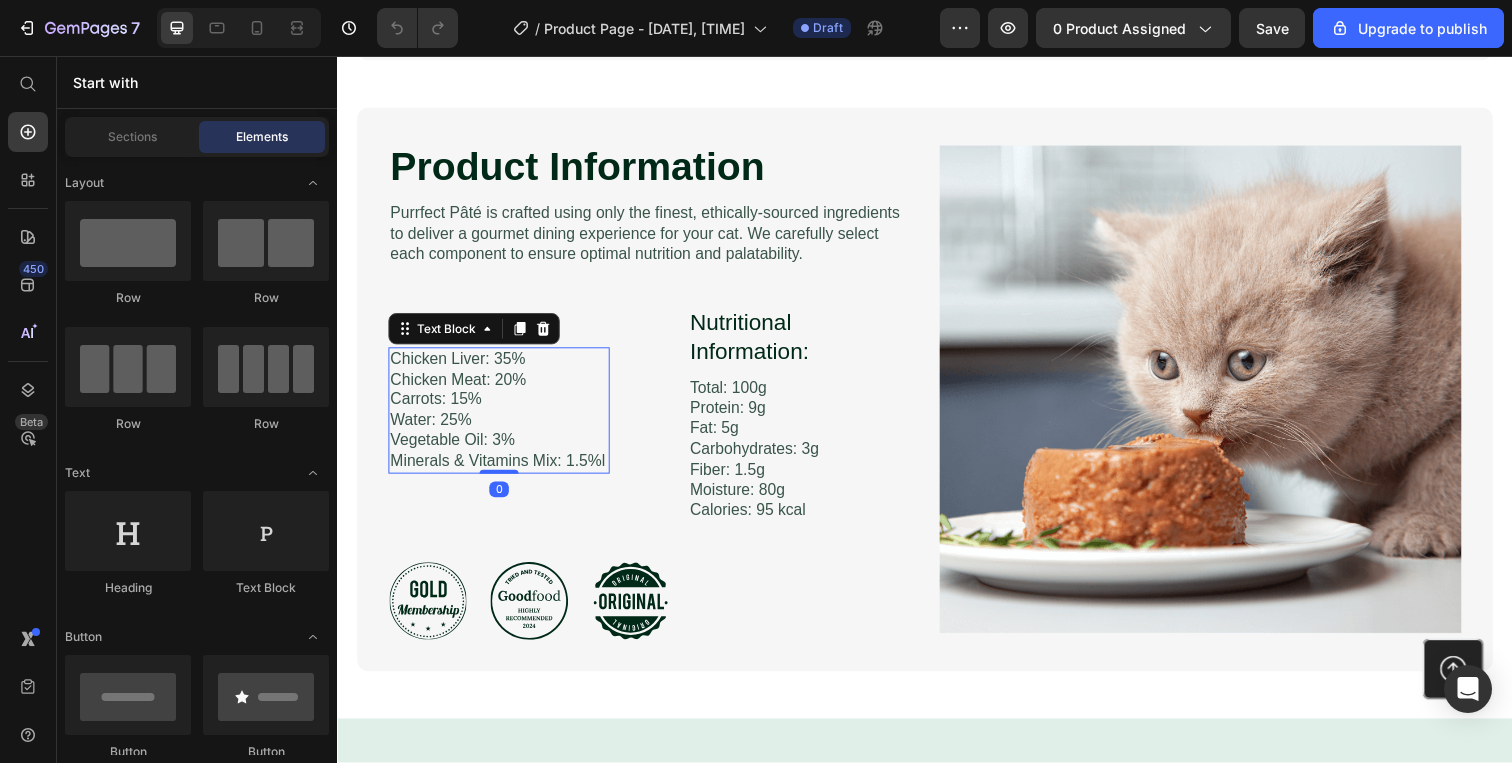 click on "Chicken Liver: 35% Chicken Meat: 20% Carrots: 15% Water: 25% Vegetable Oil: 3% Minerals & Vitamins Mix: 1.5%l" at bounding box center (502, 418) 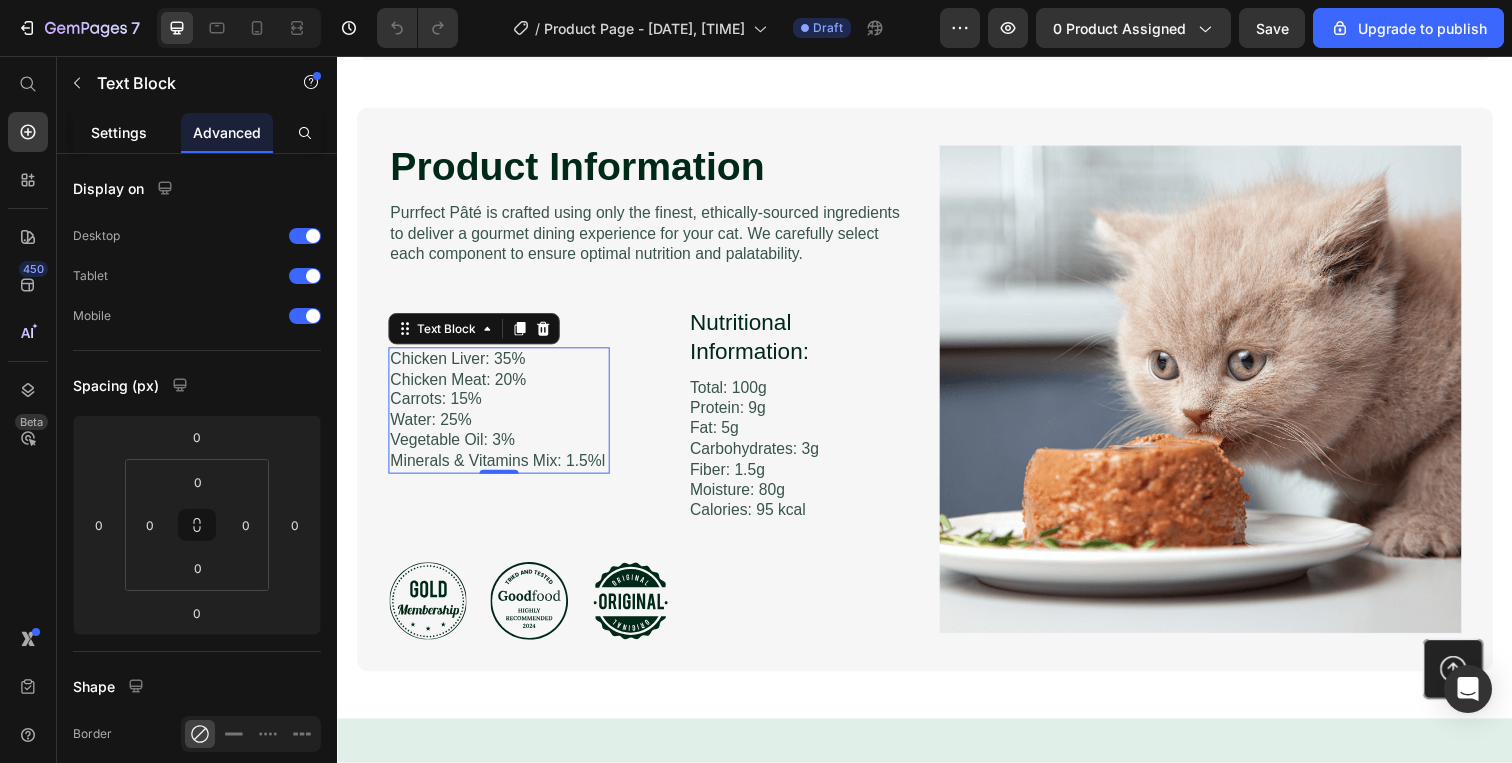 click on "Settings" at bounding box center [119, 132] 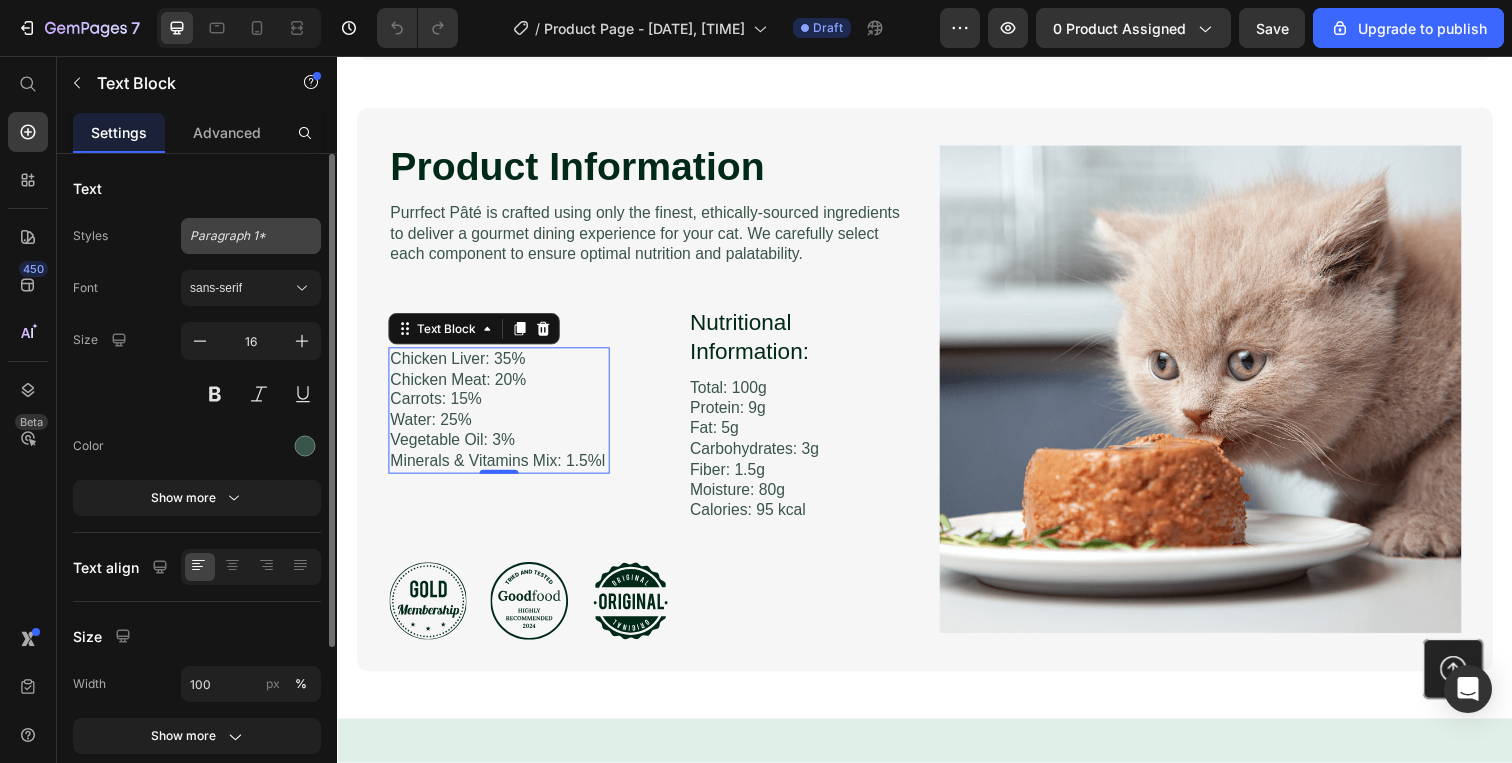 click on "Paragraph 1*" 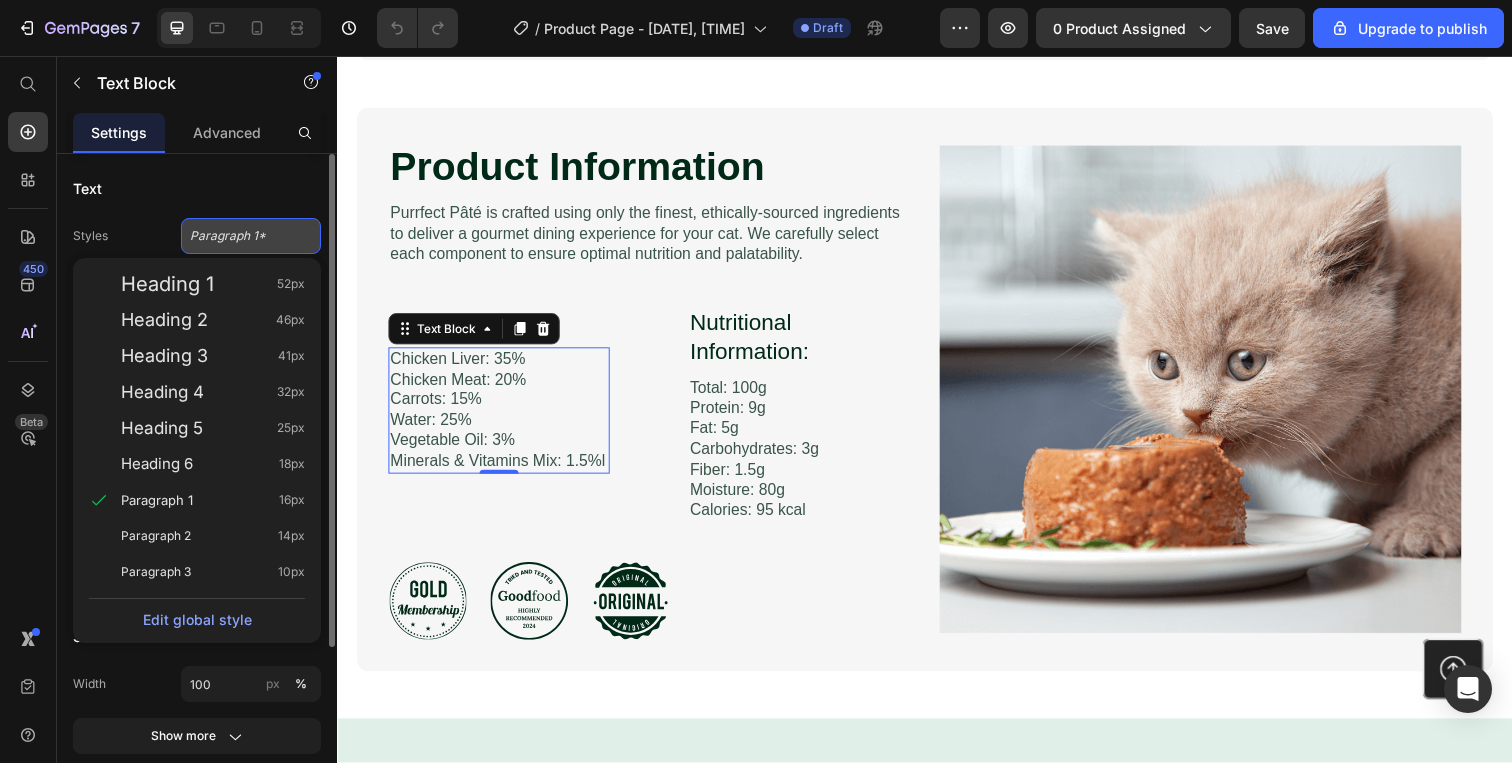 click on "Paragraph 1*" 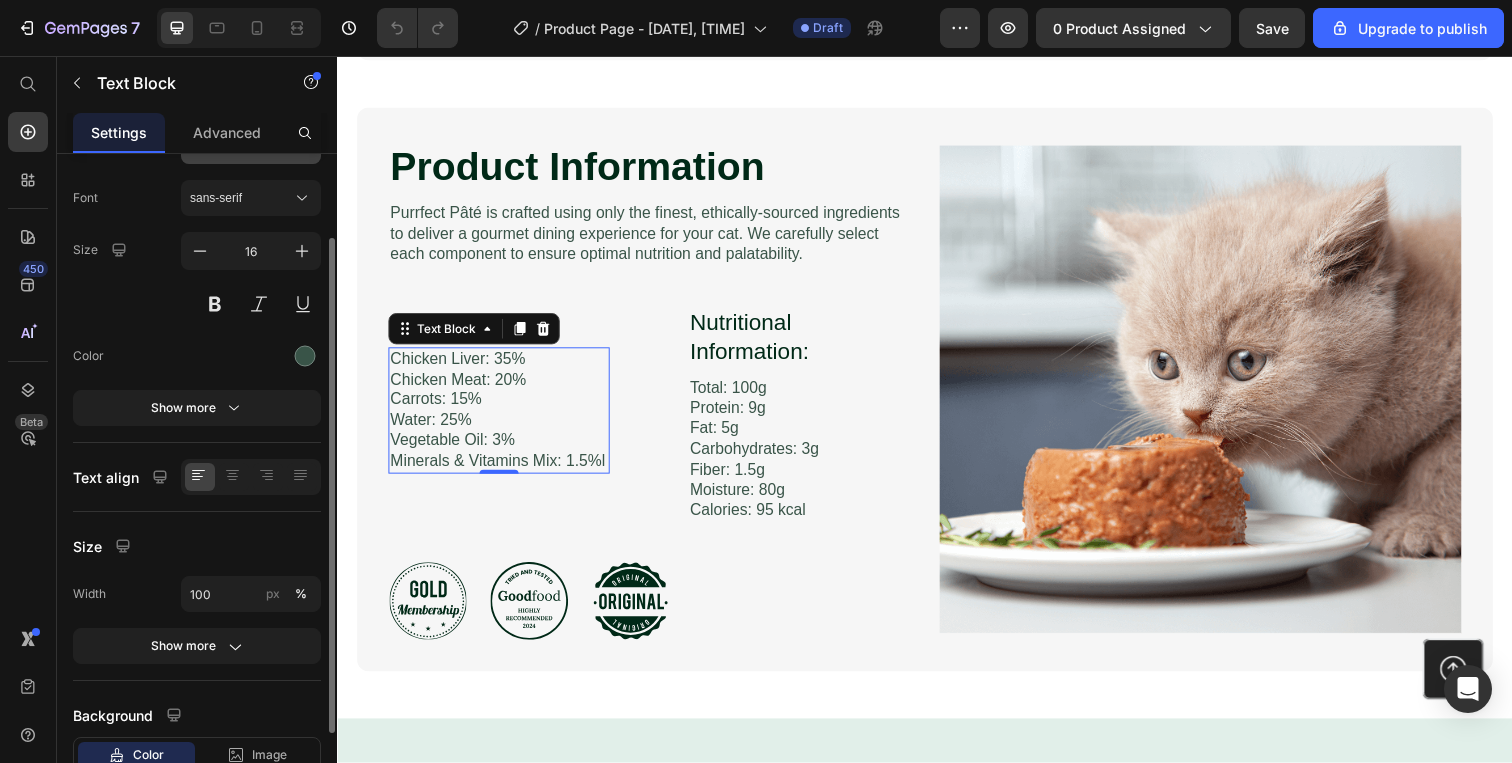 scroll, scrollTop: 100, scrollLeft: 0, axis: vertical 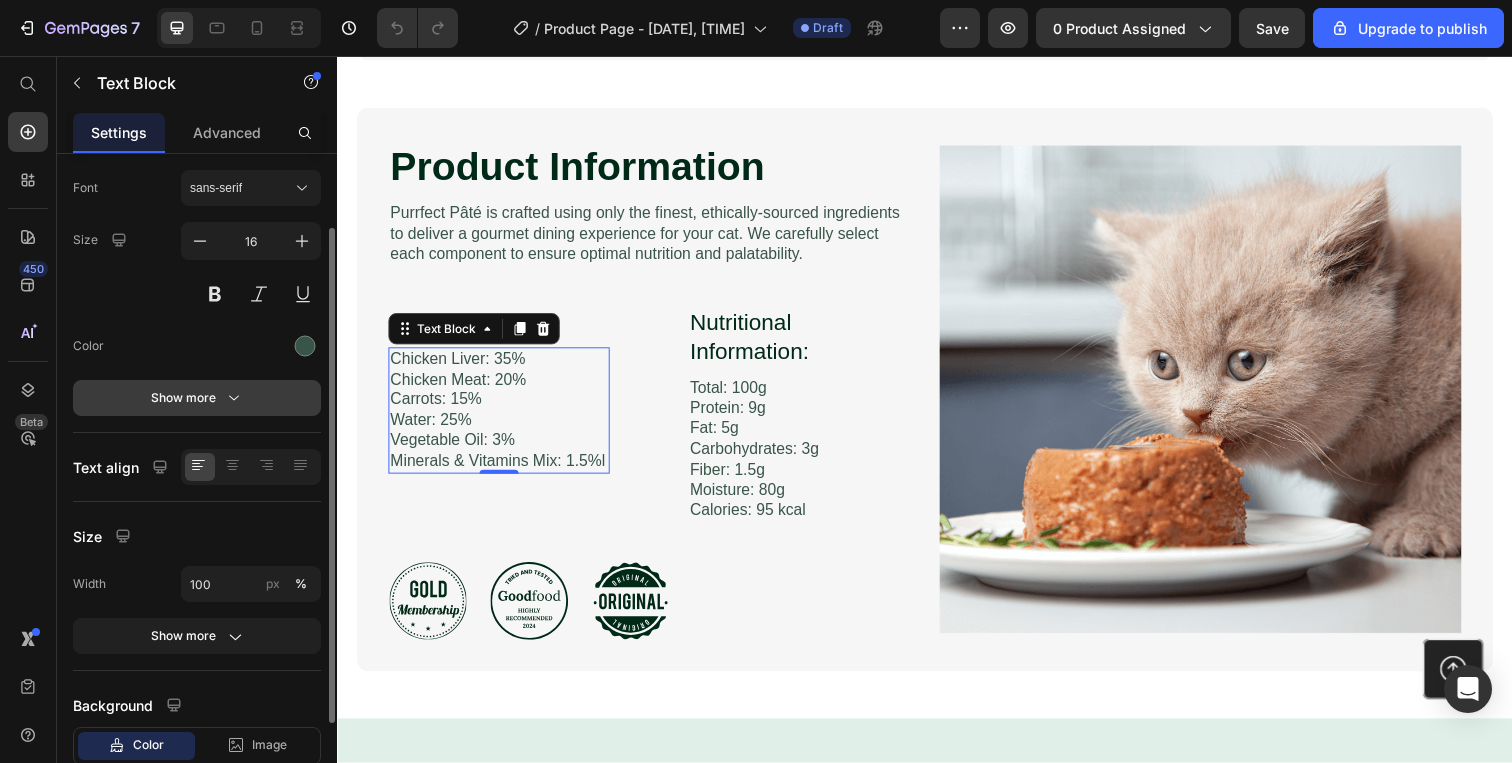 click on "Show more" at bounding box center [197, 398] 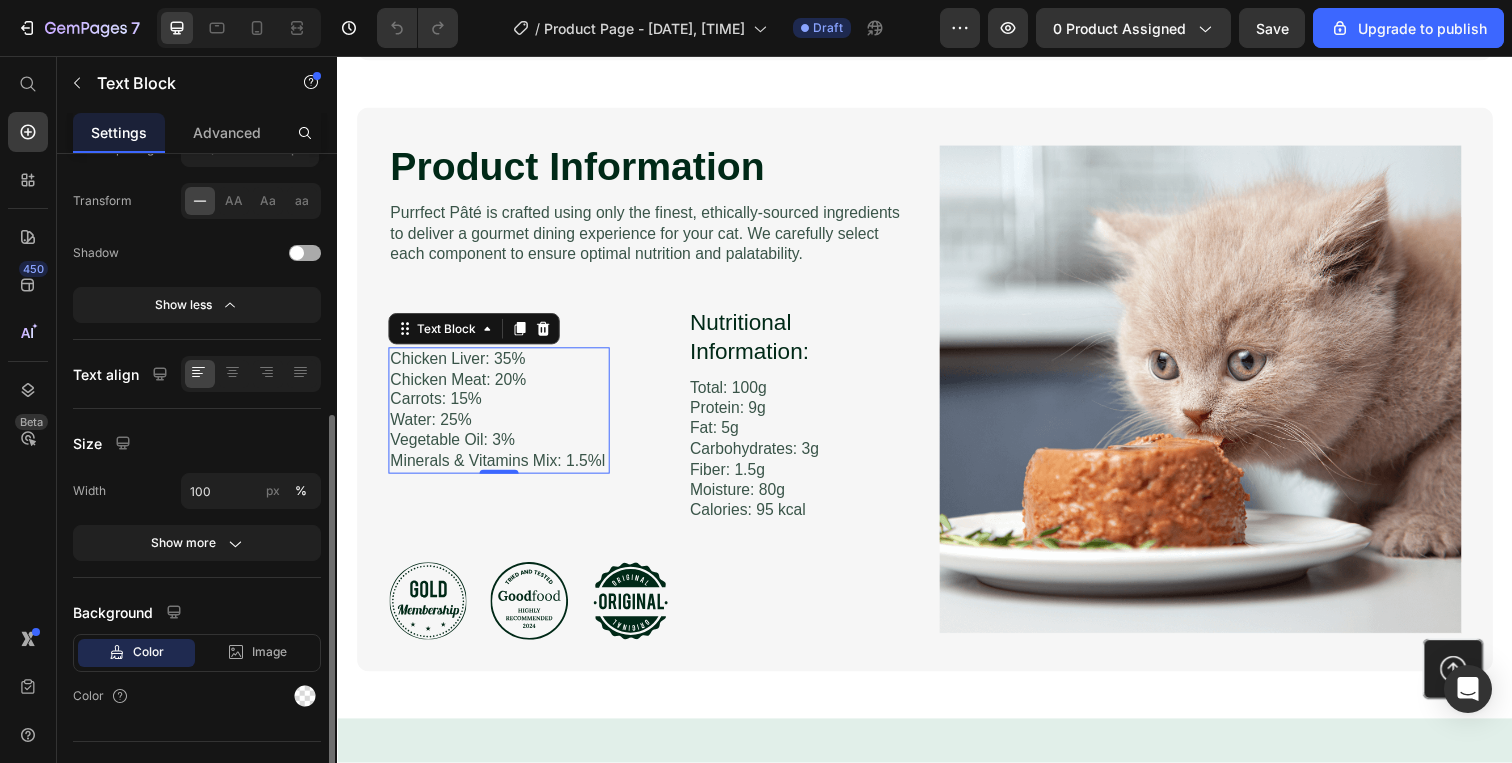 scroll, scrollTop: 463, scrollLeft: 0, axis: vertical 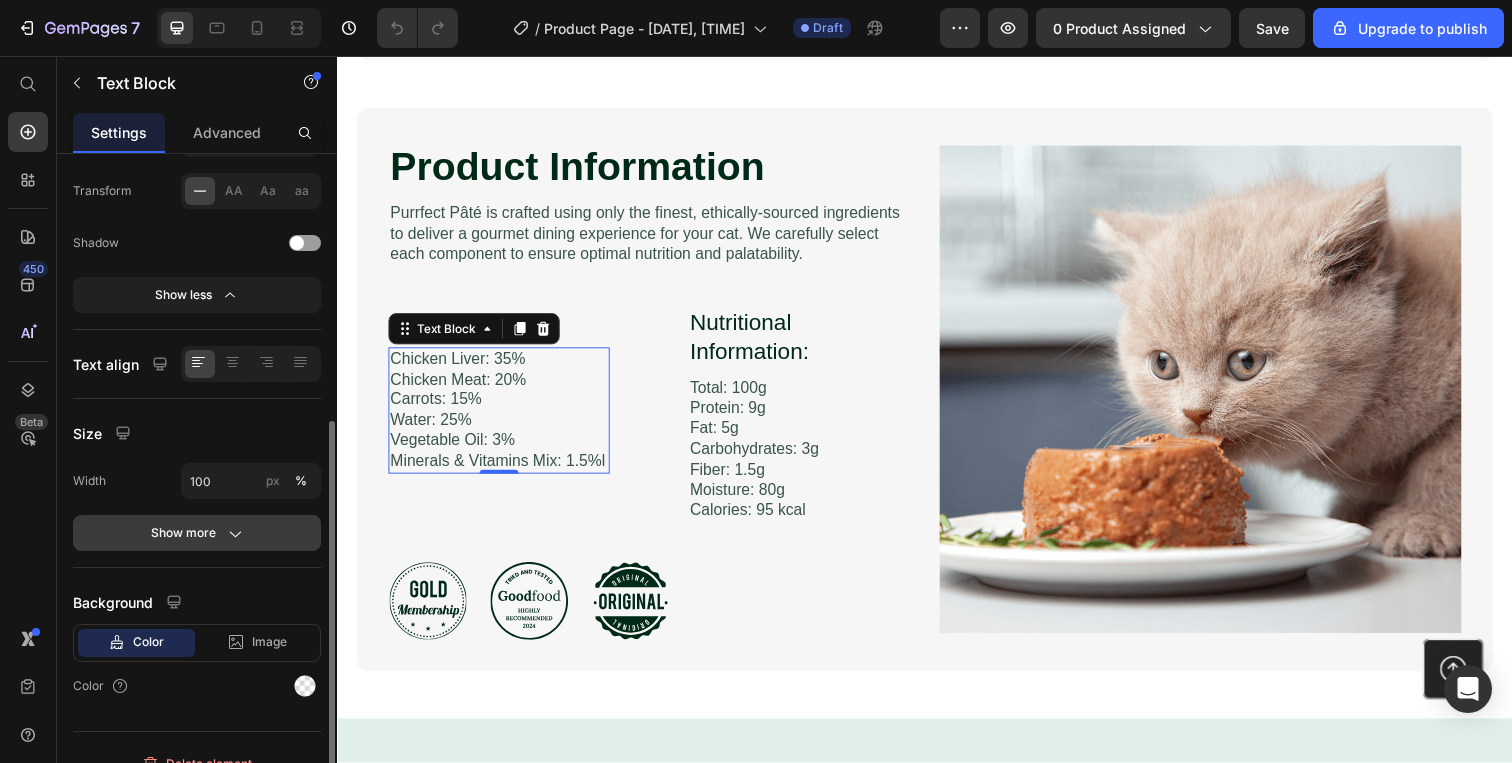 click on "Show more" 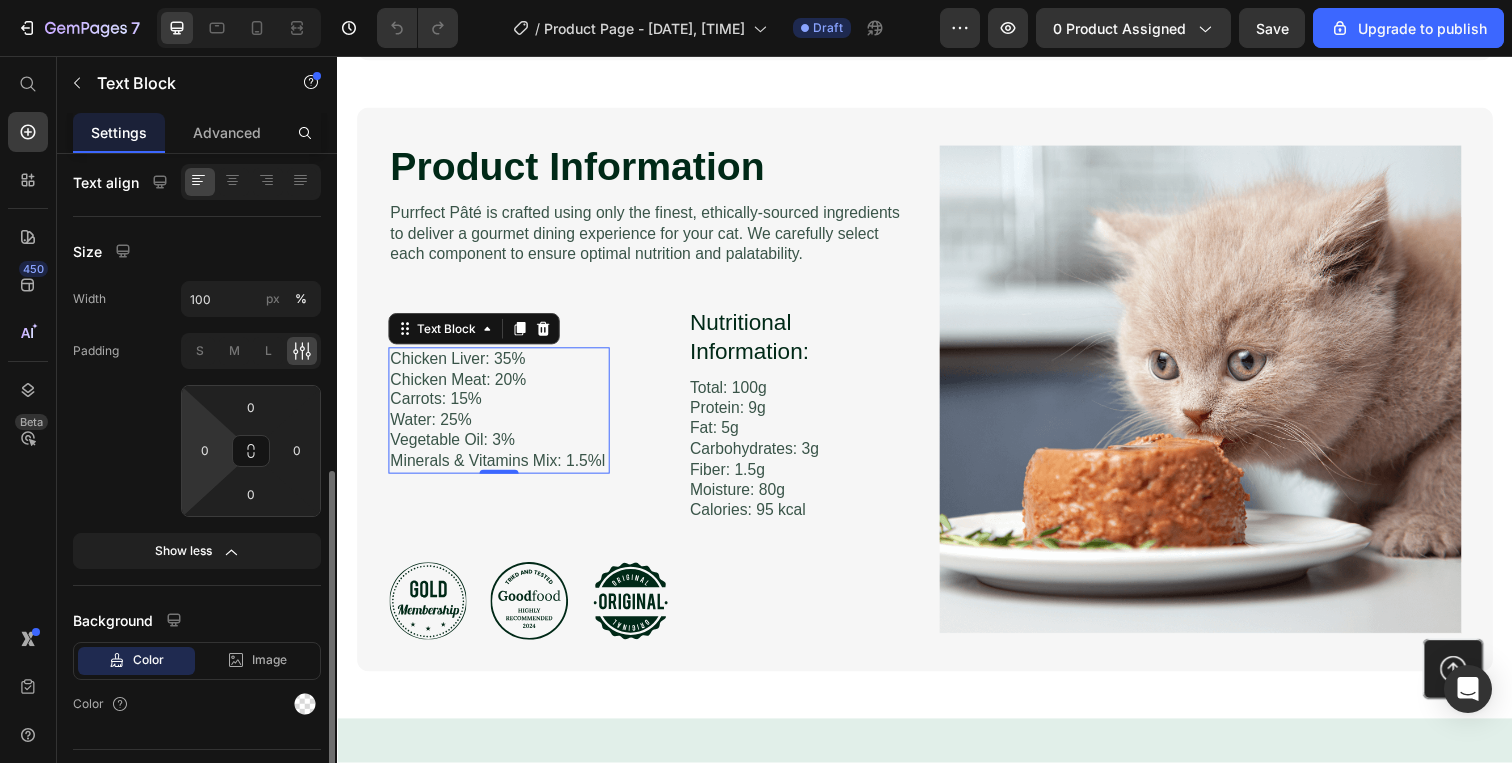 scroll, scrollTop: 689, scrollLeft: 0, axis: vertical 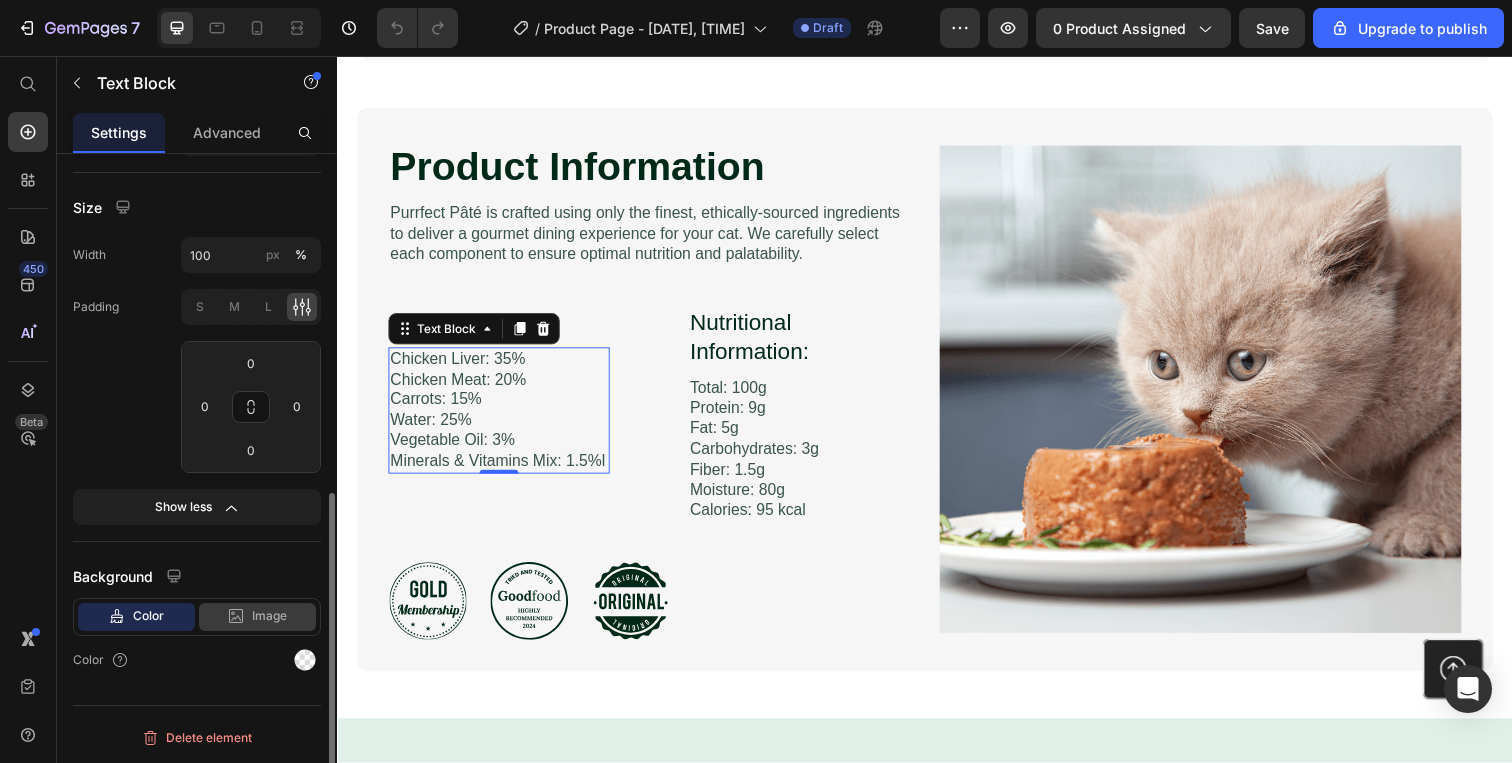 click 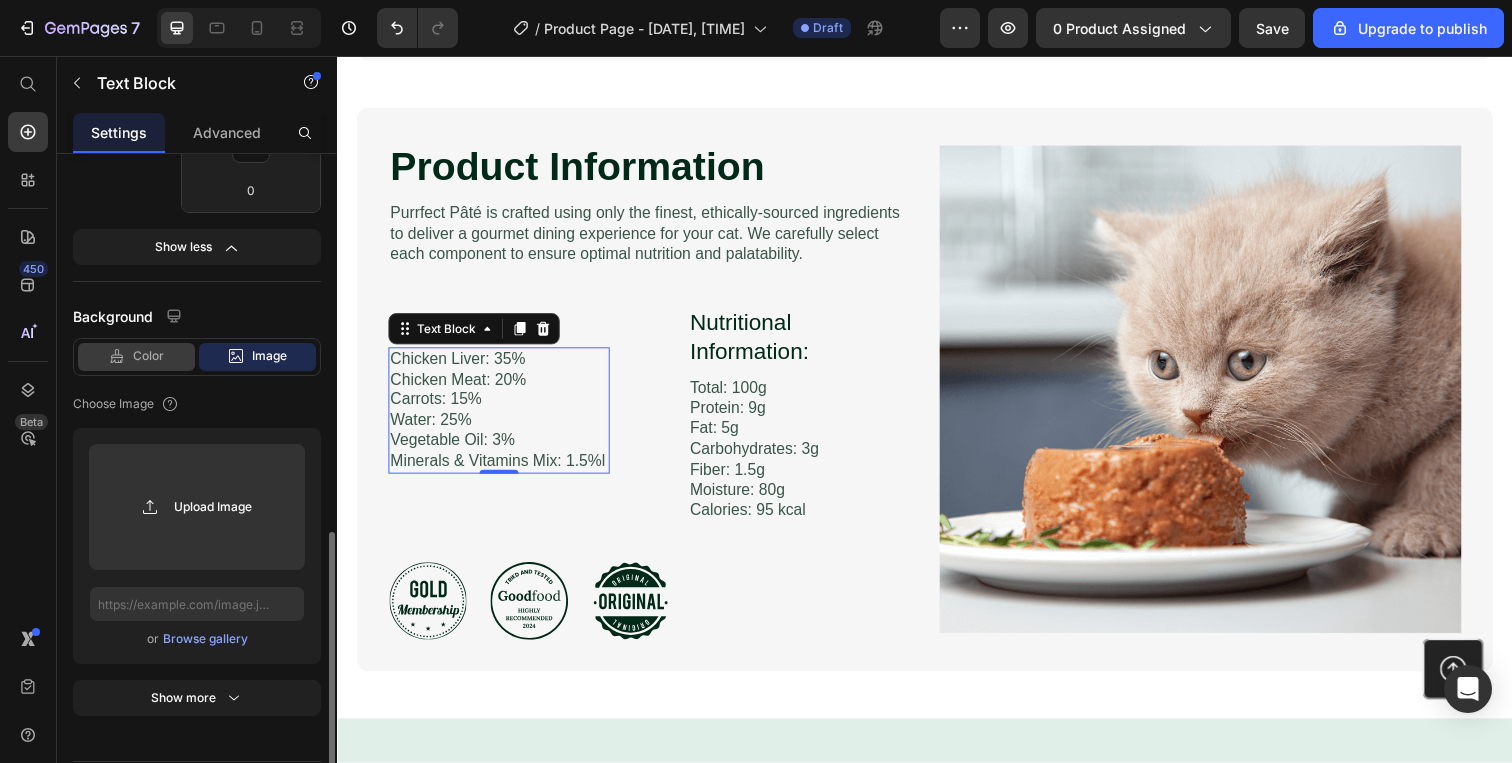 click on "Color" at bounding box center [148, 356] 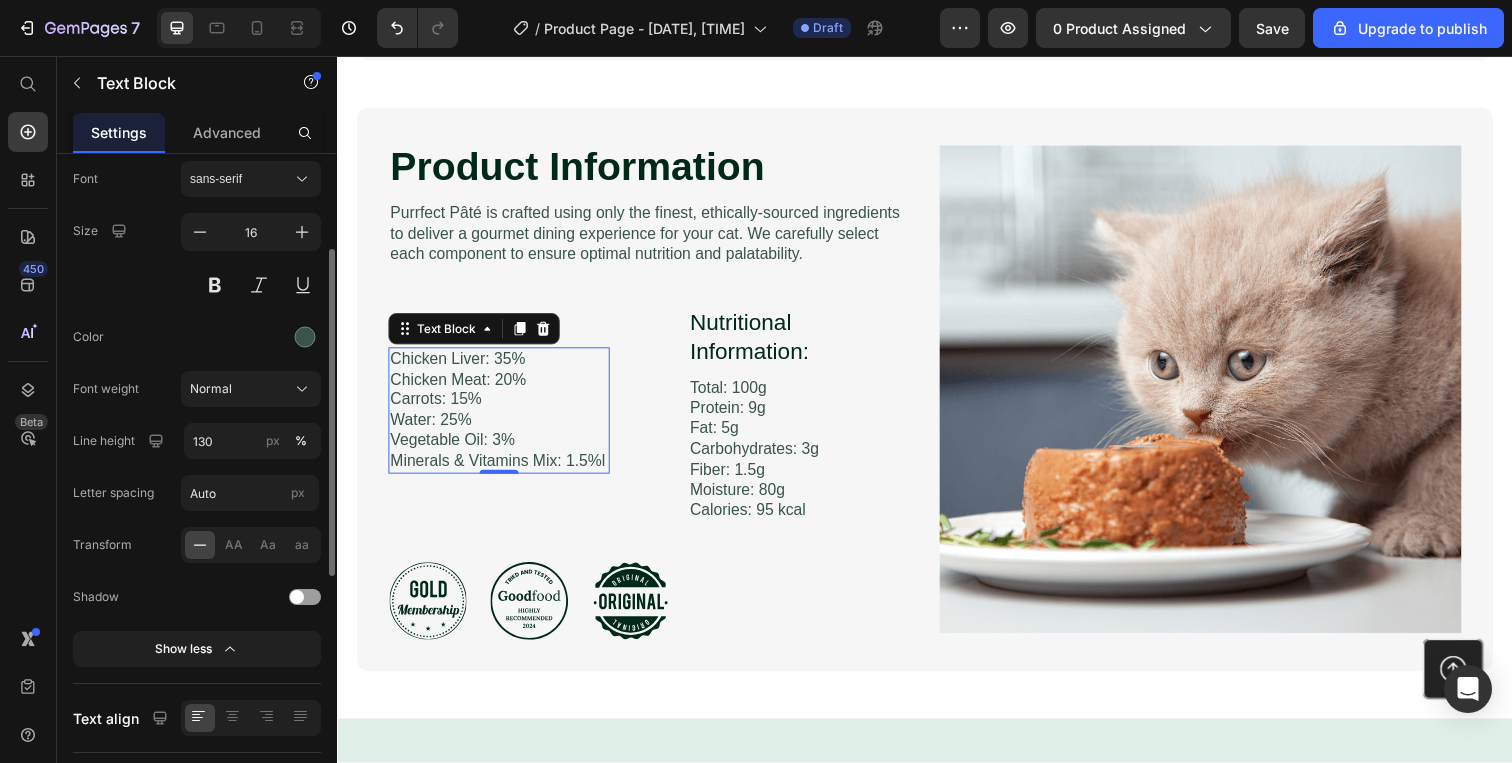 scroll, scrollTop: 0, scrollLeft: 0, axis: both 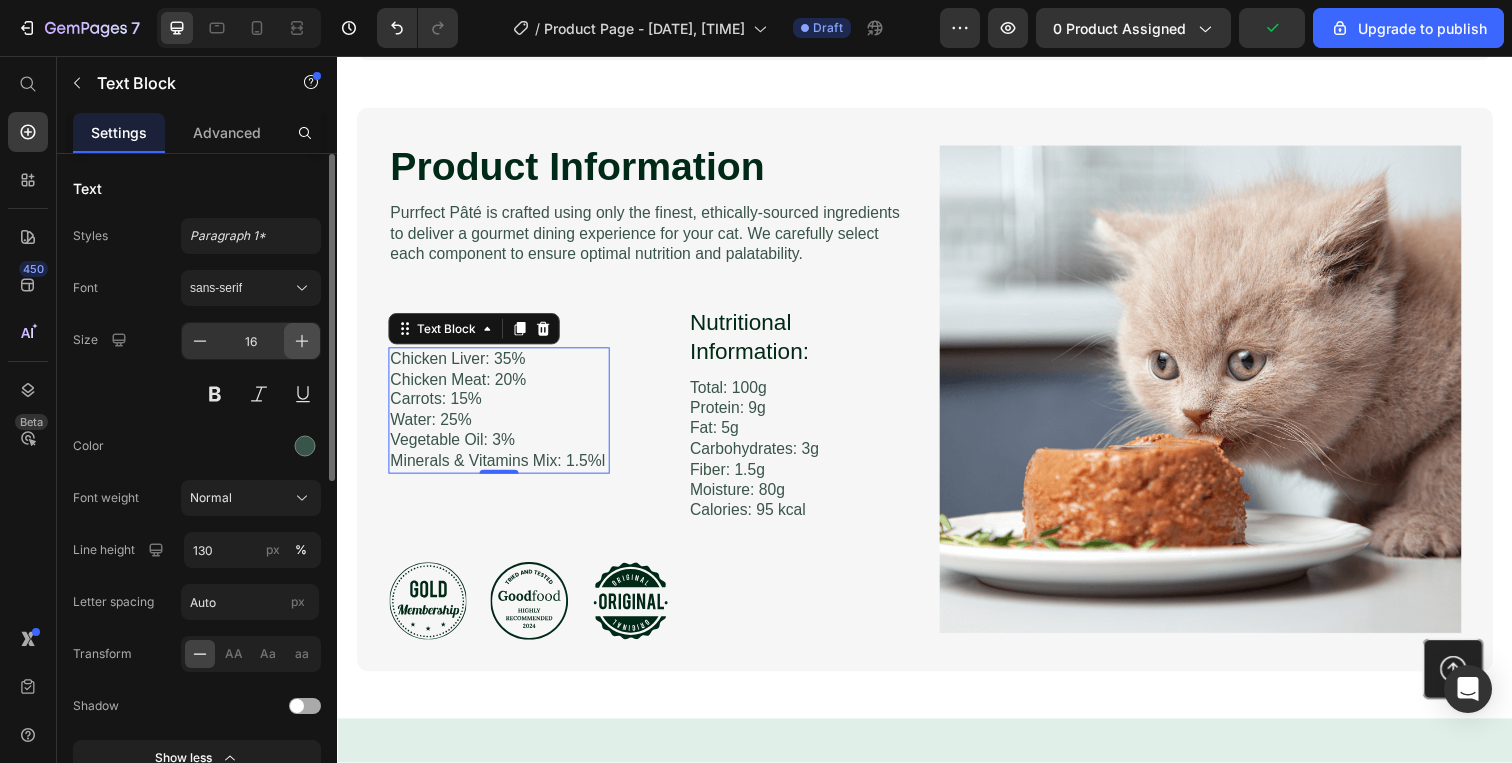 click 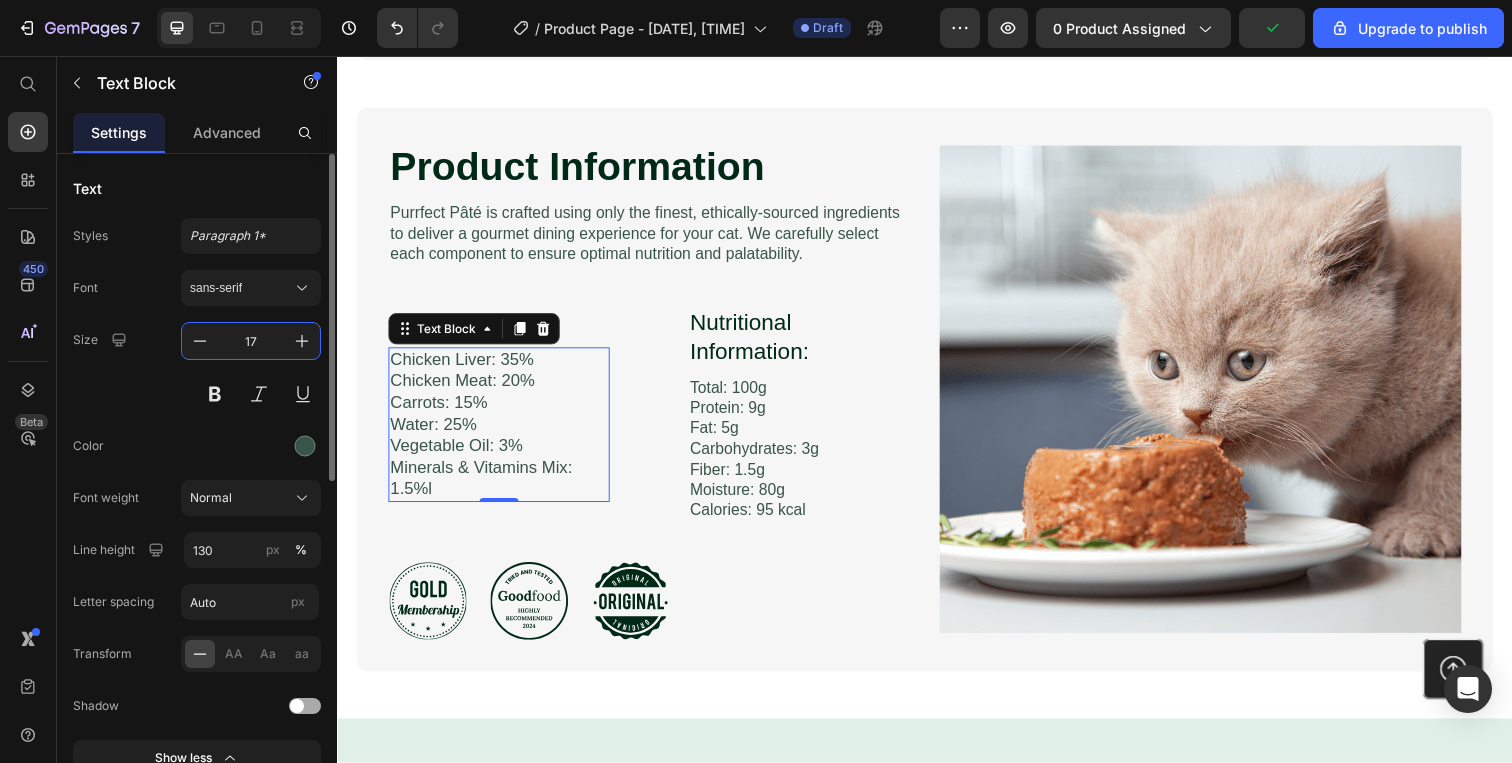 click on "17" at bounding box center (251, 341) 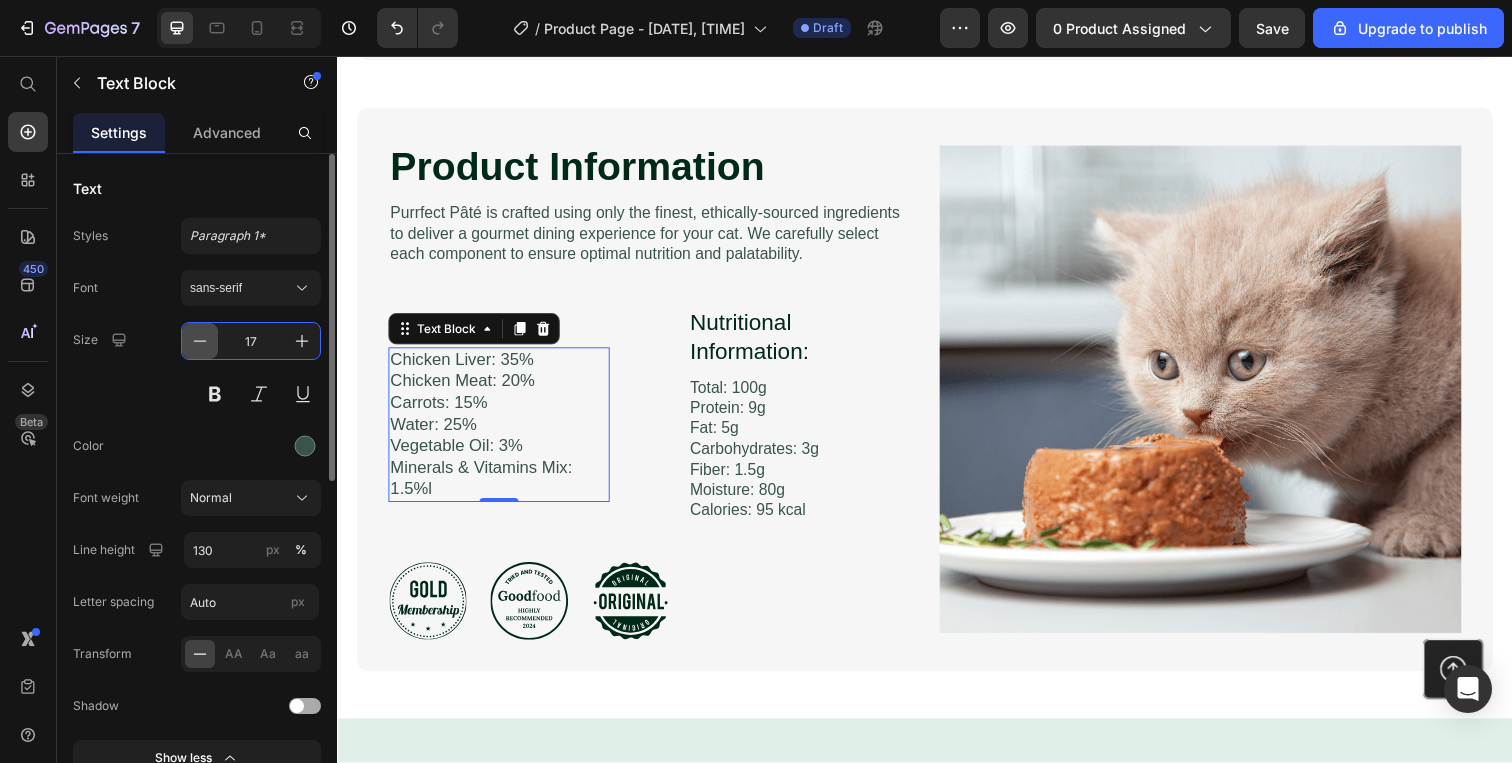 click 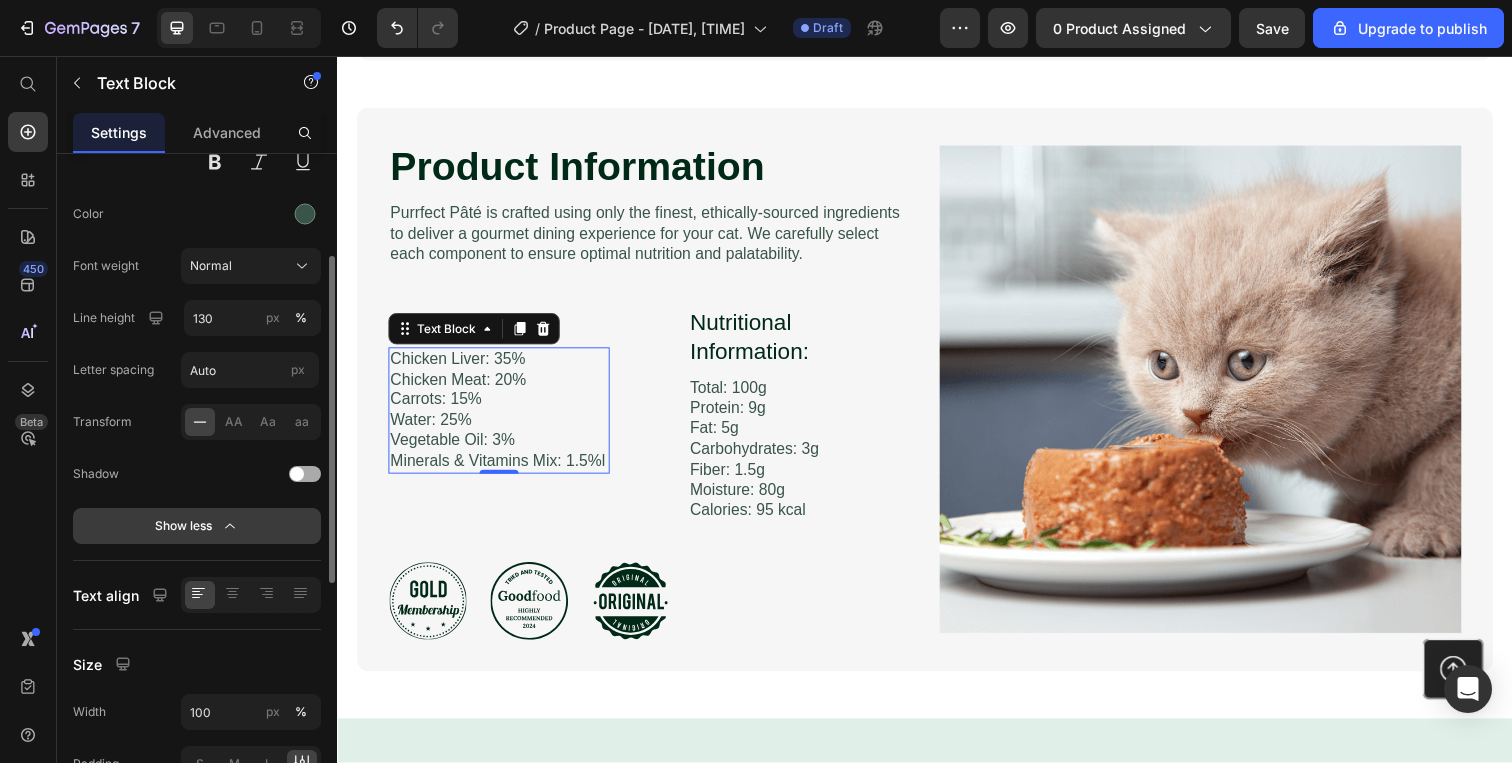 scroll, scrollTop: 246, scrollLeft: 0, axis: vertical 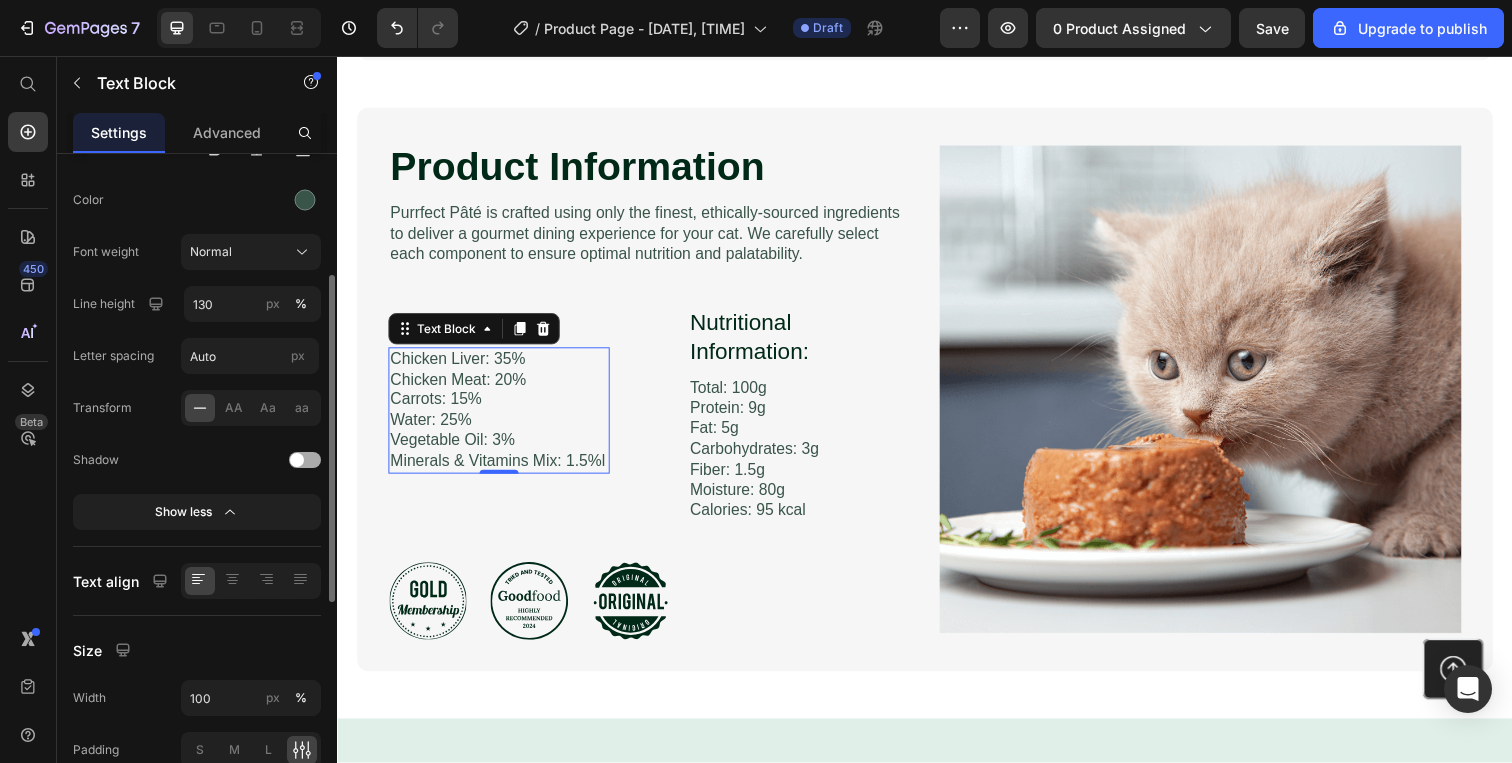 drag, startPoint x: 212, startPoint y: 510, endPoint x: 205, endPoint y: 459, distance: 51.47815 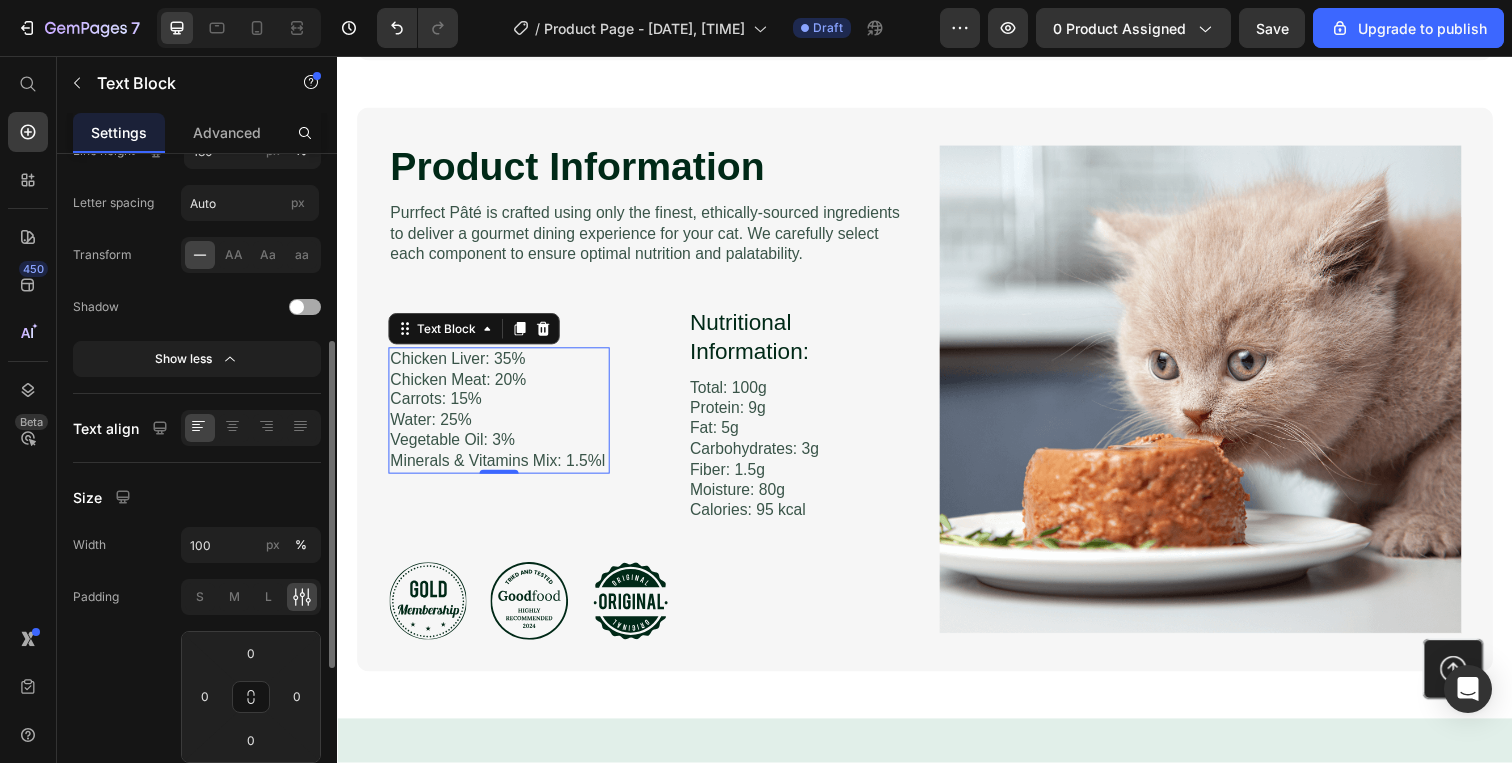 scroll, scrollTop: 404, scrollLeft: 0, axis: vertical 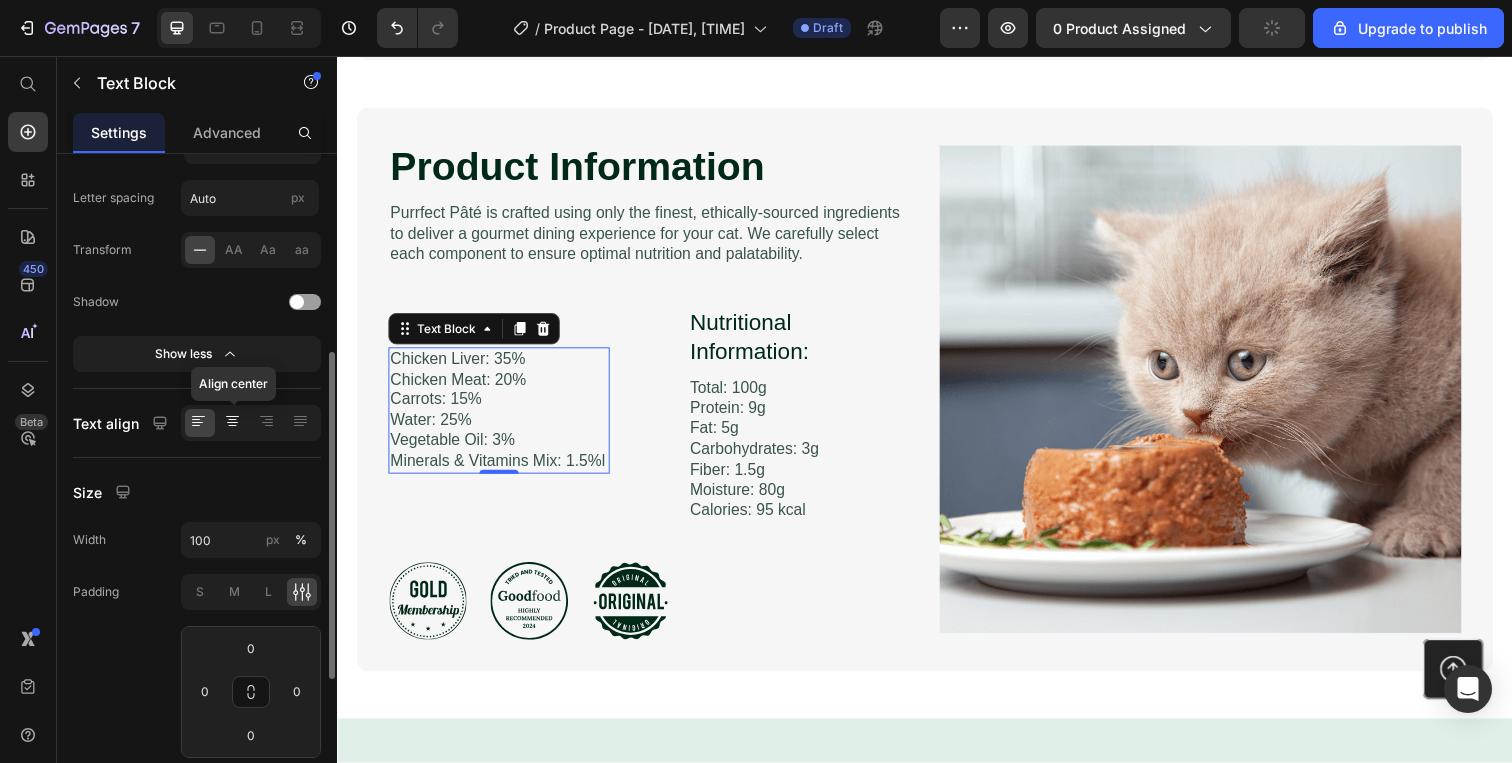 click 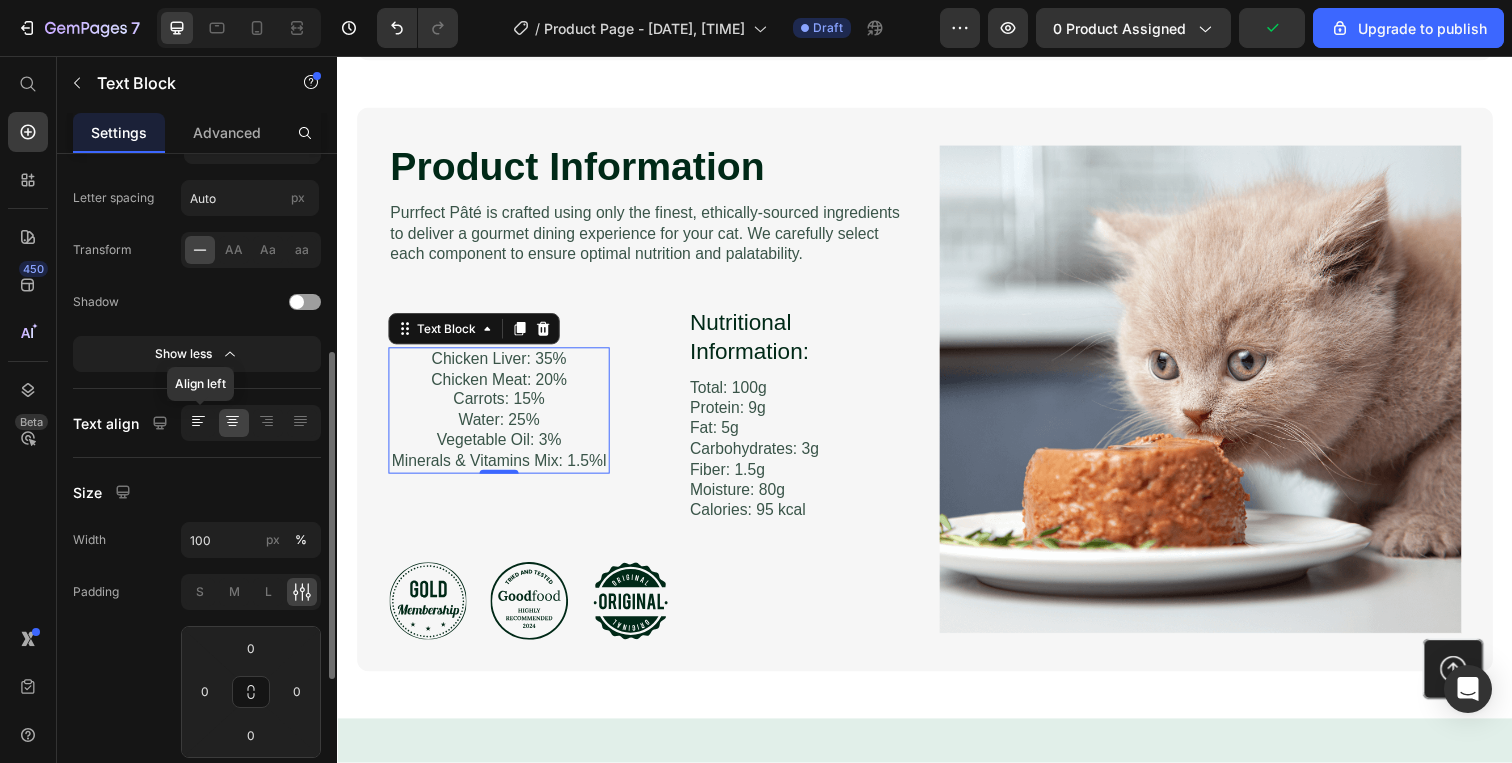 click 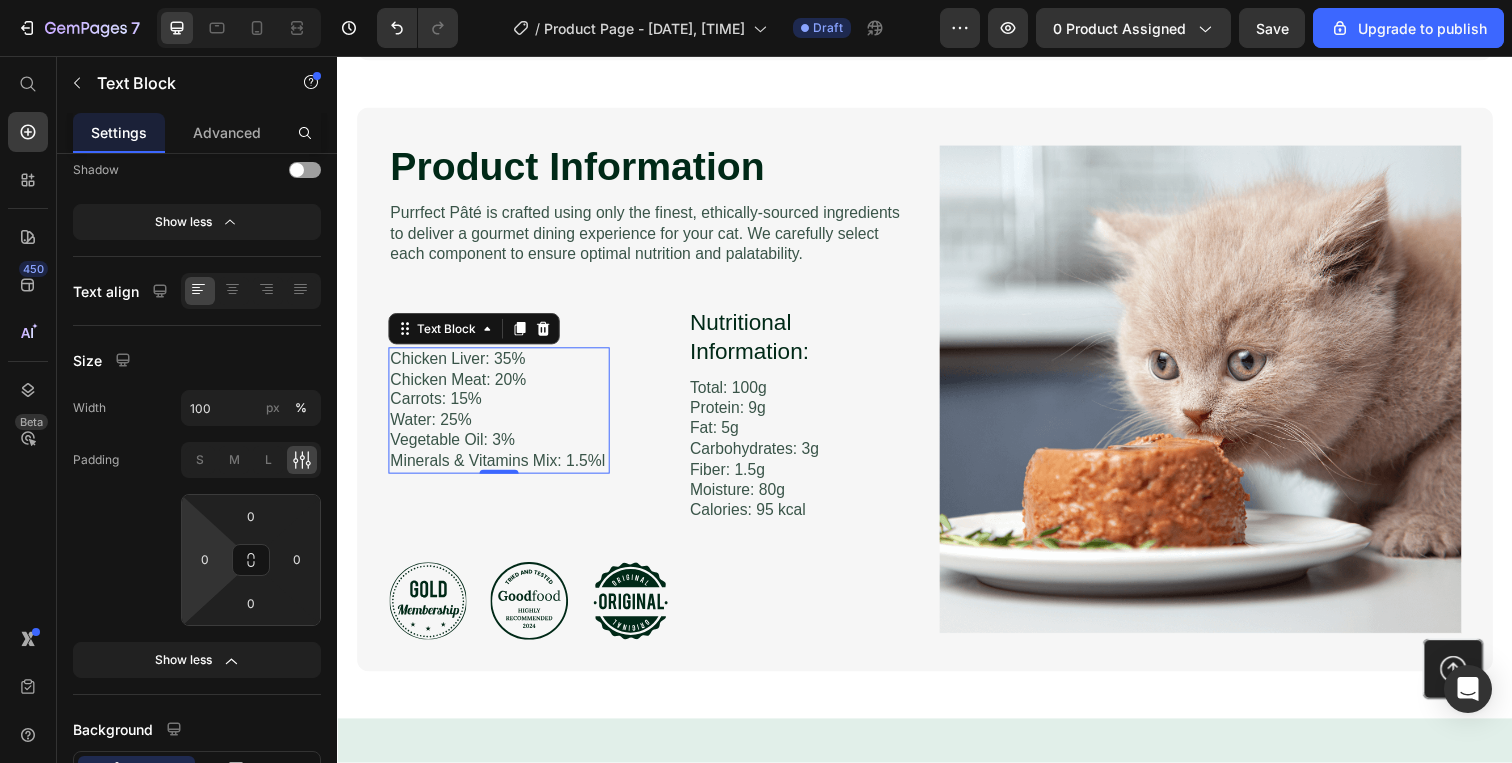scroll, scrollTop: 0, scrollLeft: 0, axis: both 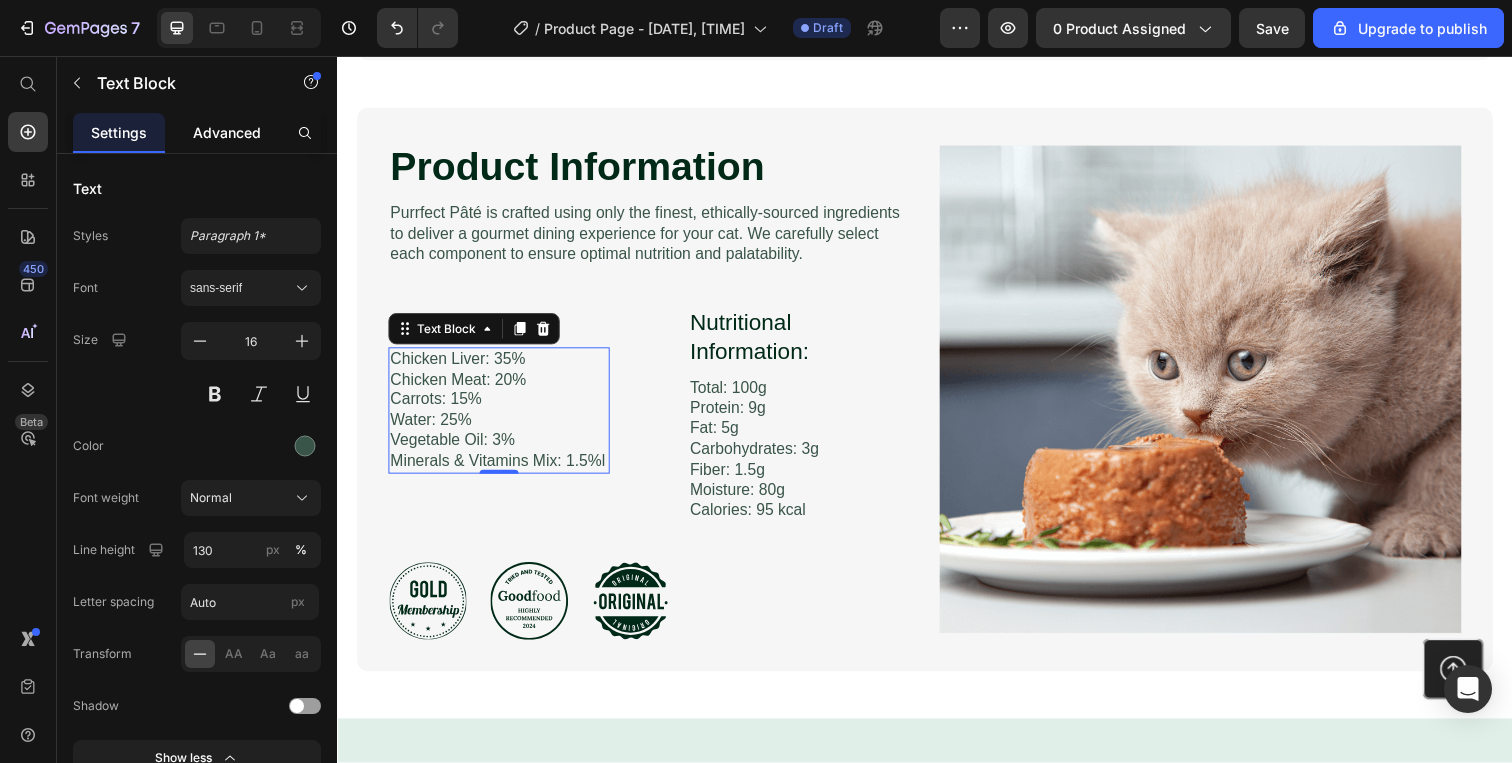 click on "Advanced" at bounding box center (227, 132) 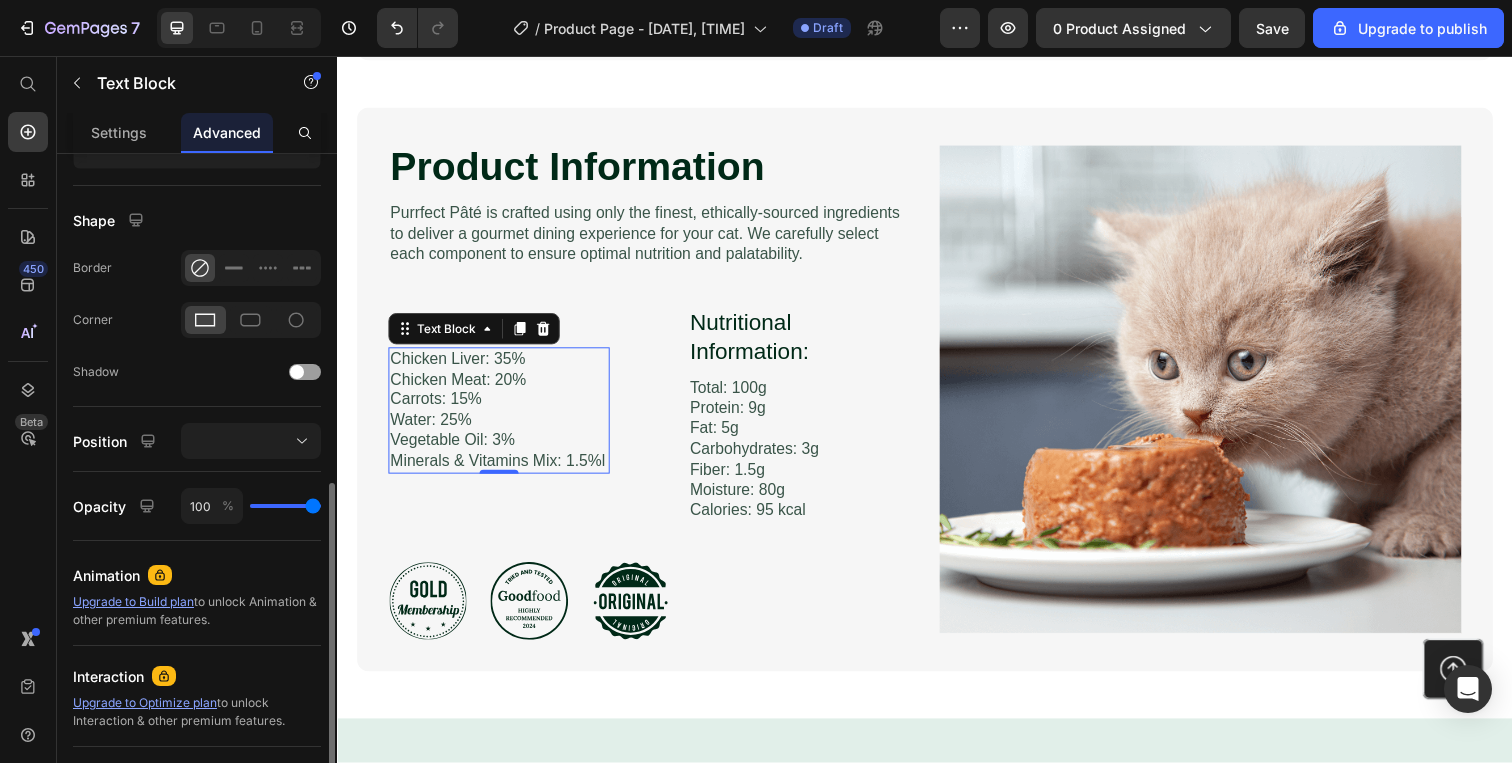 scroll, scrollTop: 0, scrollLeft: 0, axis: both 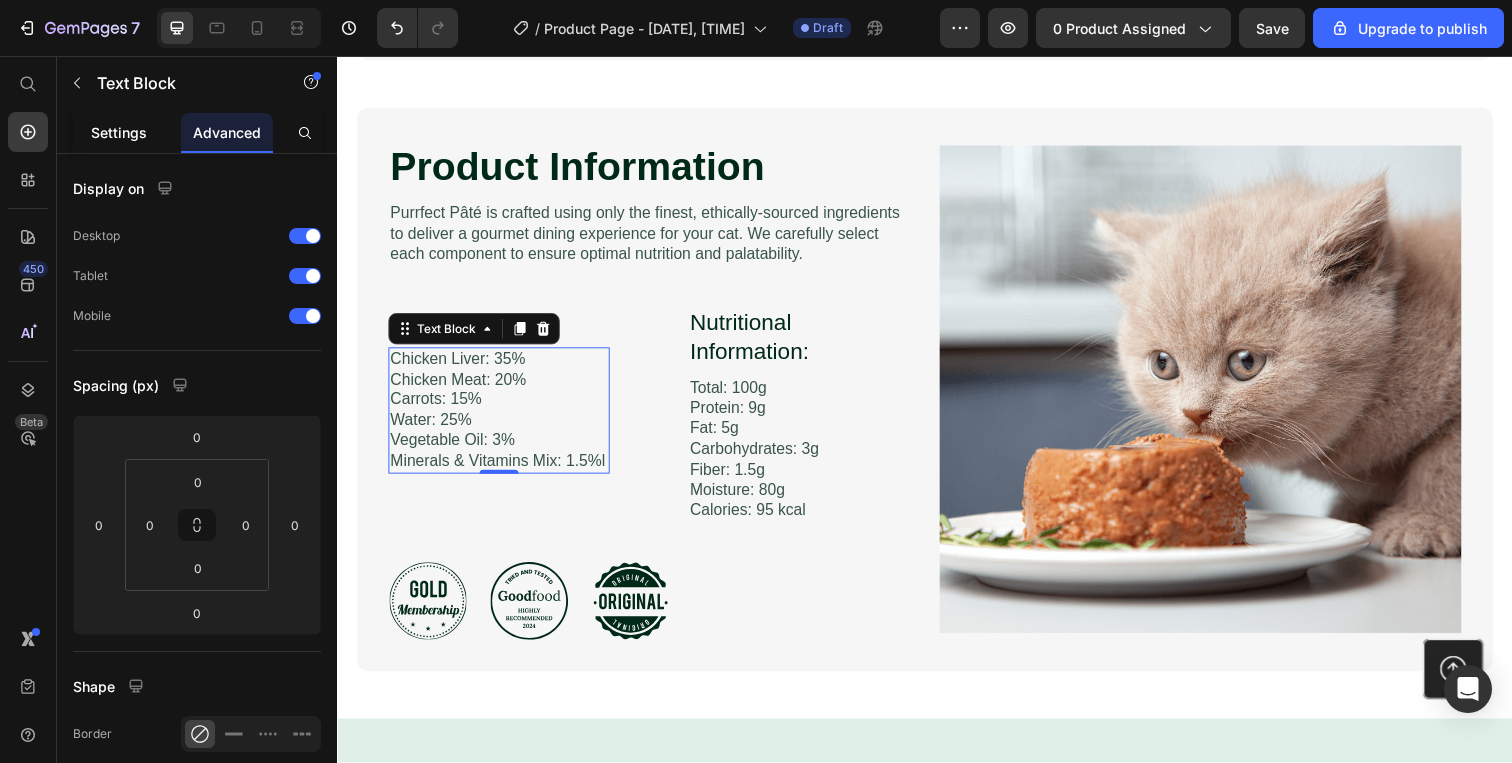 click on "Settings" at bounding box center (119, 132) 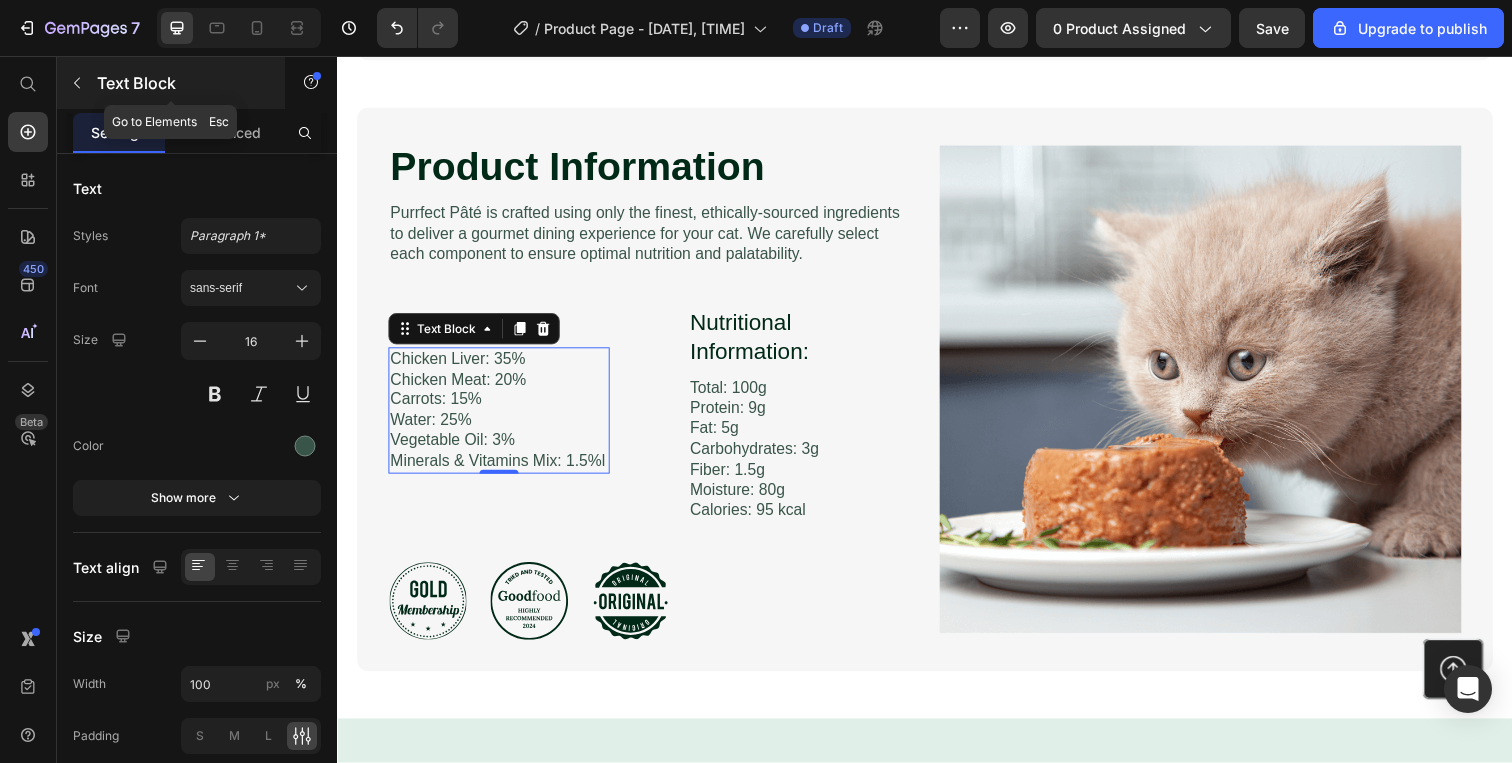 click 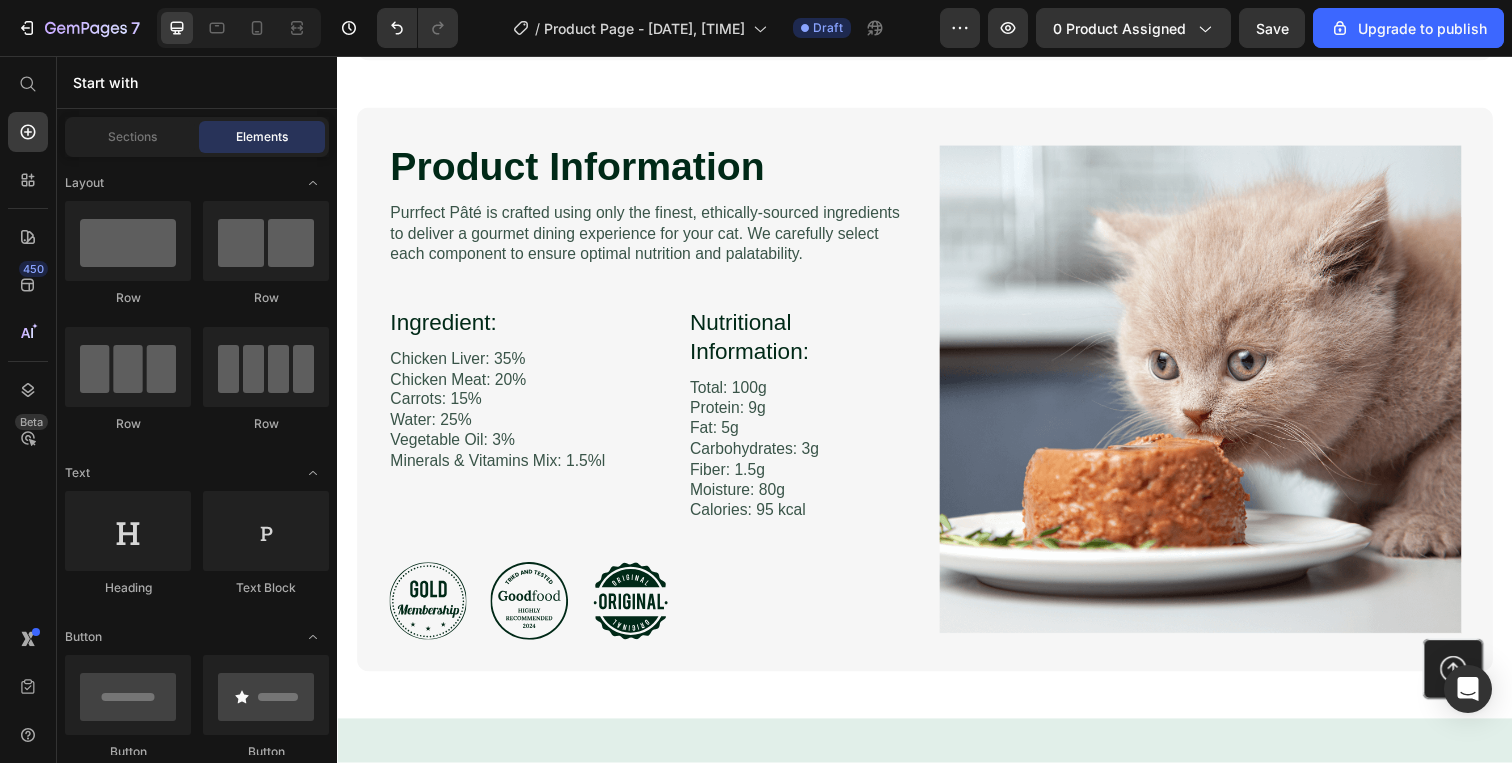 click on "450 Beta" at bounding box center [28, 409] 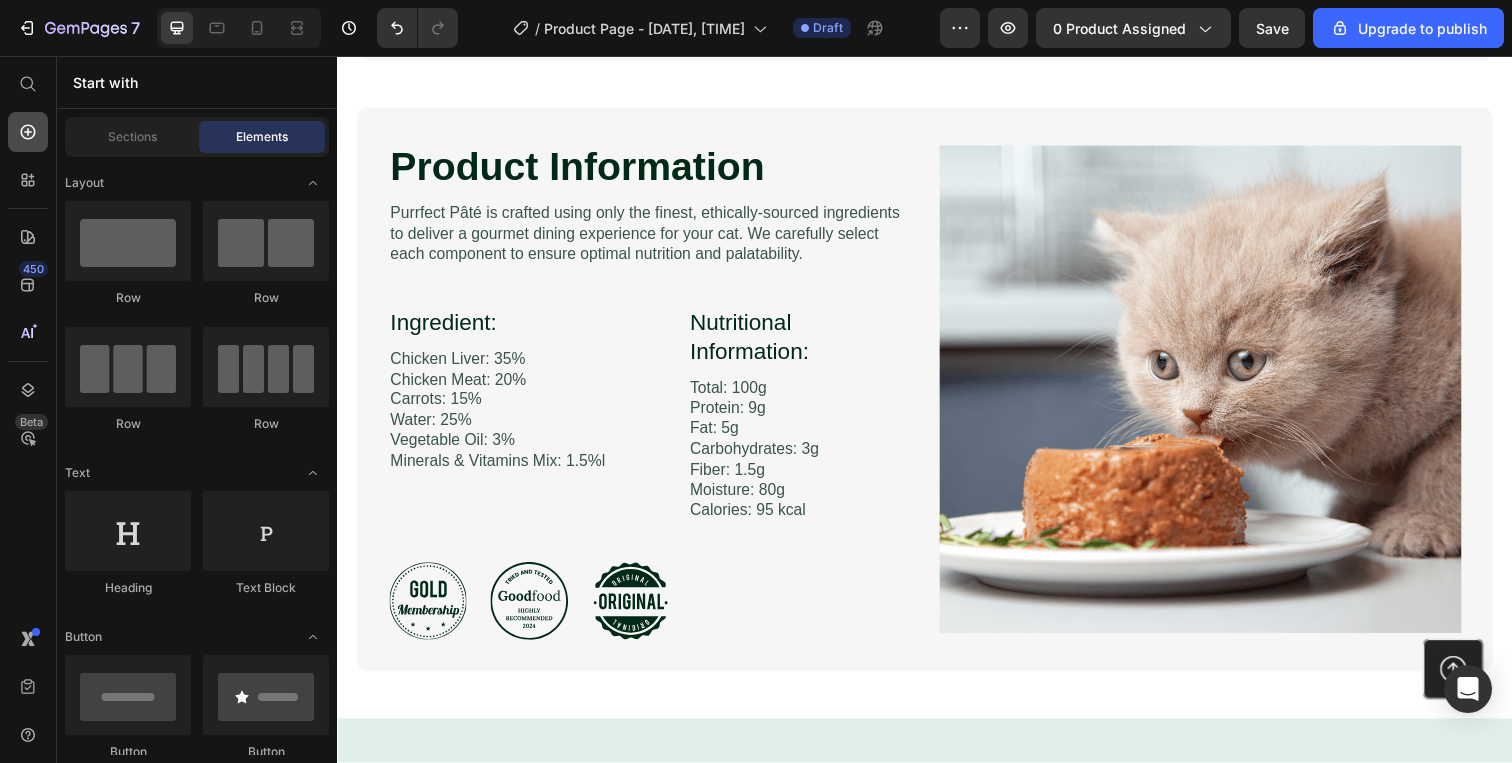 click 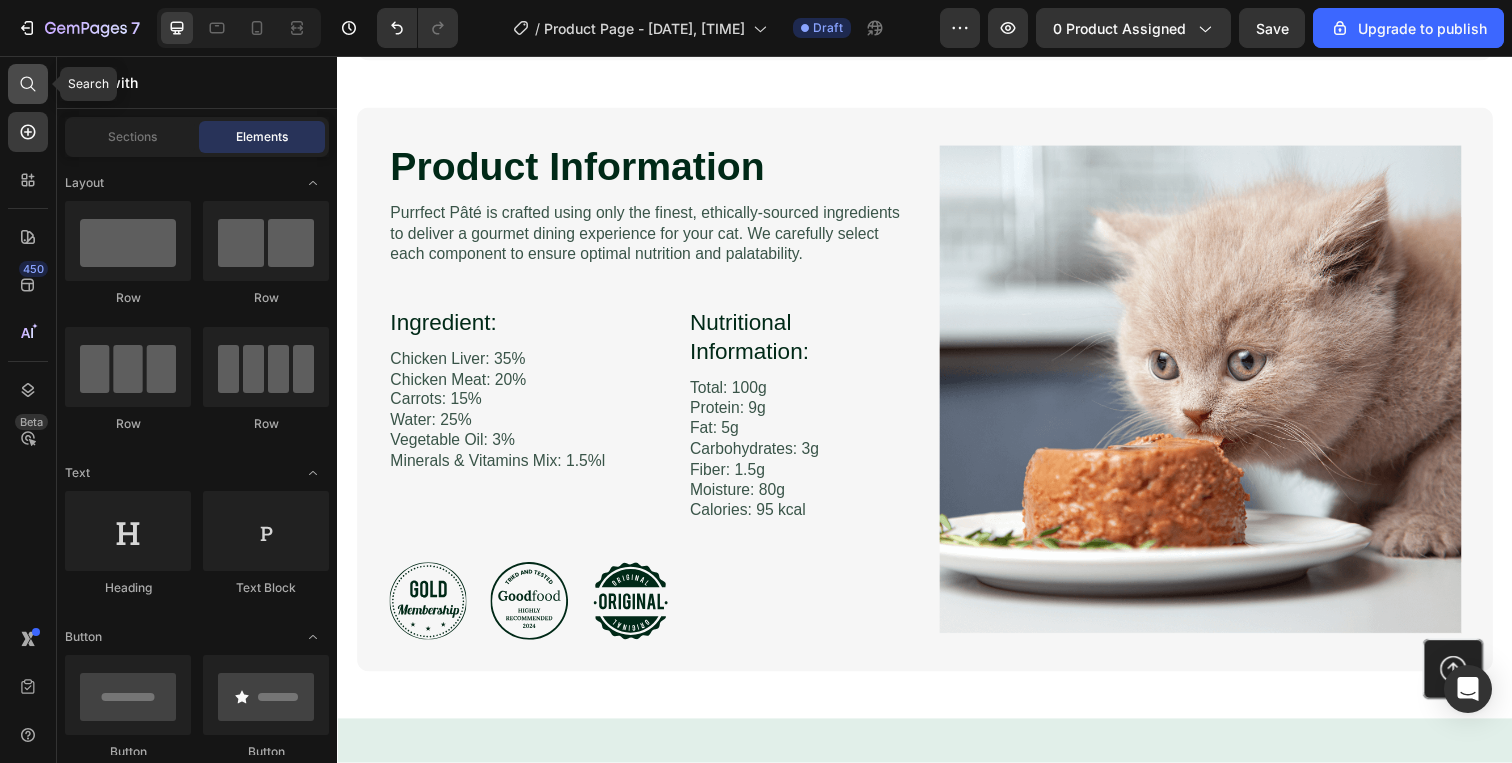 click 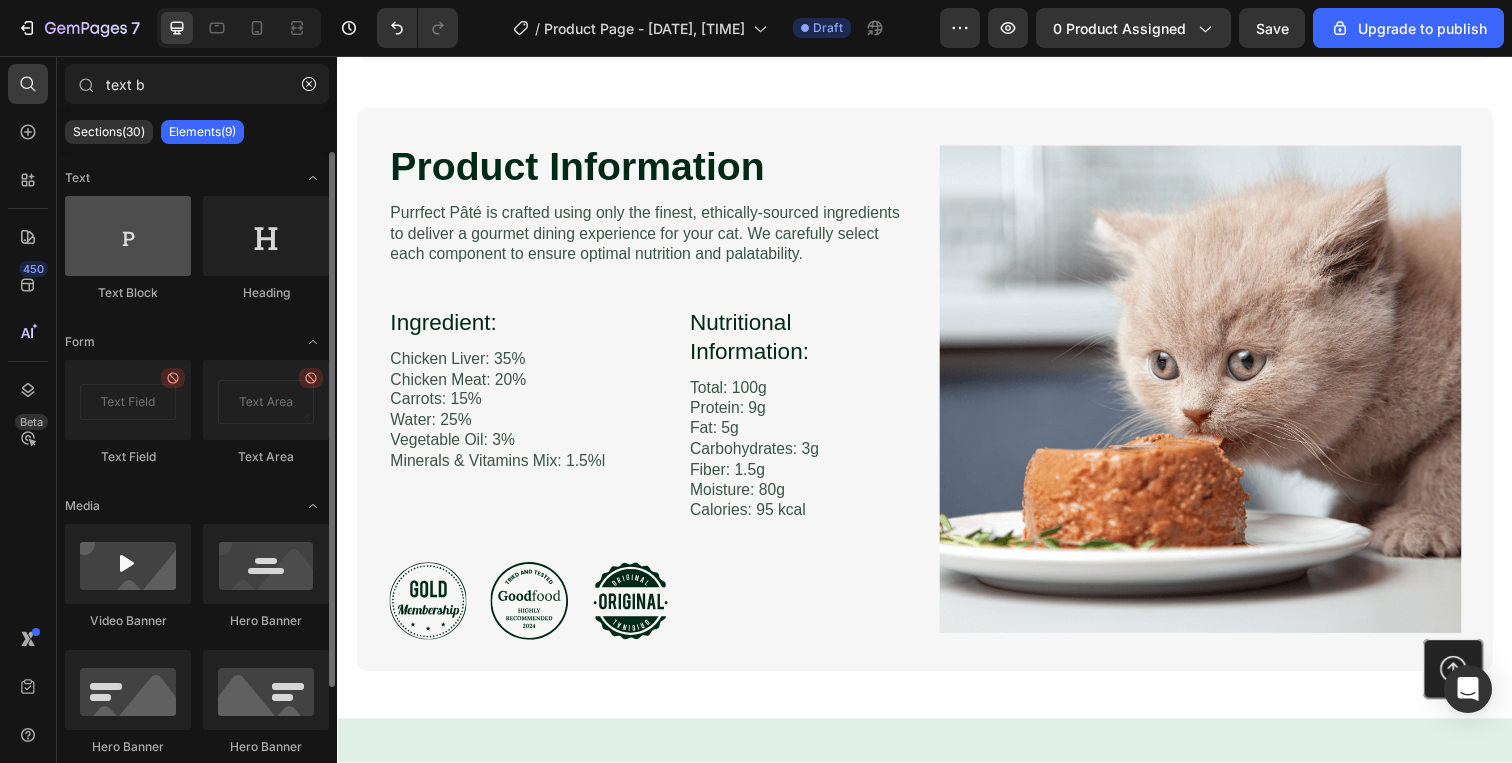 type on "text b" 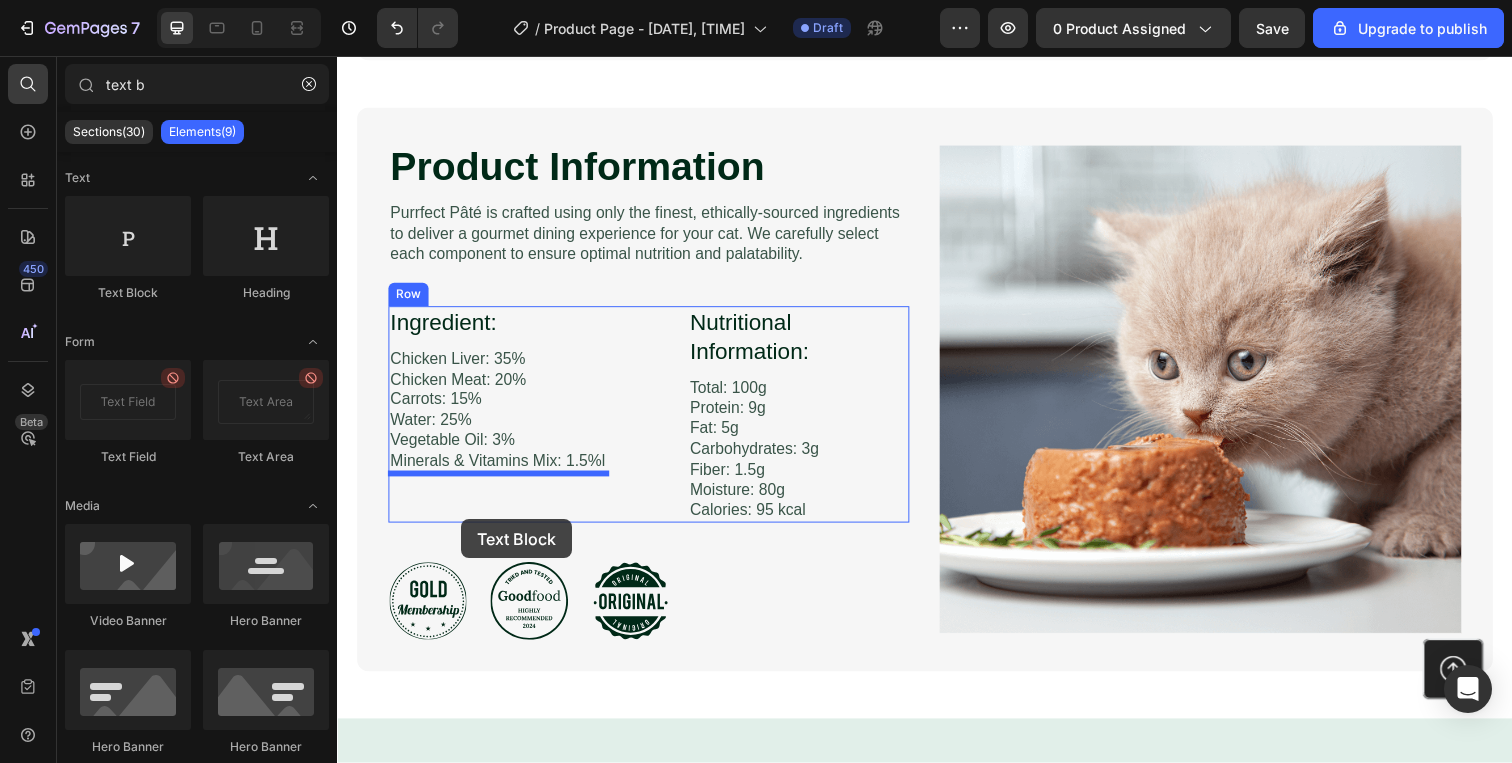 drag, startPoint x: 457, startPoint y: 276, endPoint x: 464, endPoint y: 529, distance: 253.09682 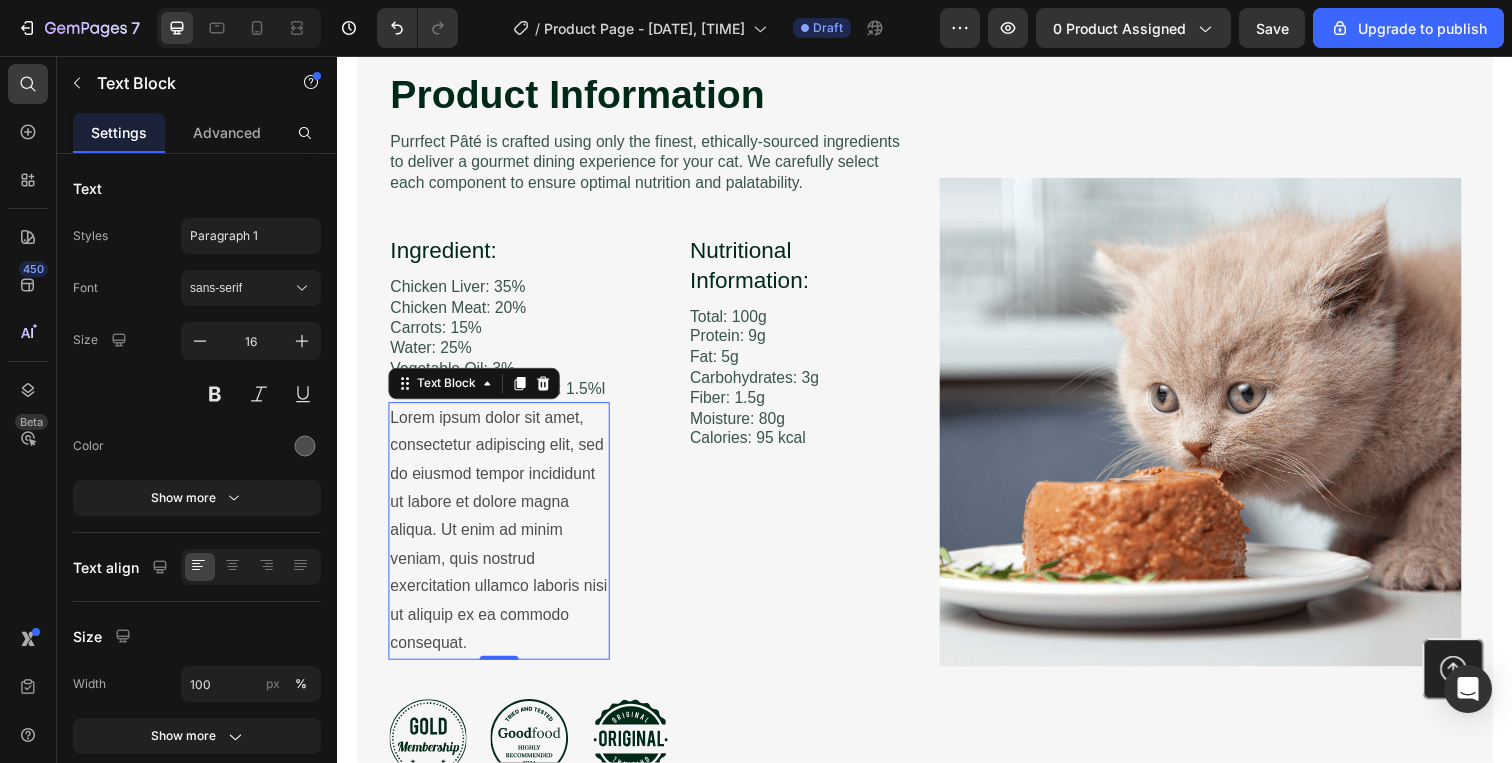 scroll, scrollTop: 3022, scrollLeft: 0, axis: vertical 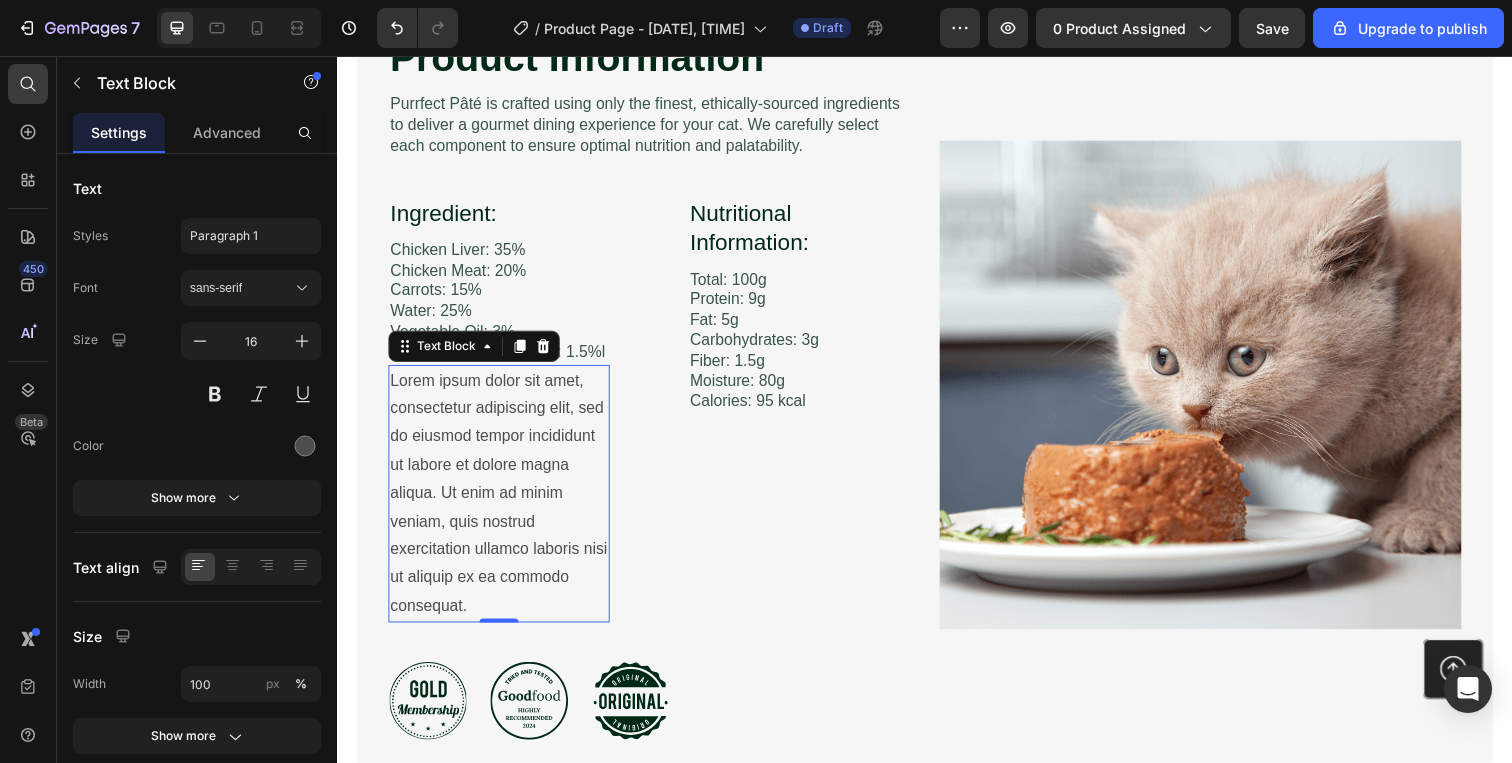 click on "Lorem ipsum dolor sit amet, consectetur adipiscing elit, sed do eiusmod tempor incididunt ut labore et dolore magna aliqua. Ut enim ad minim veniam, quis nostrud exercitation ullamco laboris nisi ut aliquip ex ea commodo consequat." at bounding box center (502, 503) 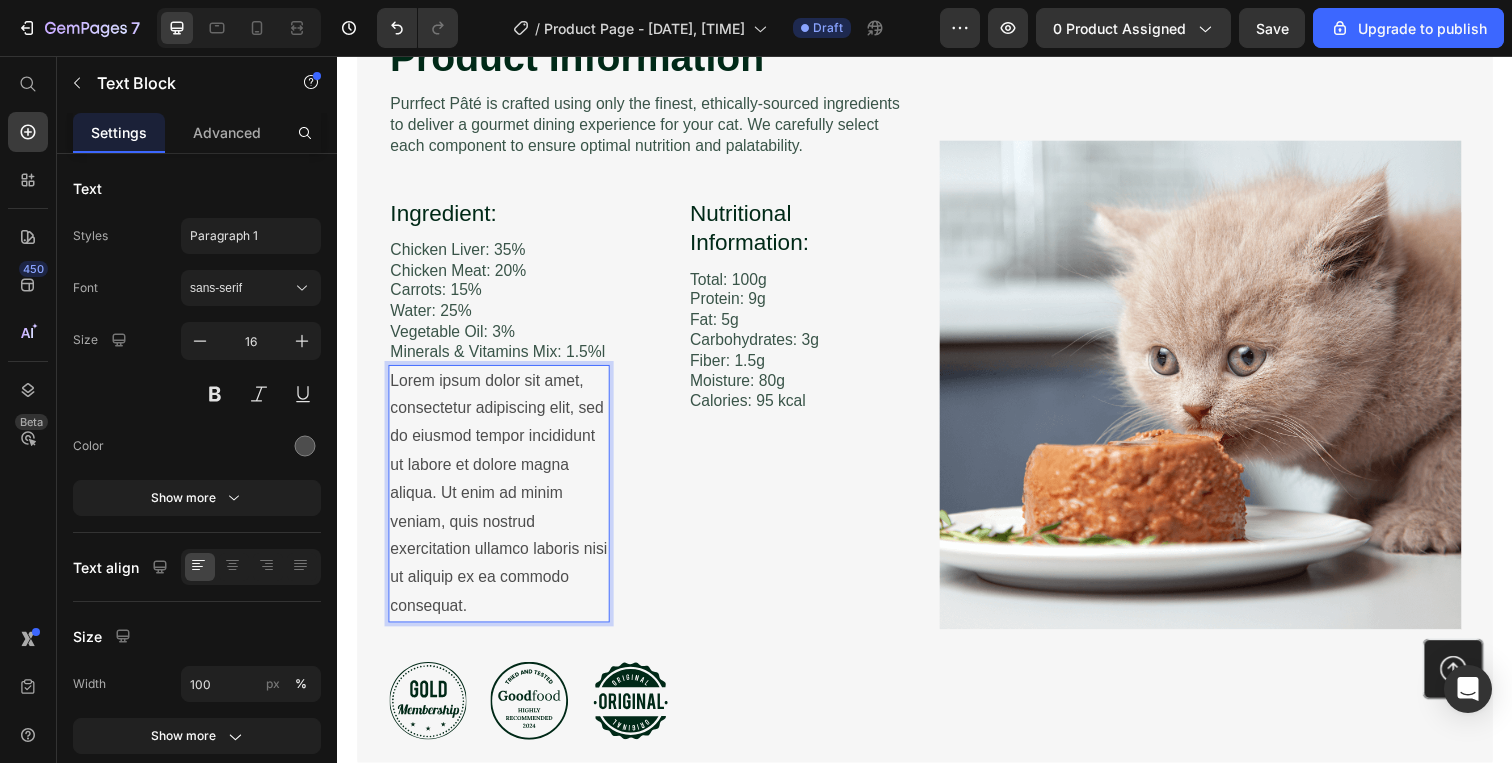 click on "Lorem ipsum dolor sit amet, consectetur adipiscing elit, sed do eiusmod tempor incididunt ut labore et dolore magna aliqua. Ut enim ad minim veniam, quis nostrud exercitation ullamco laboris nisi ut aliquip ex ea commodo consequat." at bounding box center (502, 503) 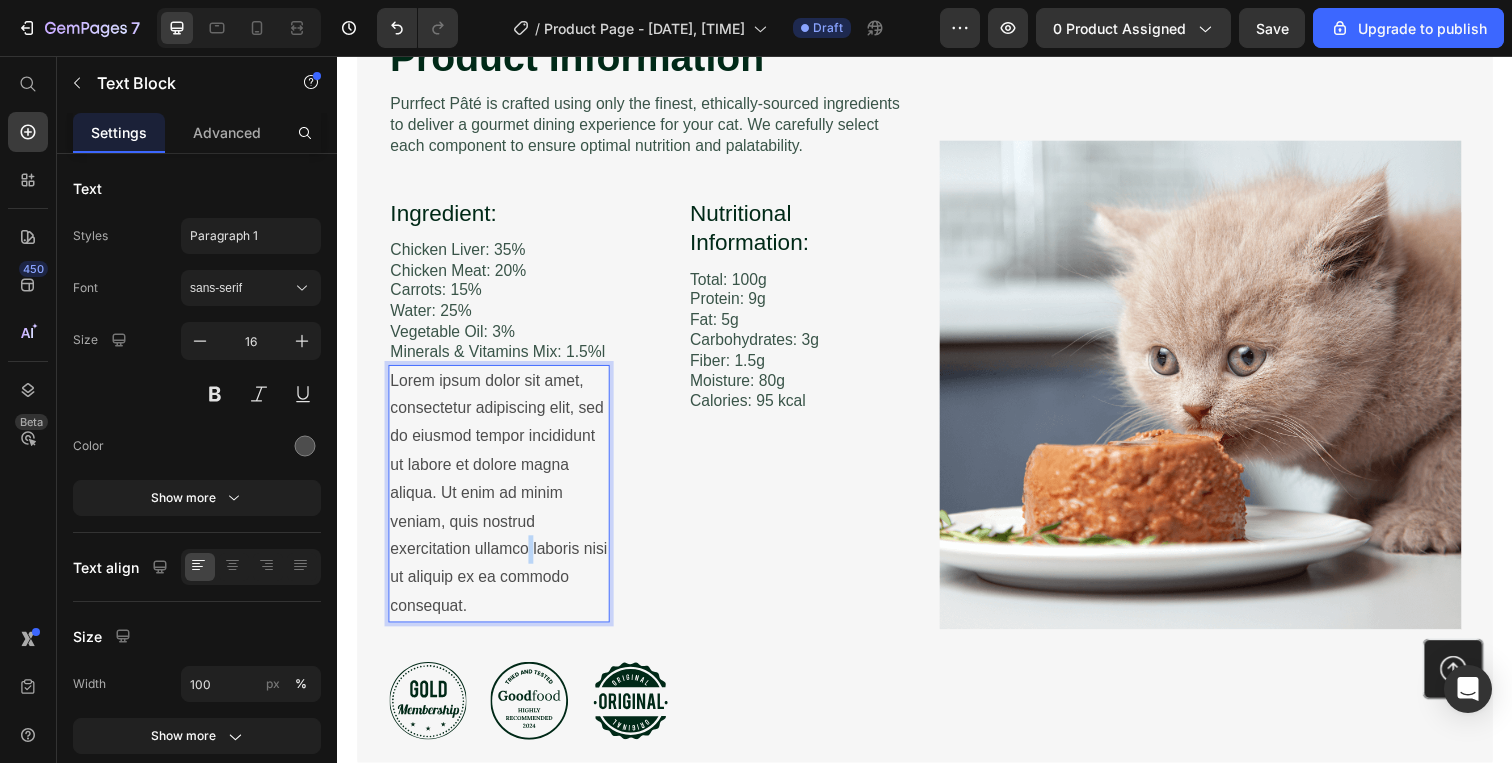 click on "Lorem ipsum dolor sit amet, consectetur adipiscing elit, sed do eiusmod tempor incididunt ut labore et dolore magna aliqua. Ut enim ad minim veniam, quis nostrud exercitation ullamco laboris nisi ut aliquip ex ea commodo consequat." at bounding box center (502, 503) 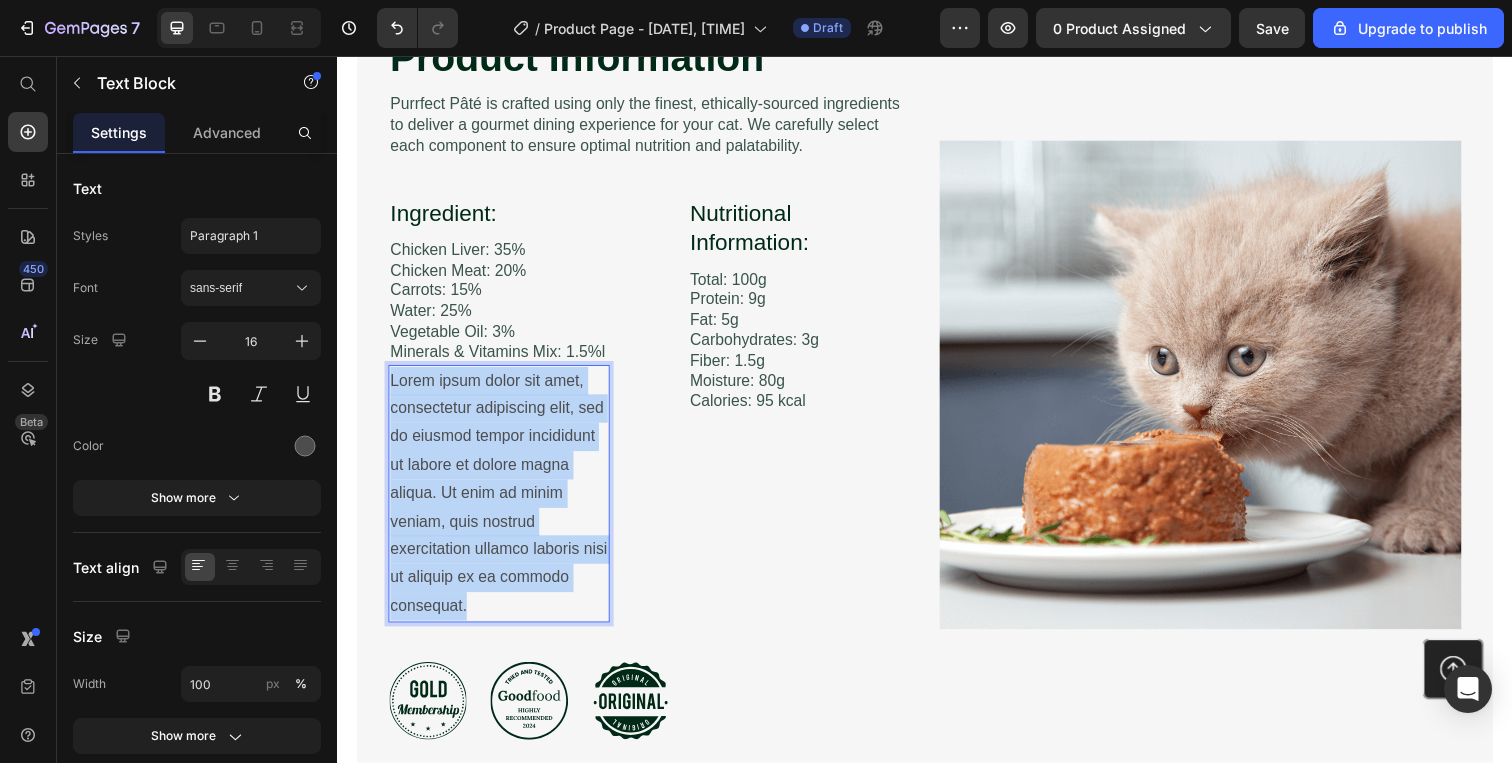 click on "Lorem ipsum dolor sit amet, consectetur adipiscing elit, sed do eiusmod tempor incididunt ut labore et dolore magna aliqua. Ut enim ad minim veniam, quis nostrud exercitation ullamco laboris nisi ut aliquip ex ea commodo consequat." at bounding box center [502, 503] 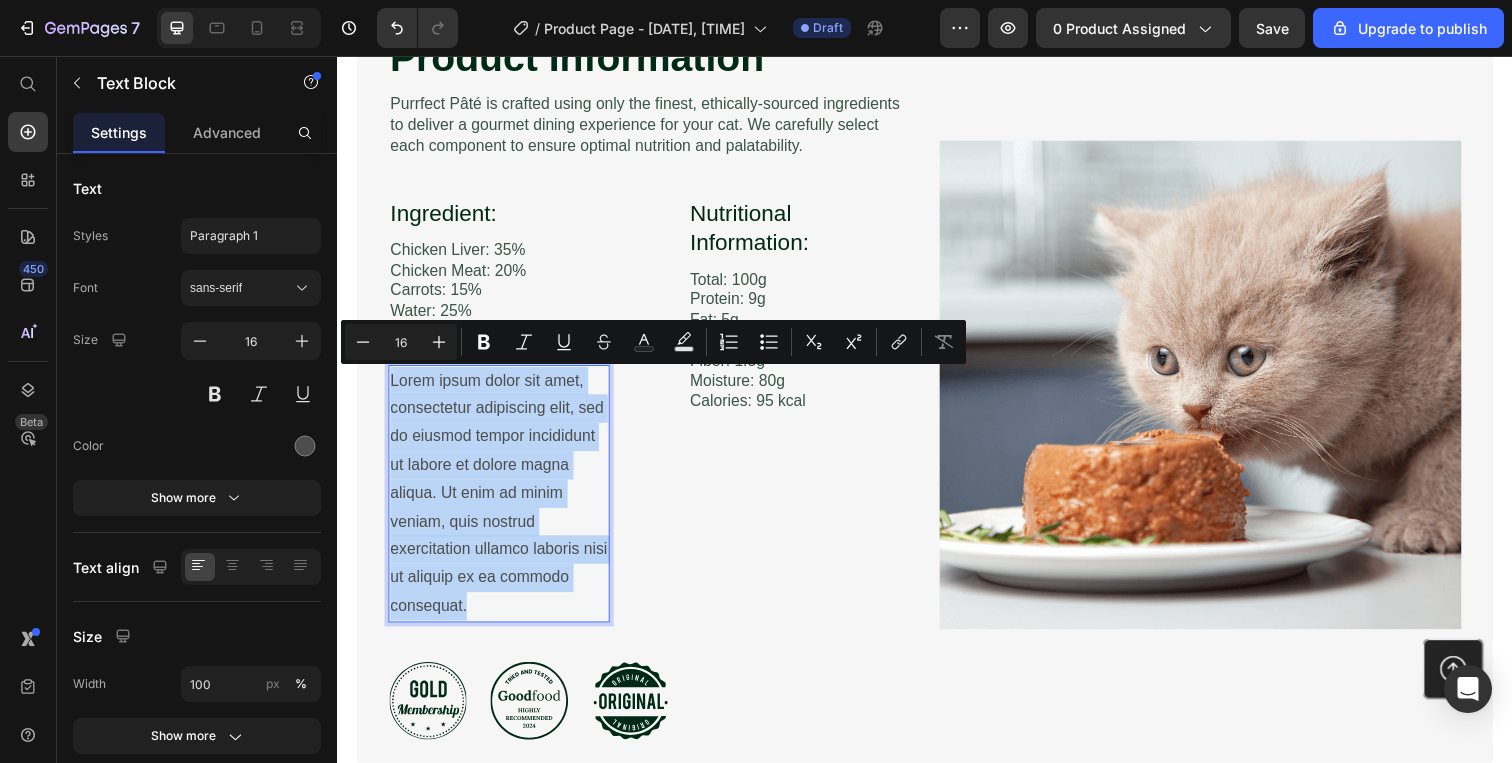 click on "Lorem ipsum dolor sit amet, consectetur adipiscing elit, sed do eiusmod tempor incididunt ut labore et dolore magna aliqua. Ut enim ad minim veniam, quis nostrud exercitation ullamco laboris nisi ut aliquip ex ea commodo consequat." at bounding box center (502, 503) 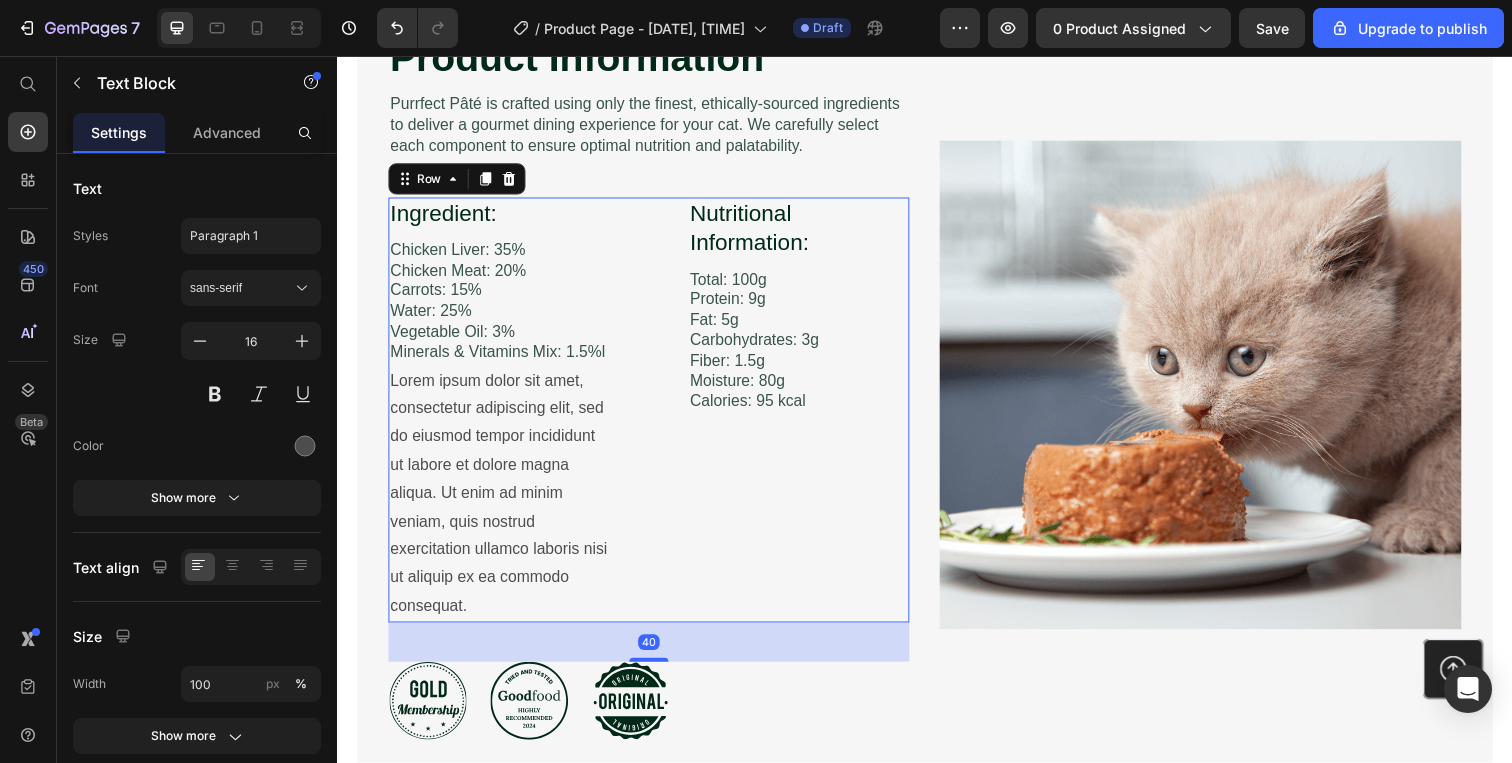 click on "Ingredient: Heading Chicken Liver: 35% Chicken Meat: 20% Carrots: 15% Water: 25% Vegetable Oil: 3% Minerals & Vitamins Mix: 1.5%l Text Block Row Lorem ipsum dolor sit amet, consectetur adipiscing elit, sed do eiusmod tempor incididunt ut labore et dolore magna aliqua. Ut enim ad minim veniam, quis nostrud exercitation ullamco laboris nisi ut aliquip ex ea commodo consequat. Text Block Nutritional Information: Heading Total: 100g Protein: 9g Fat: 5g Carbohydrates: 3g Fiber: 1.5g Moisture: 80g Calories: 95 kcal Text Block Row Row   40" at bounding box center [655, 418] 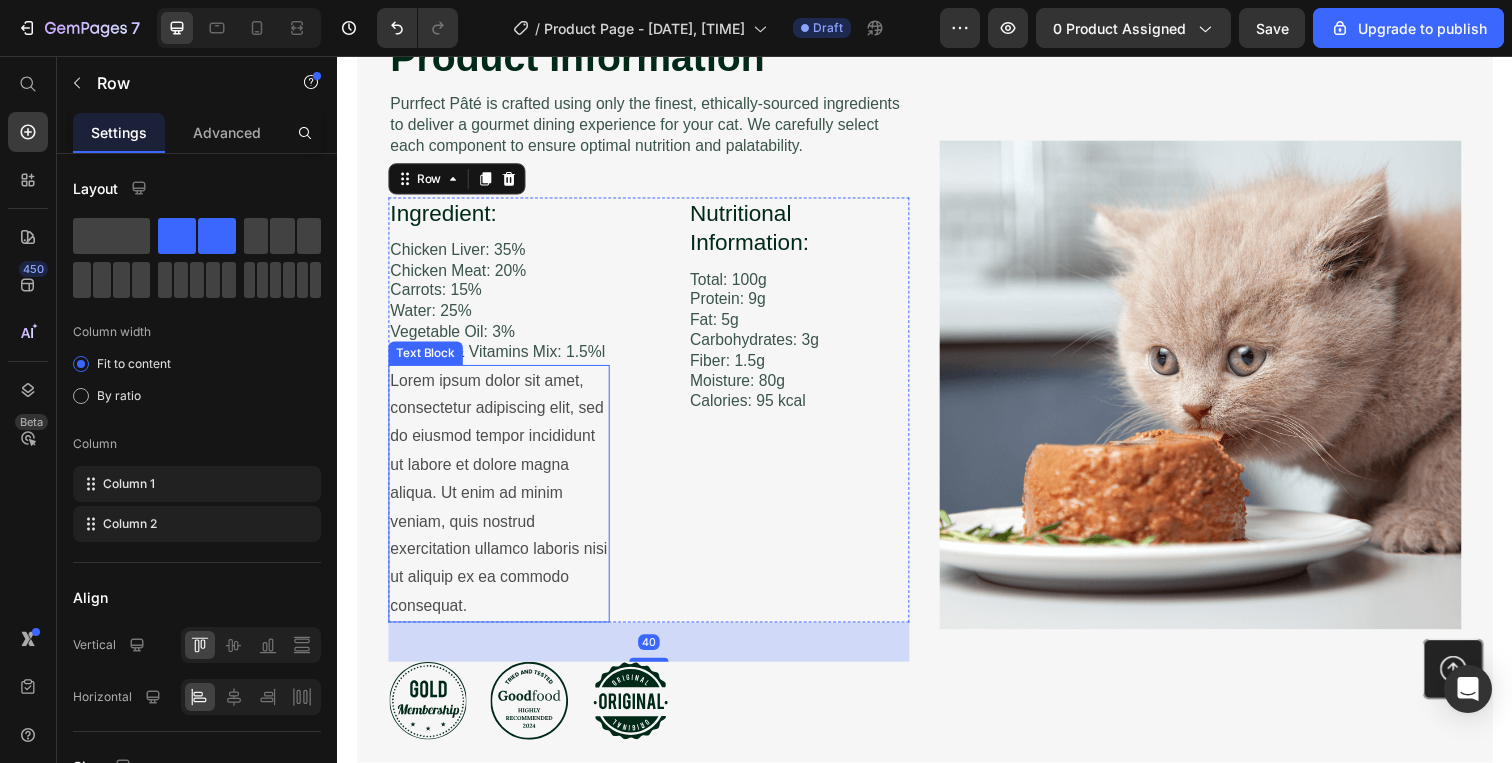 click on "Lorem ipsum dolor sit amet, consectetur adipiscing elit, sed do eiusmod tempor incididunt ut labore et dolore magna aliqua. Ut enim ad minim veniam, quis nostrud exercitation ullamco laboris nisi ut aliquip ex ea commodo consequat." at bounding box center (502, 503) 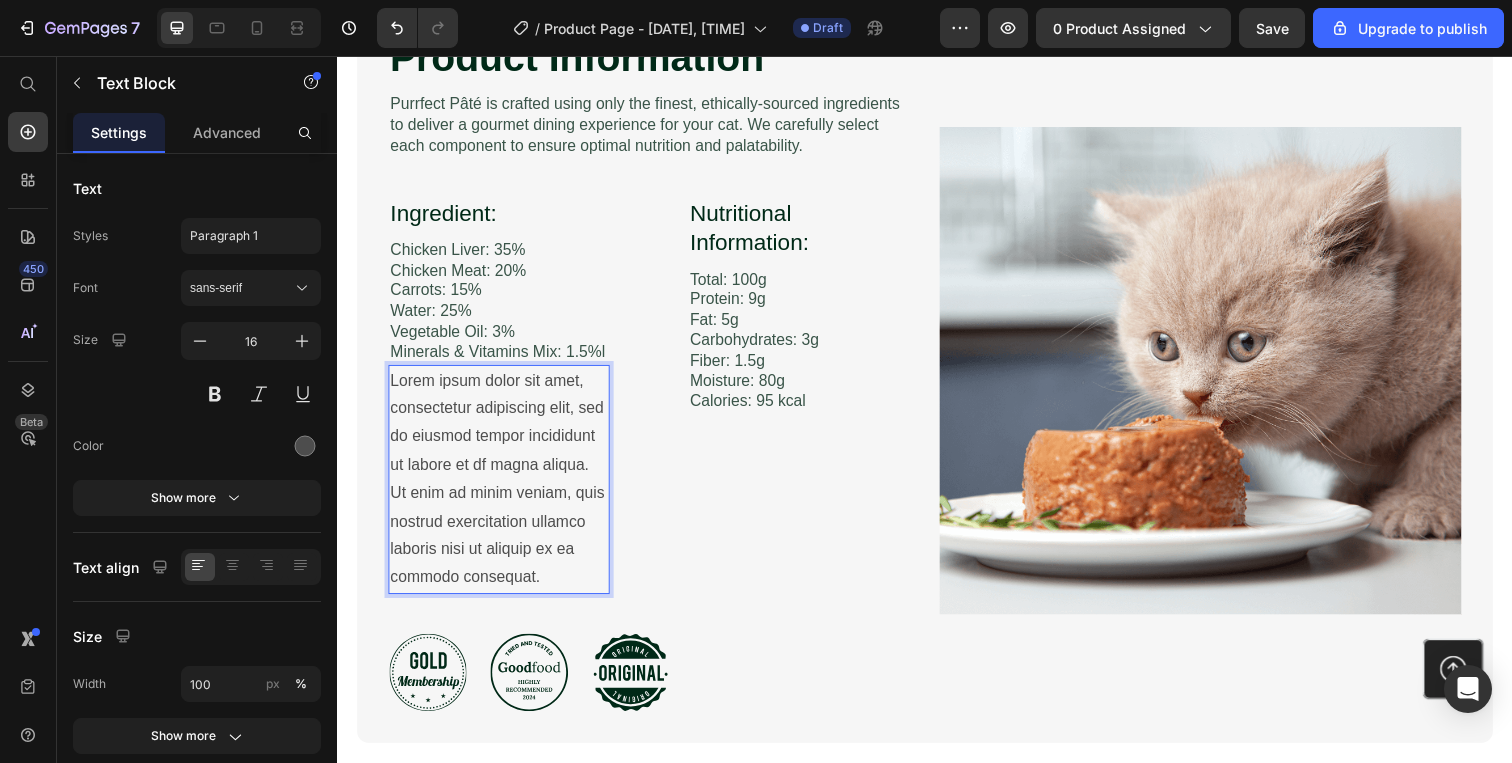 click on "Lorem ipsum dolor sit amet, consectetur adipiscing elit, sed do eiusmod tempor incididunt ut labore et df magna aliqua. Ut enim ad minim veniam, quis nostrud exercitation ullamco laboris nisi ut aliquip ex ea commodo consequat." at bounding box center [502, 489] 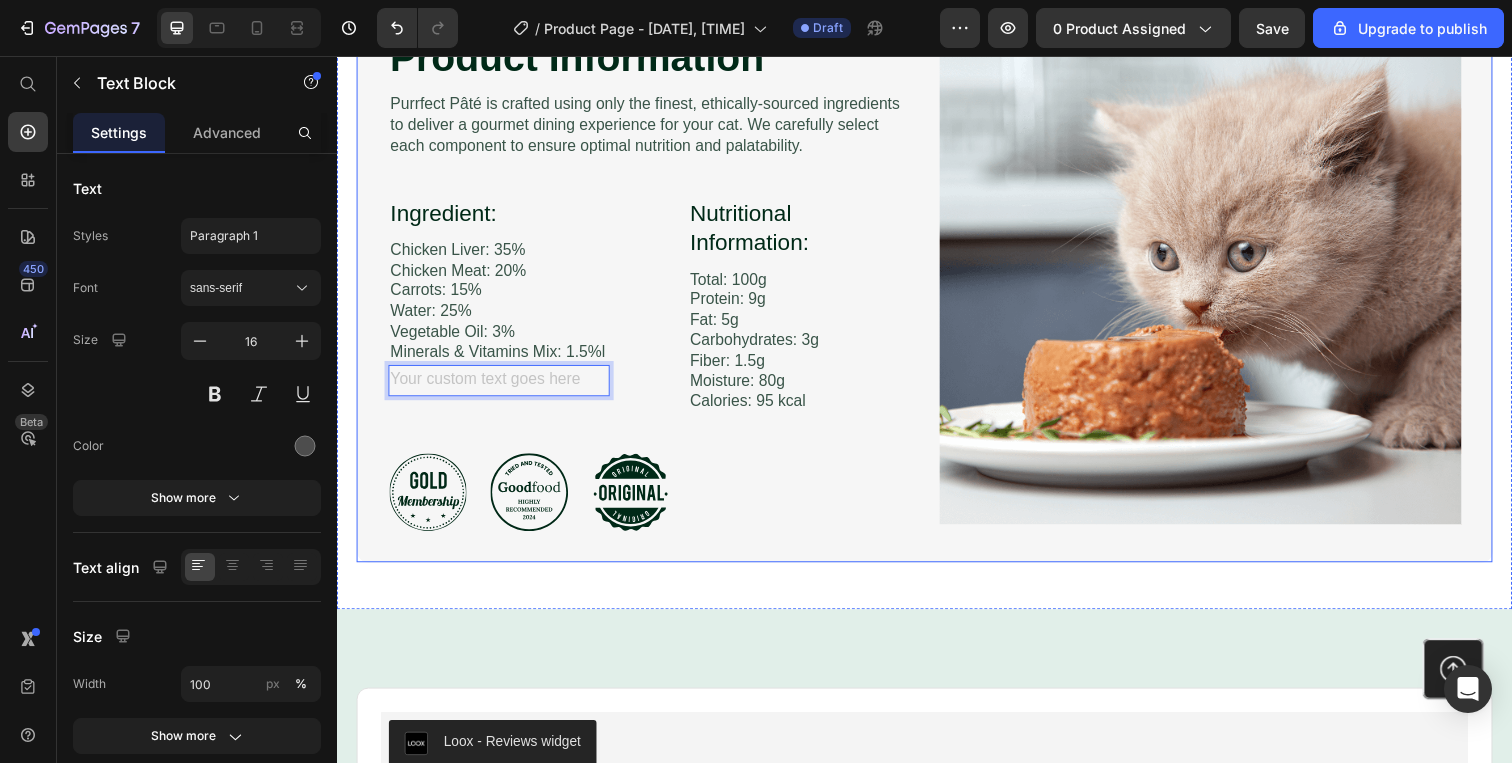 click on "Product Information Heading Image Purrfect Pâté is crafted using only the finest, ethically-sourced ingredients to deliver a gourmet dining experience for your cat. We carefully select each component to ensure optimal nutrition and palatability. Text Block Ingredient: Heading Chicken Liver: 35% Chicken Meat: 20% Carrots: 15% Water: 25% Vegetable Oil: 3% Minerals & Vitamins Mix: 1.5%l Text Block Row Text Block 0 Nutritional Information: Heading Total: 100g Protein: 9g Fat: 5g Carbohydrates: 3g Fiber: 1.5g Moisture: 80g Calories: 95 kcal Text Block Row Row Row
Icon
Icon
Icon Row Image Row Section 4" at bounding box center (937, 298) 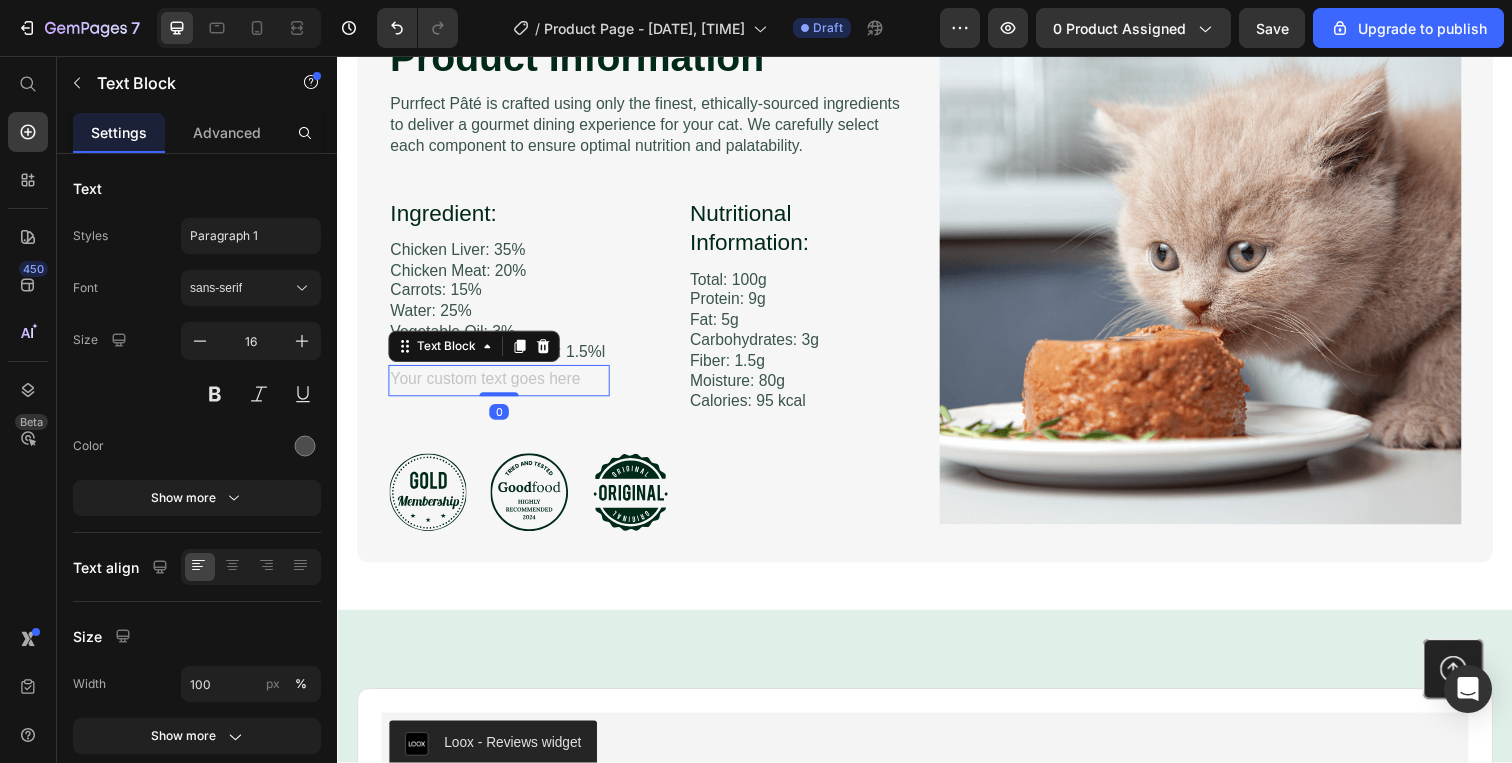 click at bounding box center (502, 388) 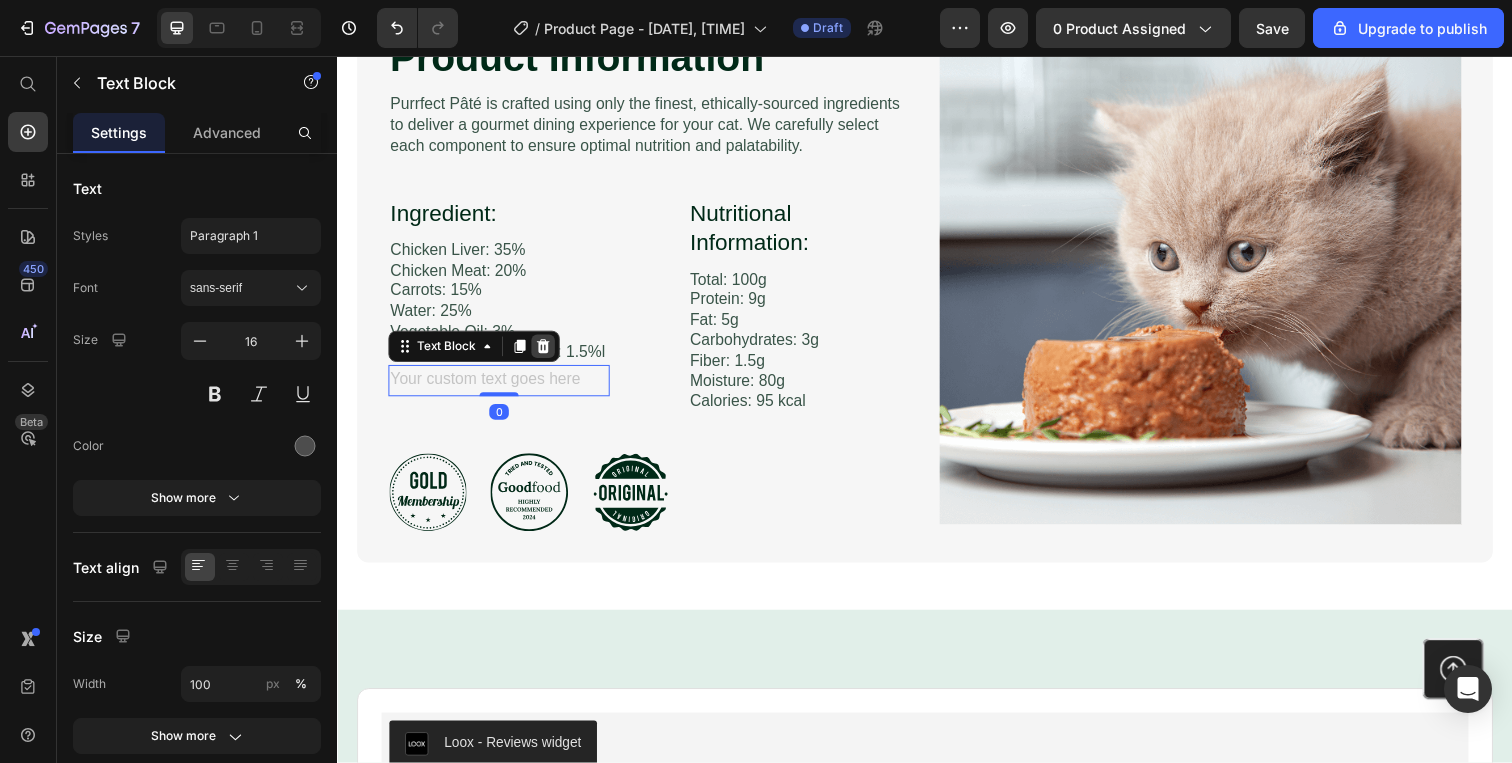 click 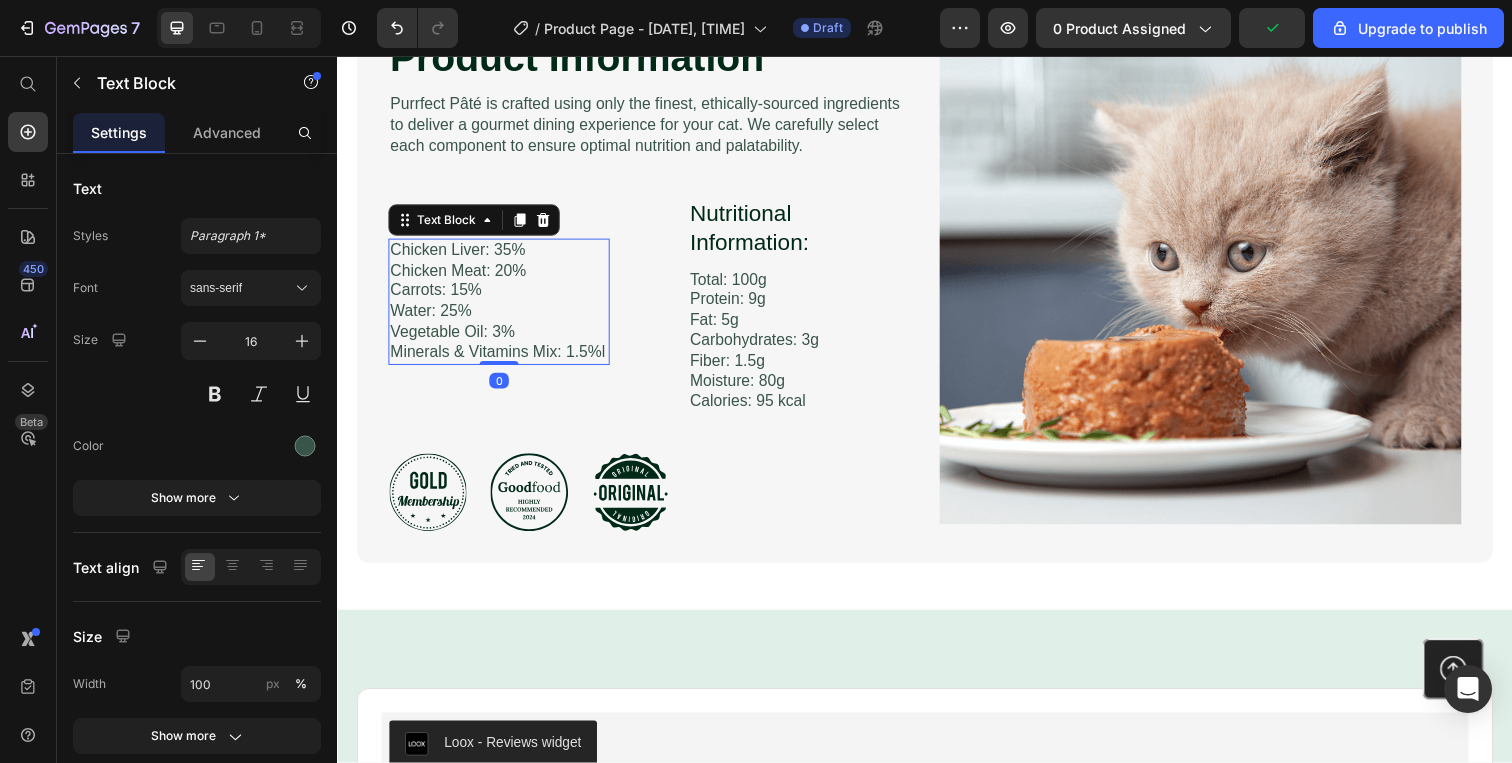 click on "Chicken Liver: 35% Chicken Meat: 20% Carrots: 15% Water: 25% Vegetable Oil: 3% Minerals & Vitamins Mix: 1.5%l" at bounding box center [502, 307] 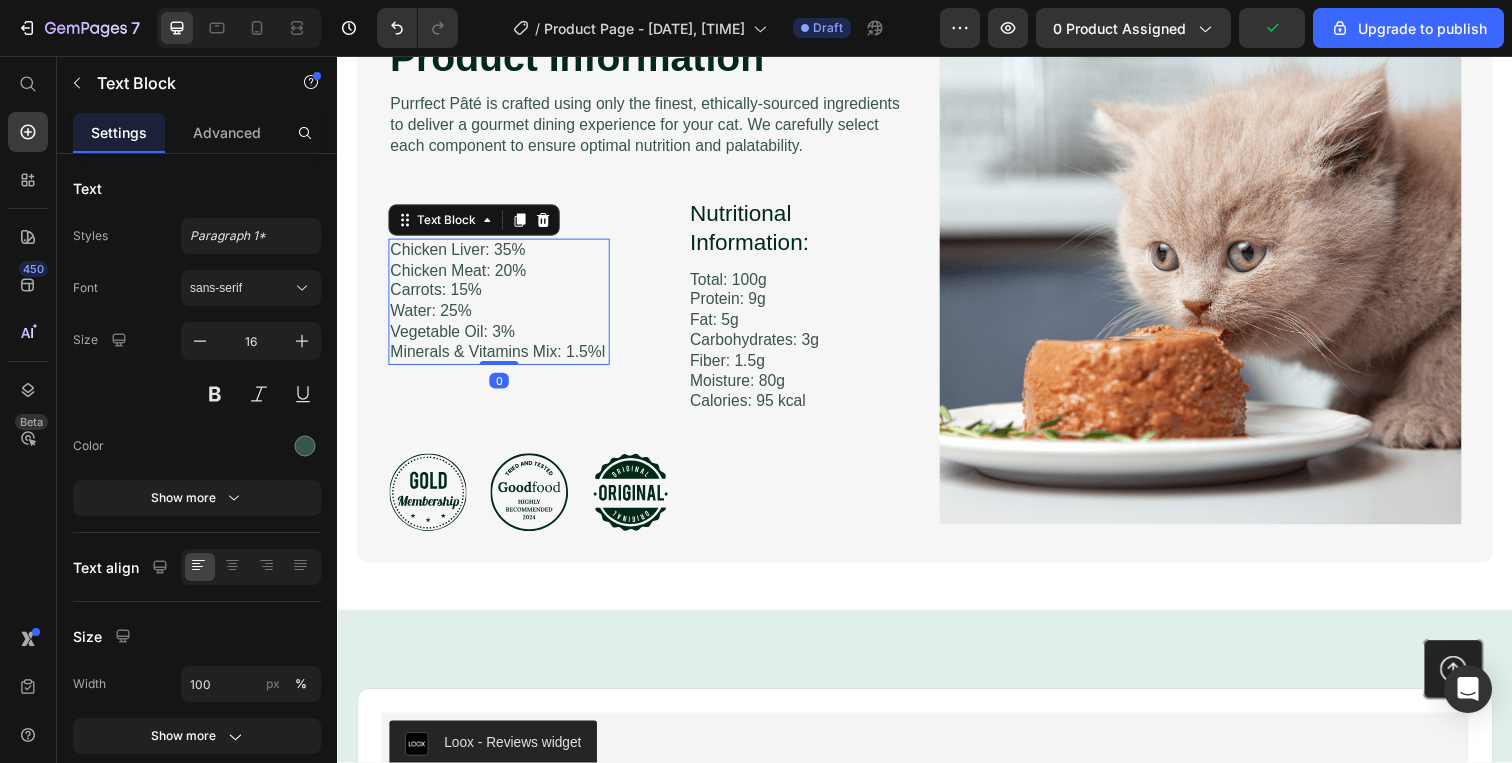 click on "Chicken Liver: 35% Chicken Meat: 20% Carrots: 15% Water: 25% Vegetable Oil: 3% Minerals & Vitamins Mix: 1.5%l" at bounding box center (502, 307) 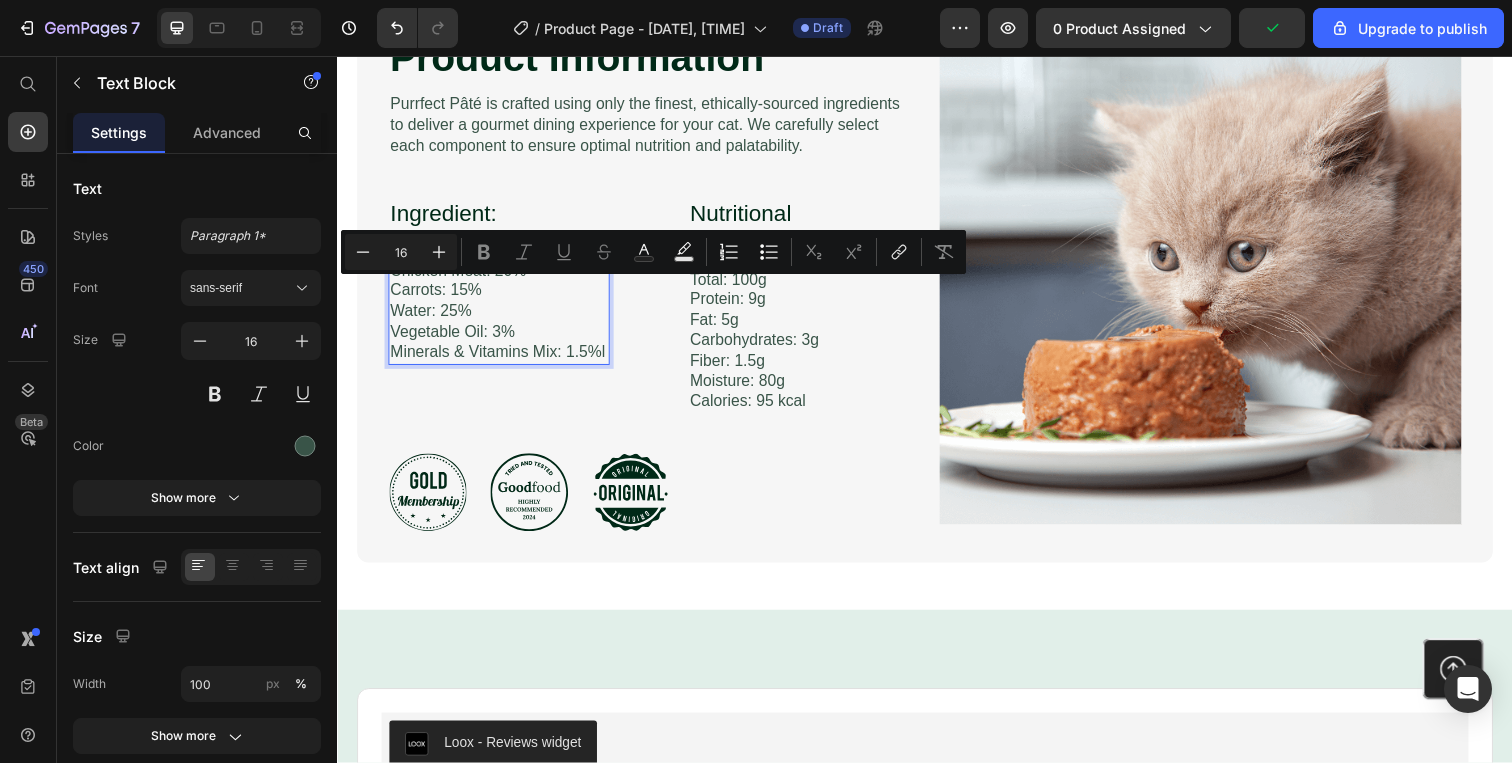 click on "Chicken Liver: 35% Chicken Meat: 20% Carrots: 15% Water: 25% Vegetable Oil: 3% Minerals & Vitamins Mix: 1.5%l" at bounding box center (502, 307) 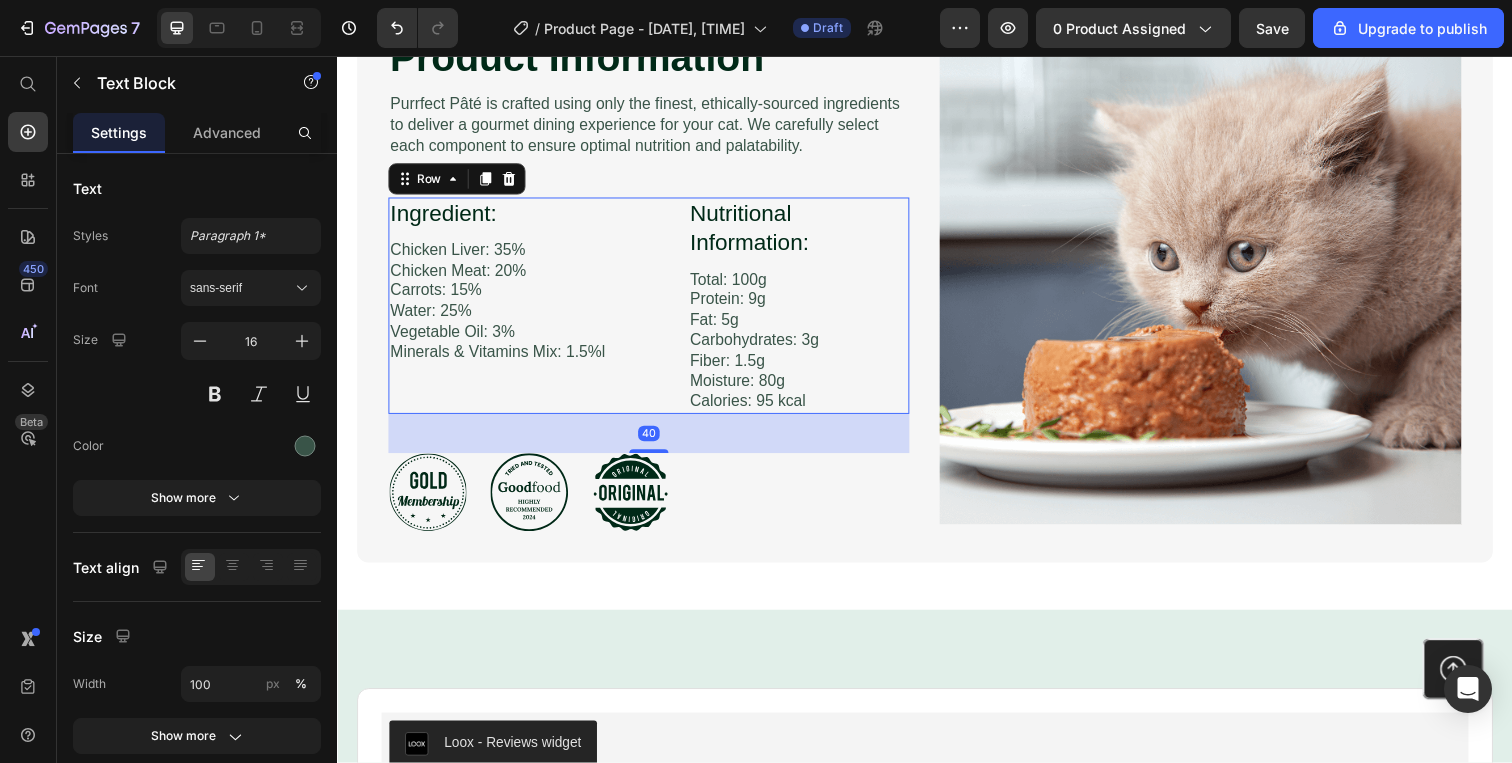 click on "Ingredient: Heading Chicken Liver: 35% Chicken Meat: 20% Carrots: 15% Water: 25% Vegetable Oil: 3% Minerals & Vitamins Mix: 1.5%l Text Block Row" at bounding box center (502, 311) 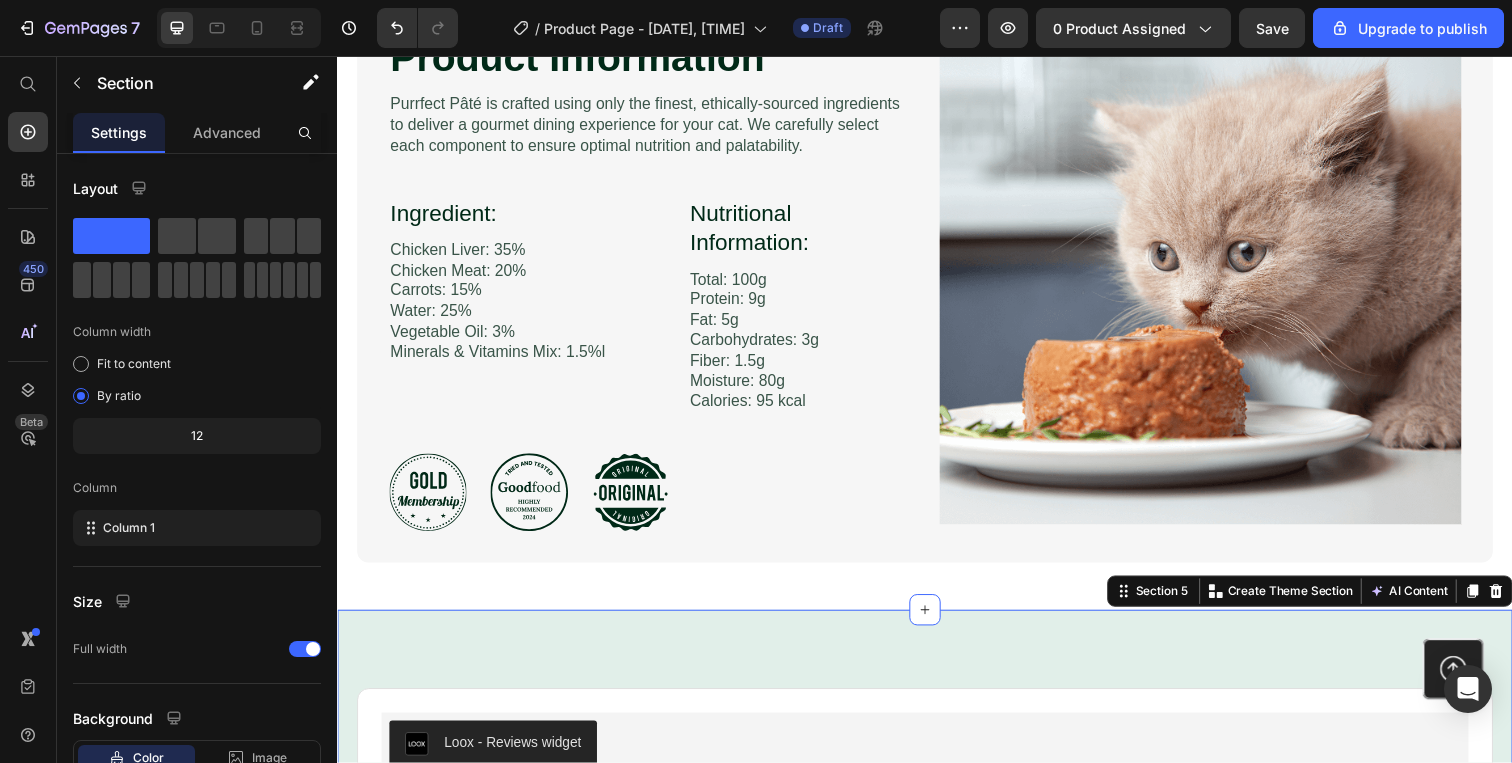 click on "Loox - Reviews widget Loox Product Row Section 5   You can create reusable sections Create Theme Section AI Content Write with GemAI What would you like to describe here? Tone and Voice Persuasive Product Dog Pooper Scooper Portable Claw Poop Scooper with Built-In Poop Bag Dispenser Lightweight Pet Waste Pick-Up Cleaner Handheld Pet Poop Grabber for Small Medium and Large Dogs Walking Show more Generate" at bounding box center [937, 747] 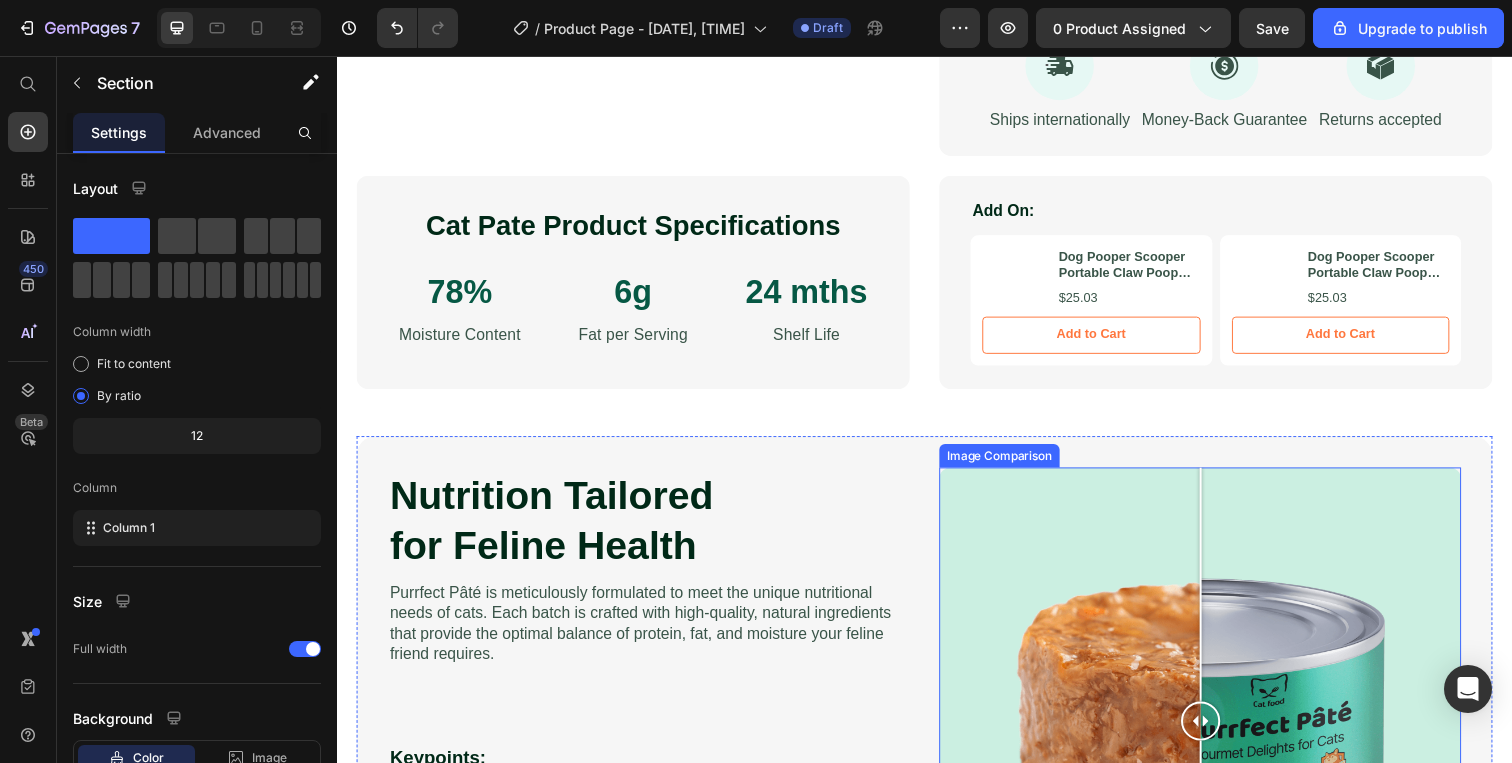 scroll, scrollTop: 1289, scrollLeft: 0, axis: vertical 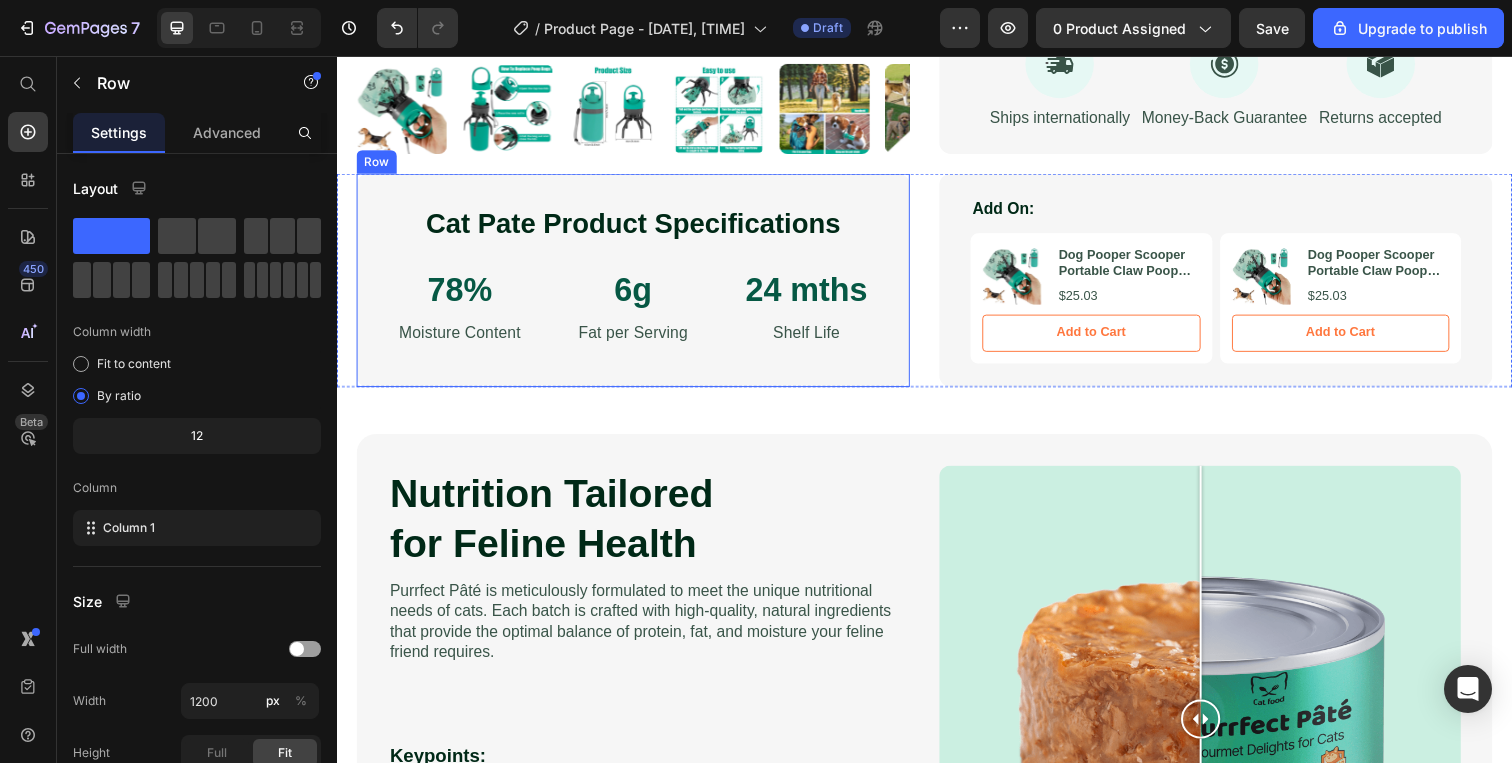 click on "Cat Pate Product Specifications  Heading 78% Text Block Moisture Content Text Block 6g Text Block Fat per Serving Text Block 24 mths Text Block Shelf Life Text Block Row" at bounding box center [639, 286] 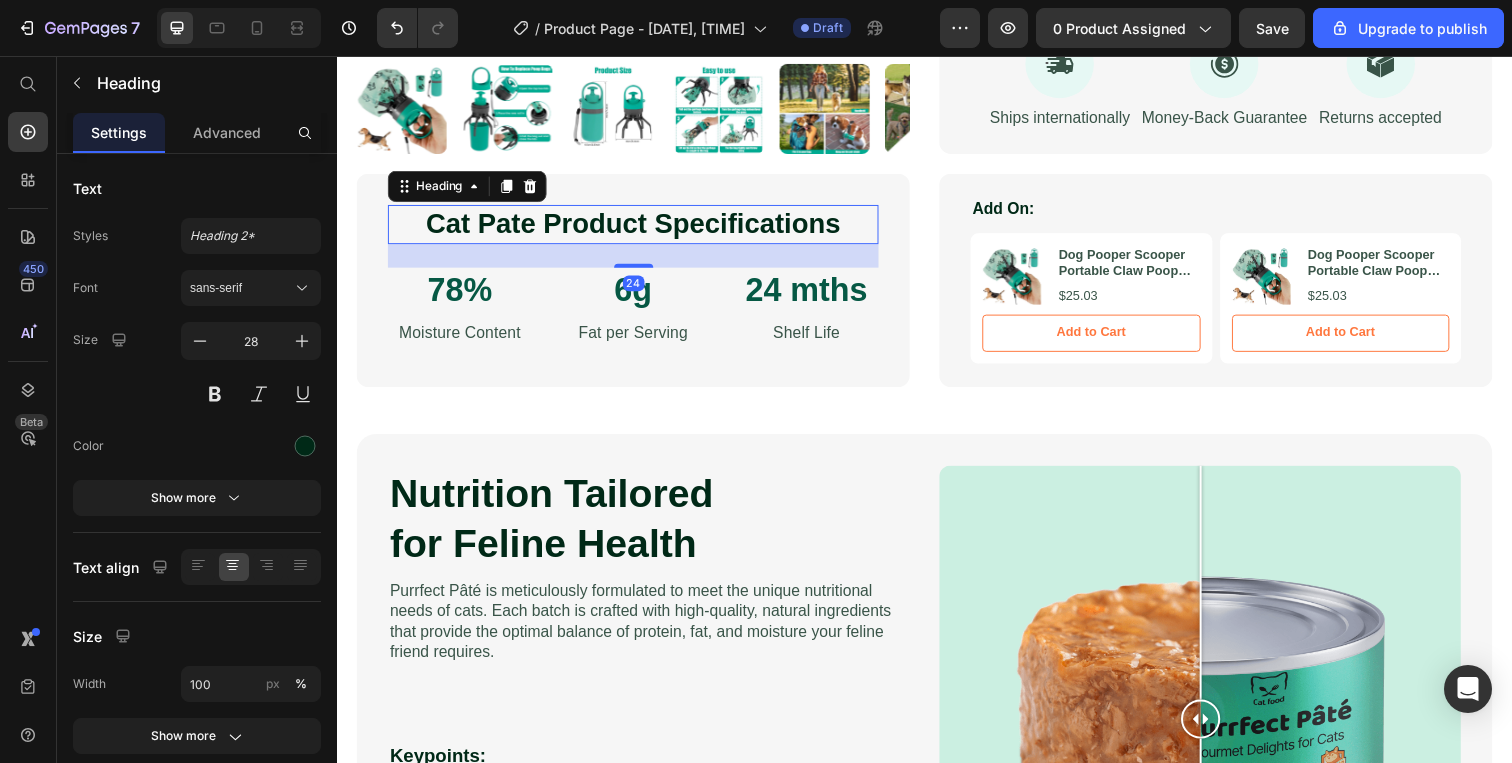 click on "Cat Pate Product Specifications" at bounding box center (639, 229) 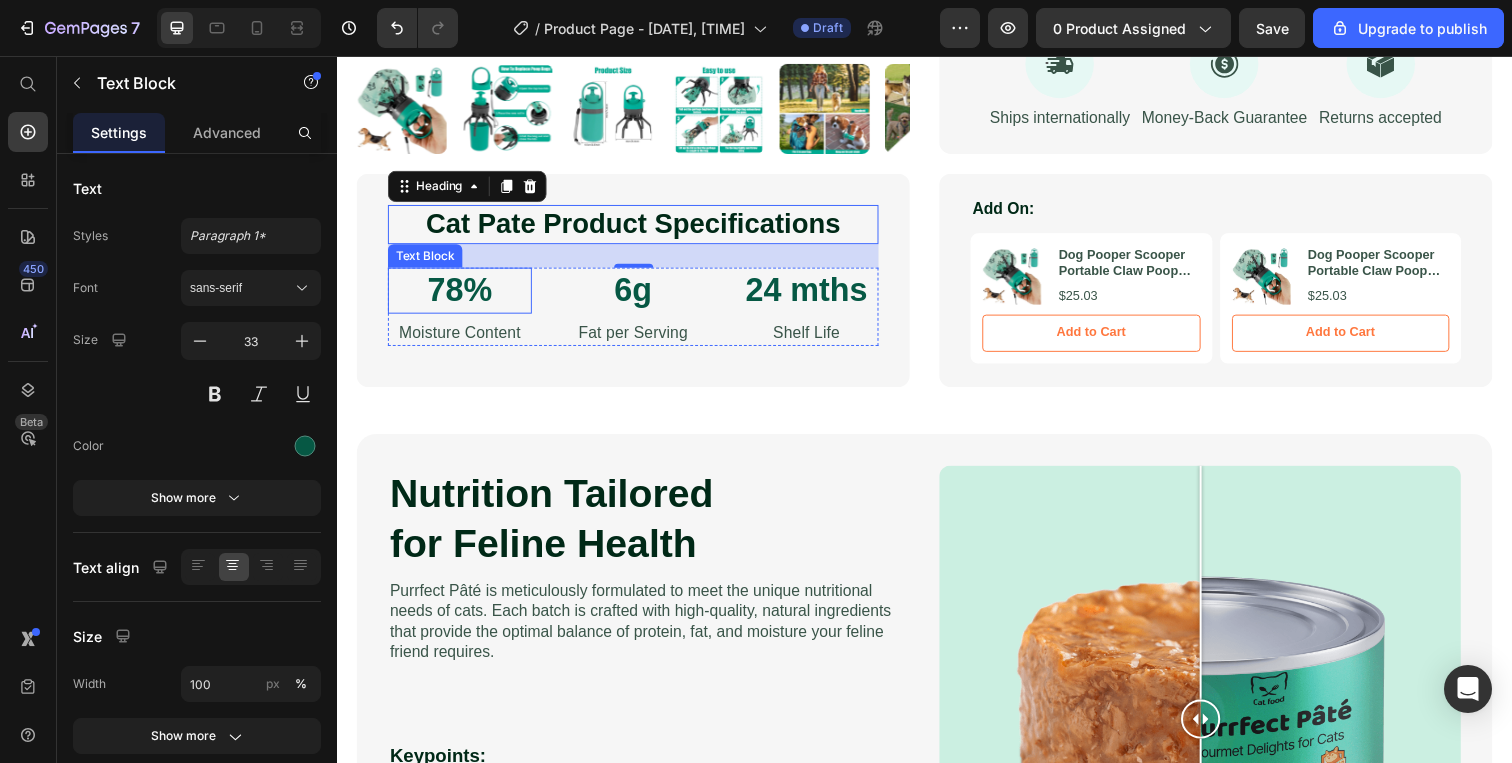 click on "78%" at bounding box center [462, 296] 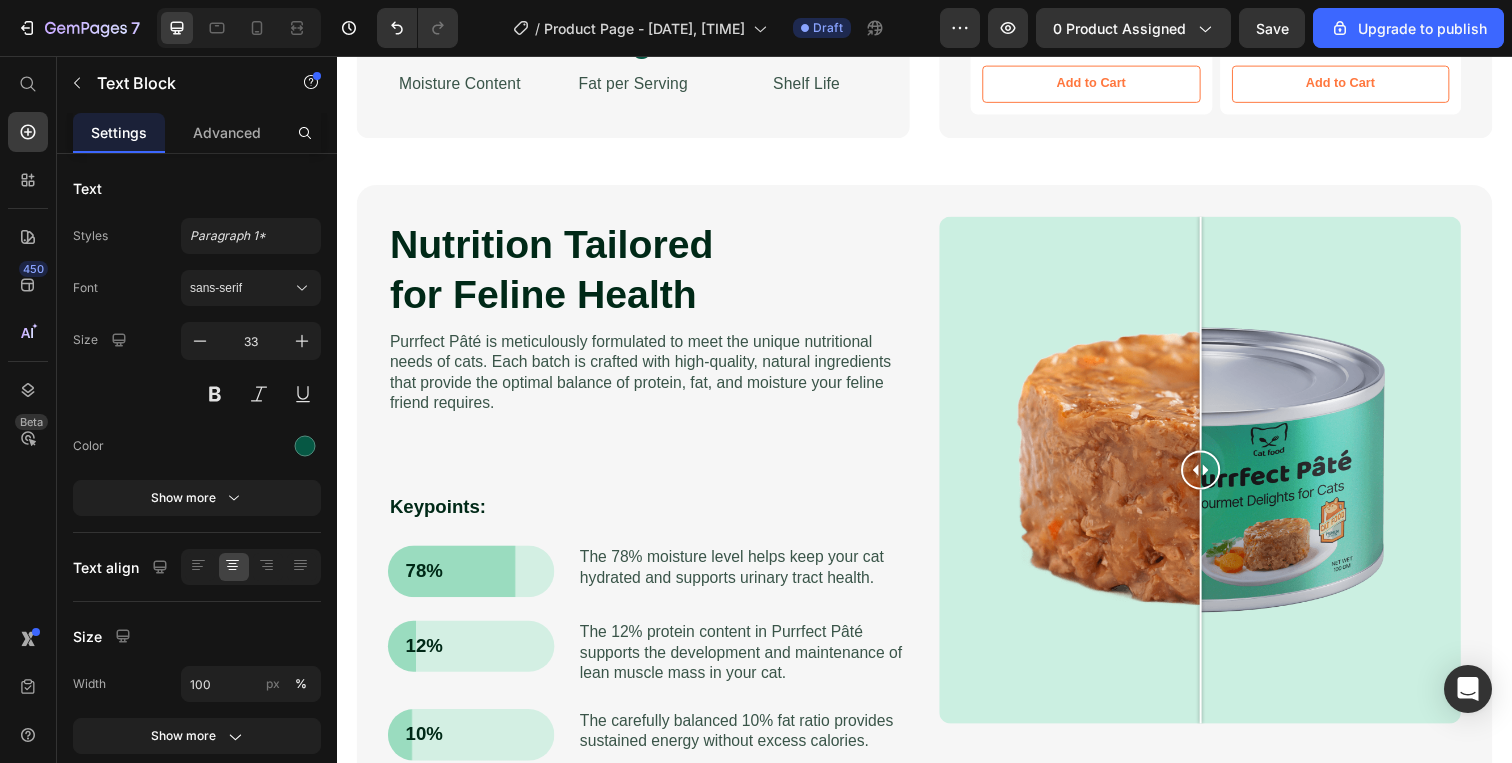 scroll, scrollTop: 1632, scrollLeft: 0, axis: vertical 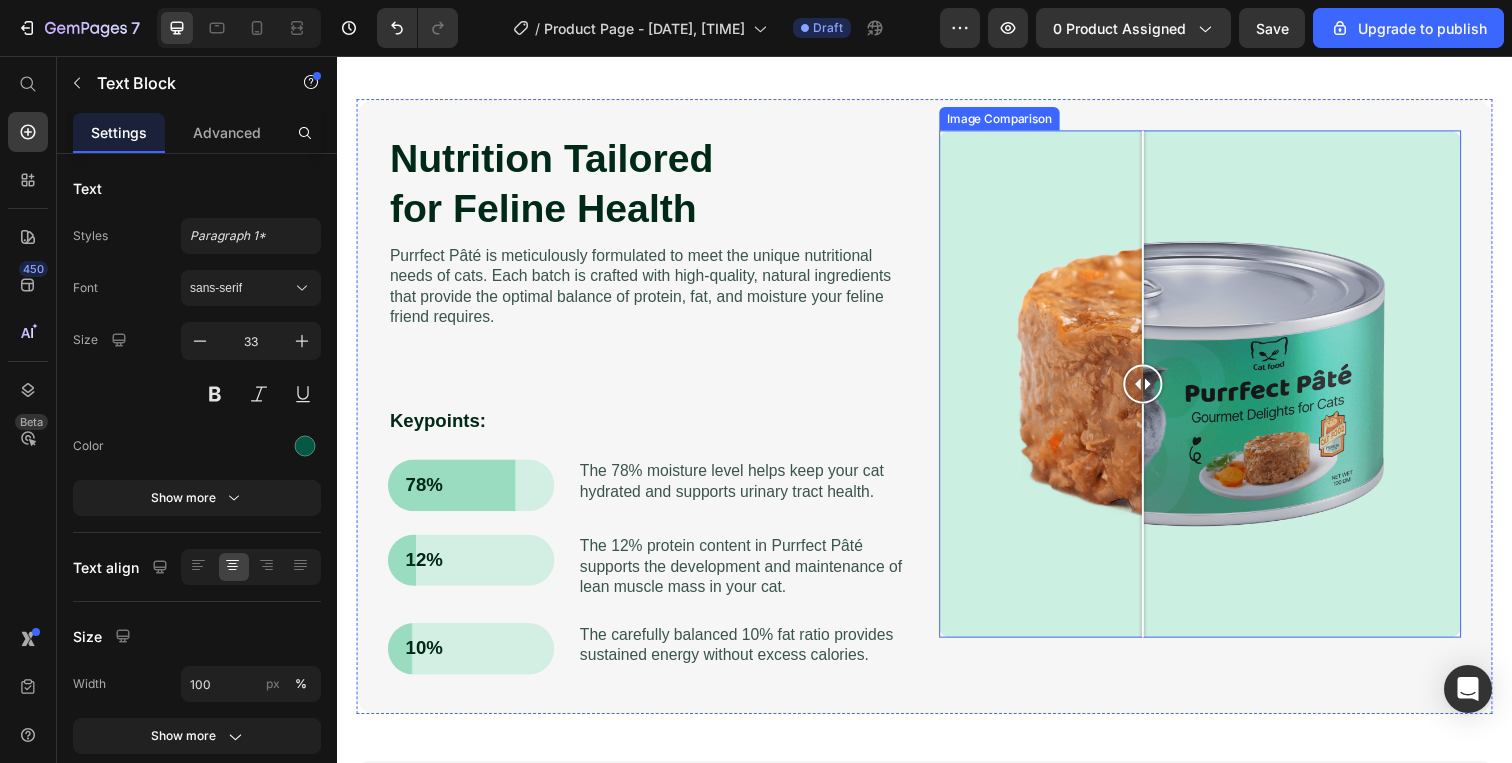 drag, startPoint x: 1221, startPoint y: 391, endPoint x: 1138, endPoint y: 404, distance: 84.0119 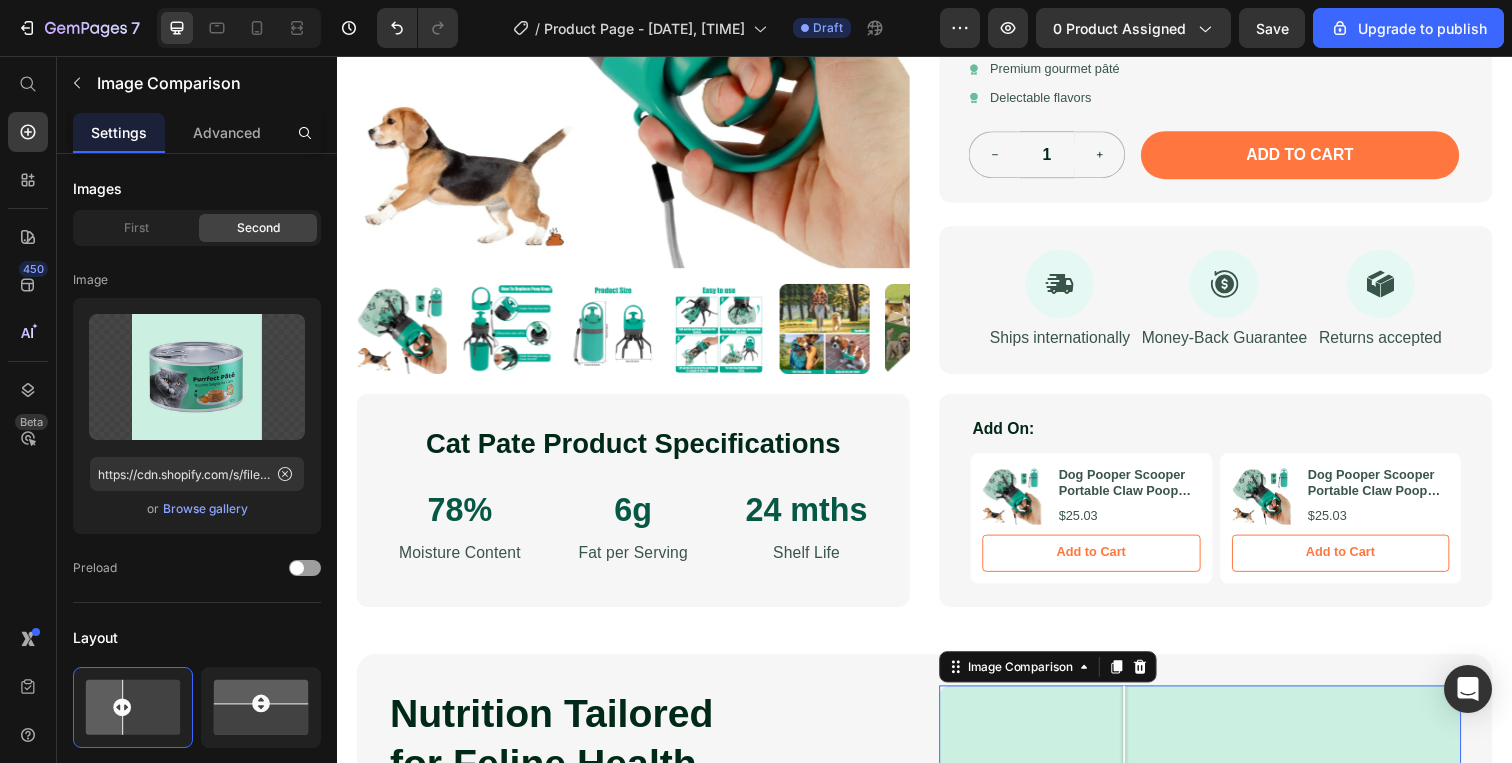 scroll, scrollTop: 910, scrollLeft: 0, axis: vertical 